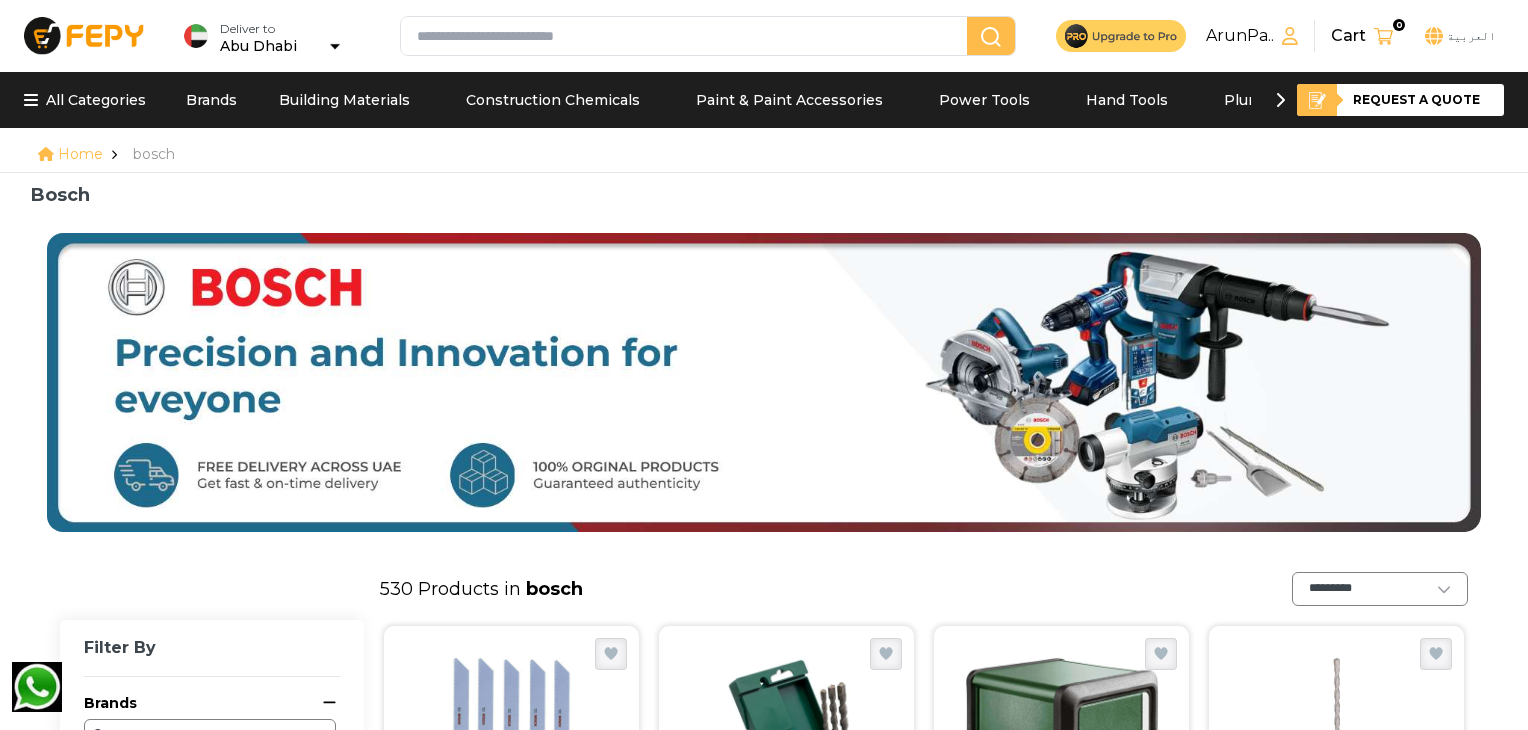 scroll, scrollTop: 1730, scrollLeft: 0, axis: vertical 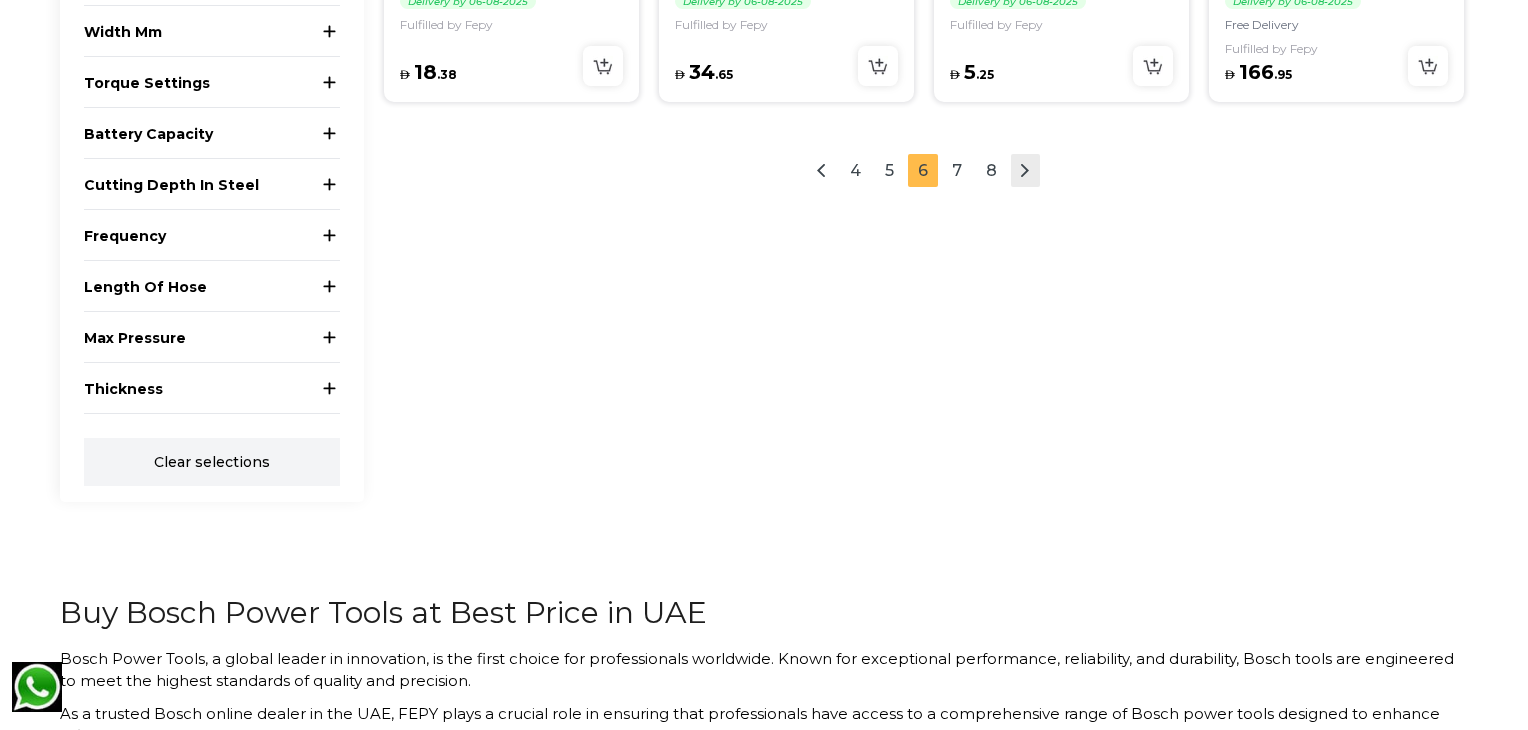 click at bounding box center [1025, 170] 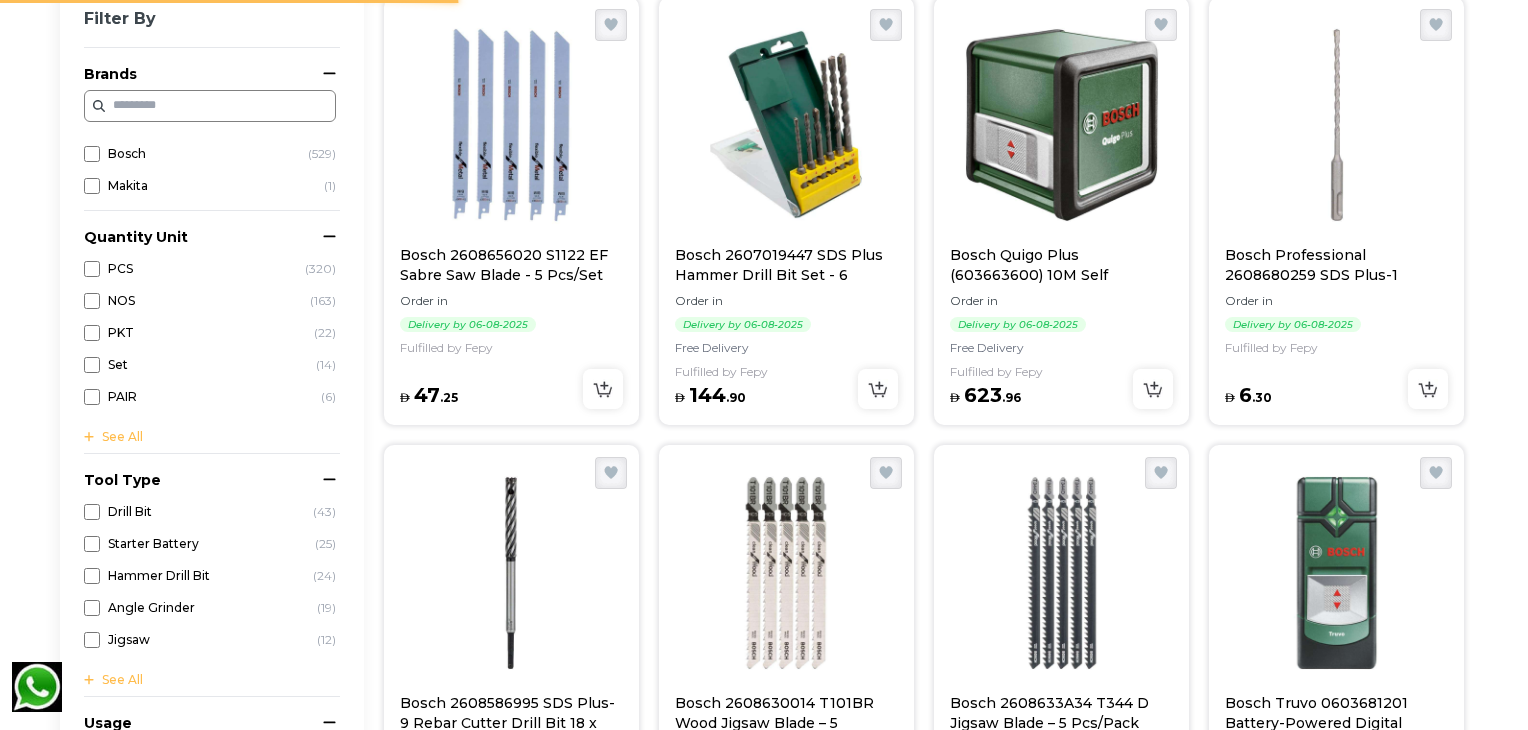 scroll, scrollTop: 620, scrollLeft: 0, axis: vertical 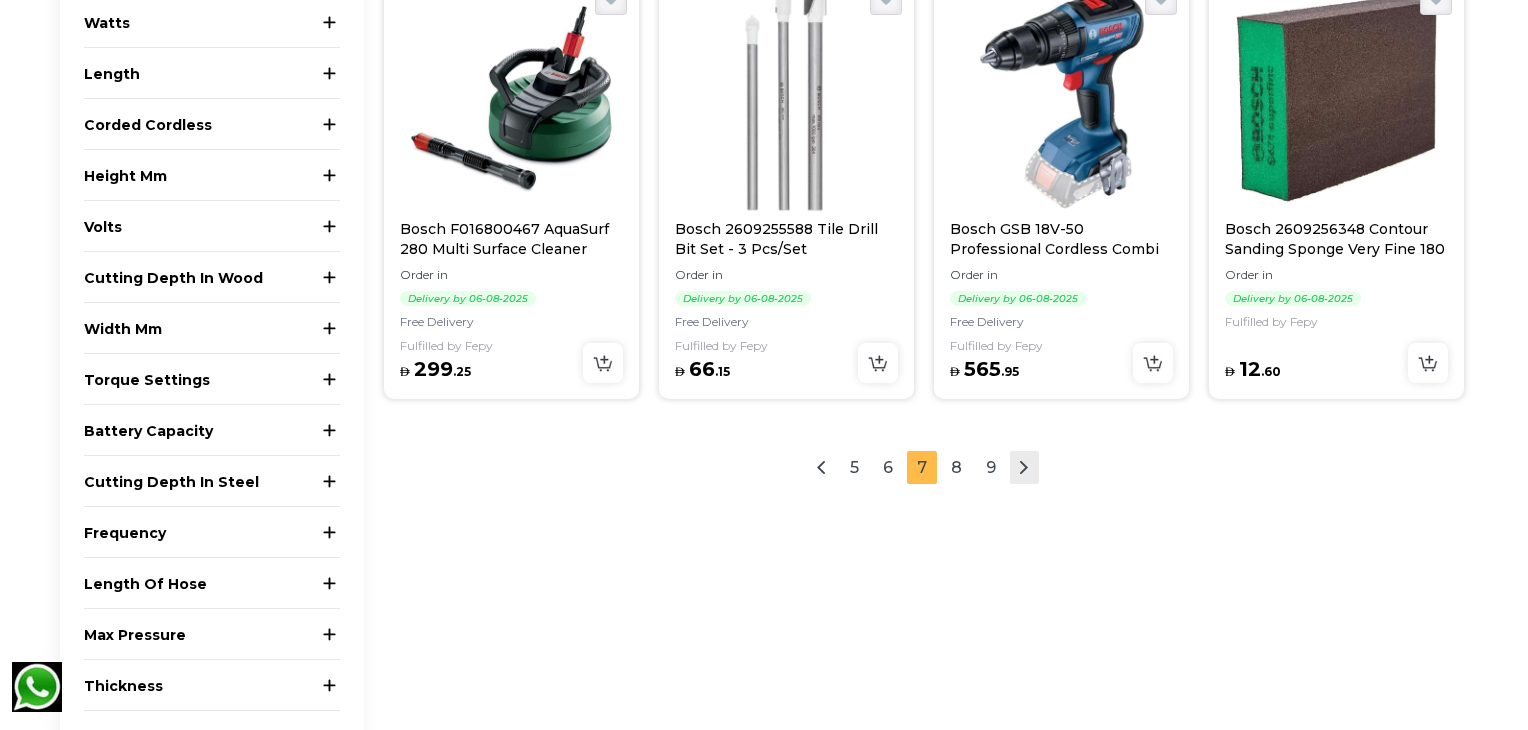 click at bounding box center [1024, 467] 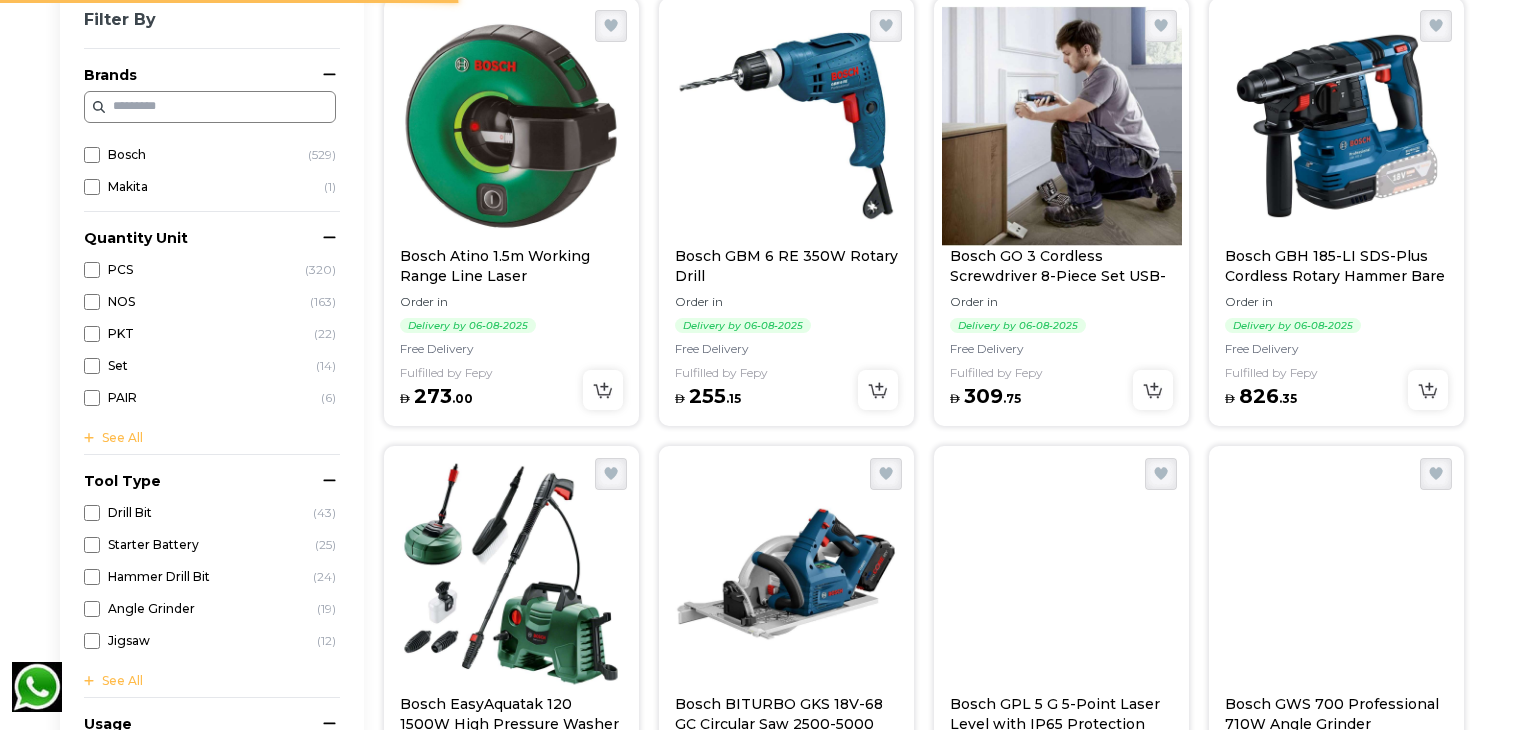 scroll, scrollTop: 620, scrollLeft: 0, axis: vertical 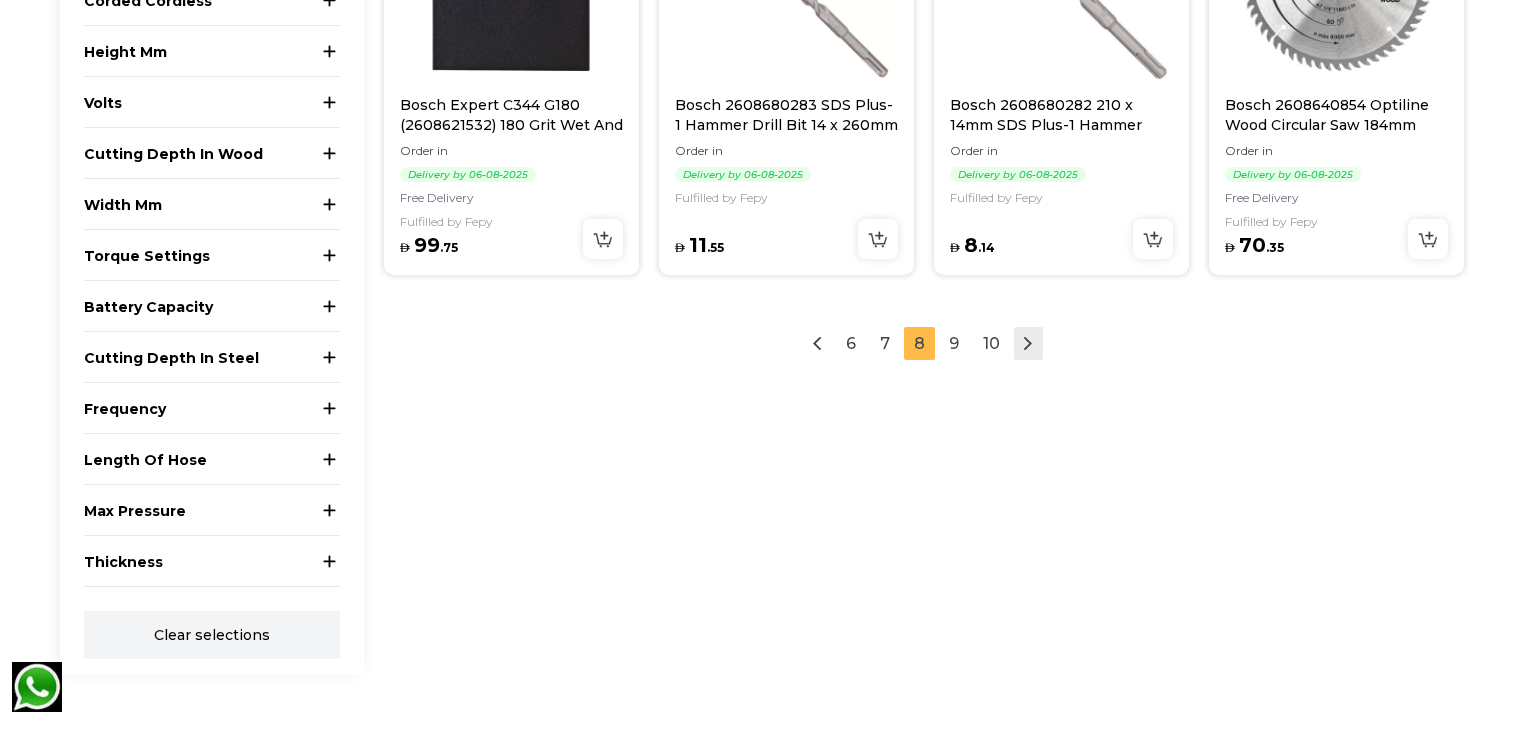 click 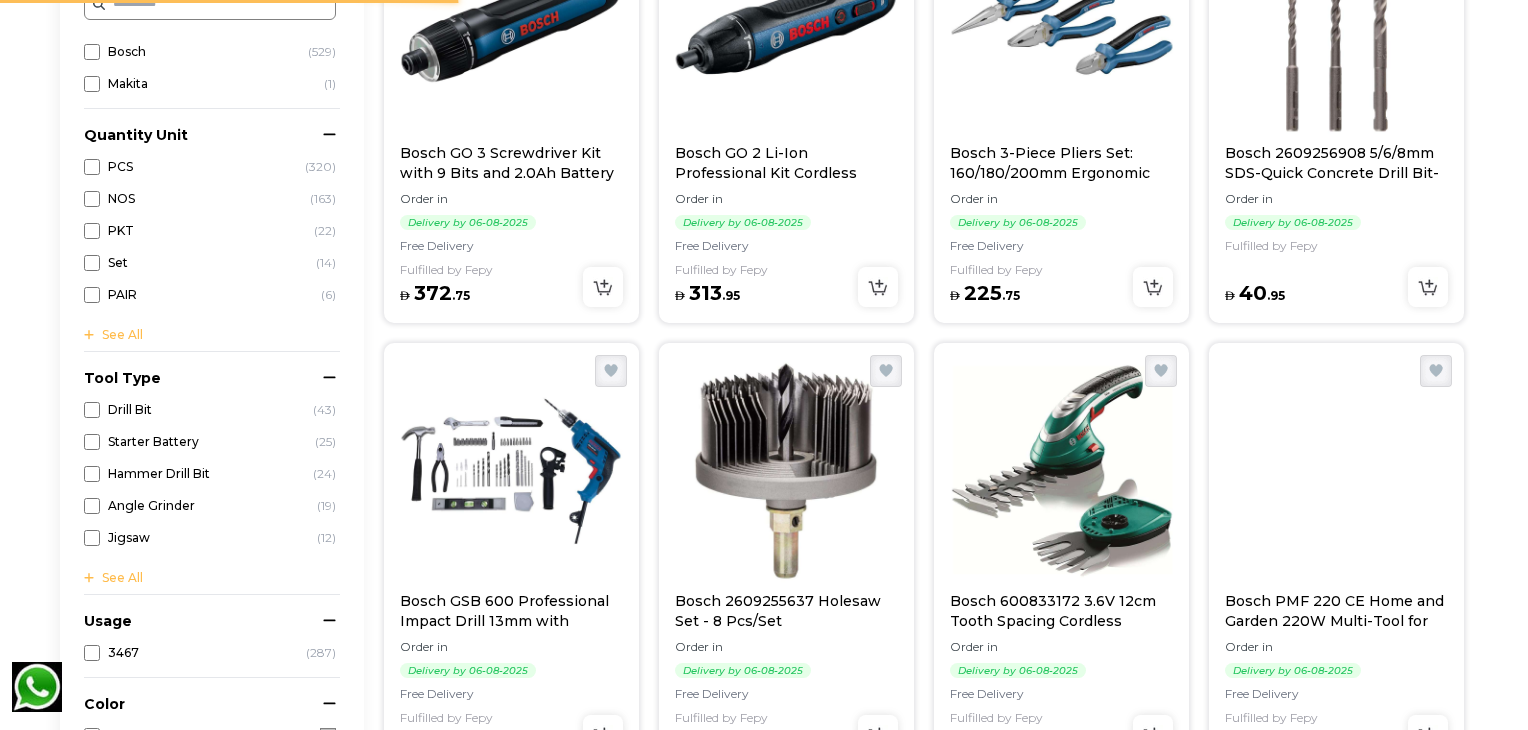 scroll, scrollTop: 620, scrollLeft: 0, axis: vertical 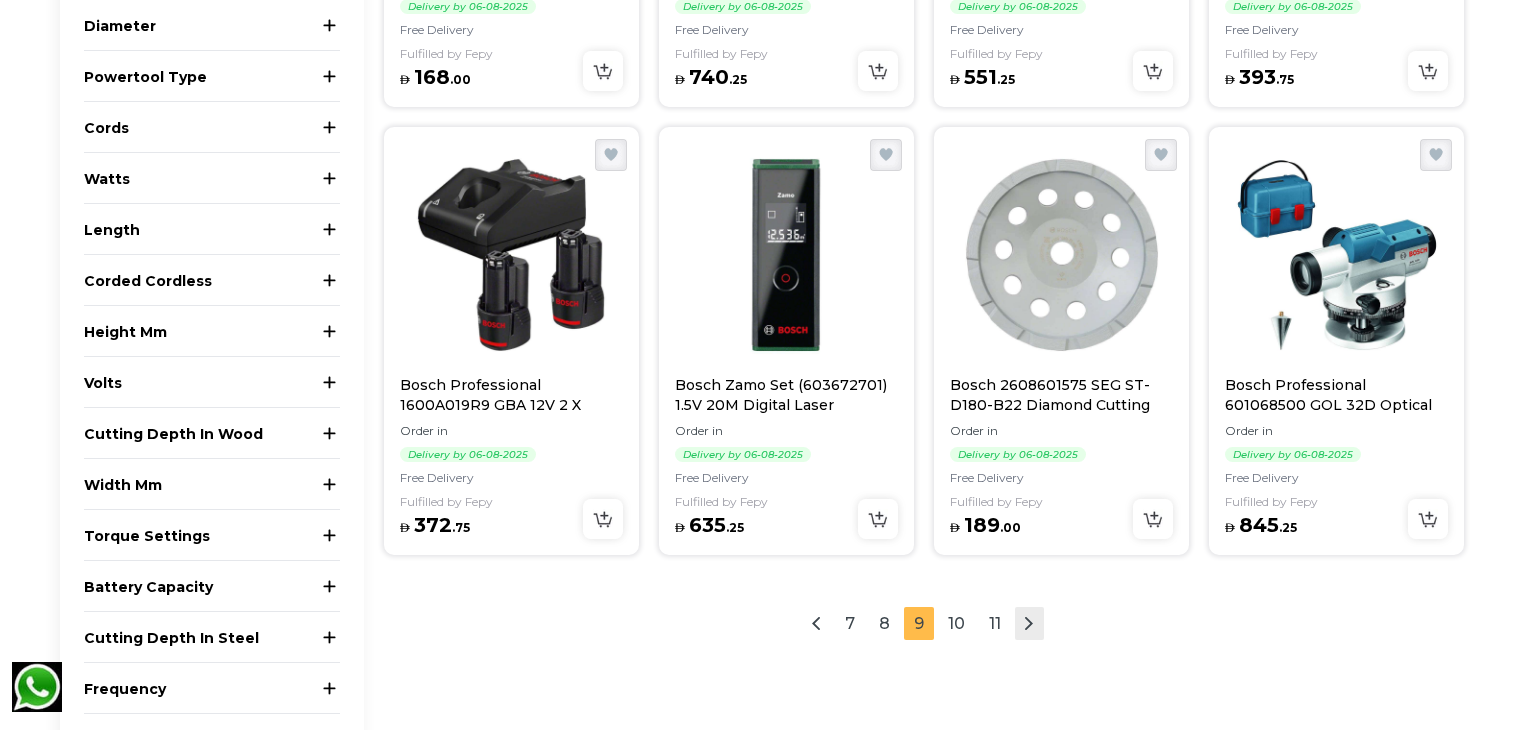click at bounding box center (1029, 623) 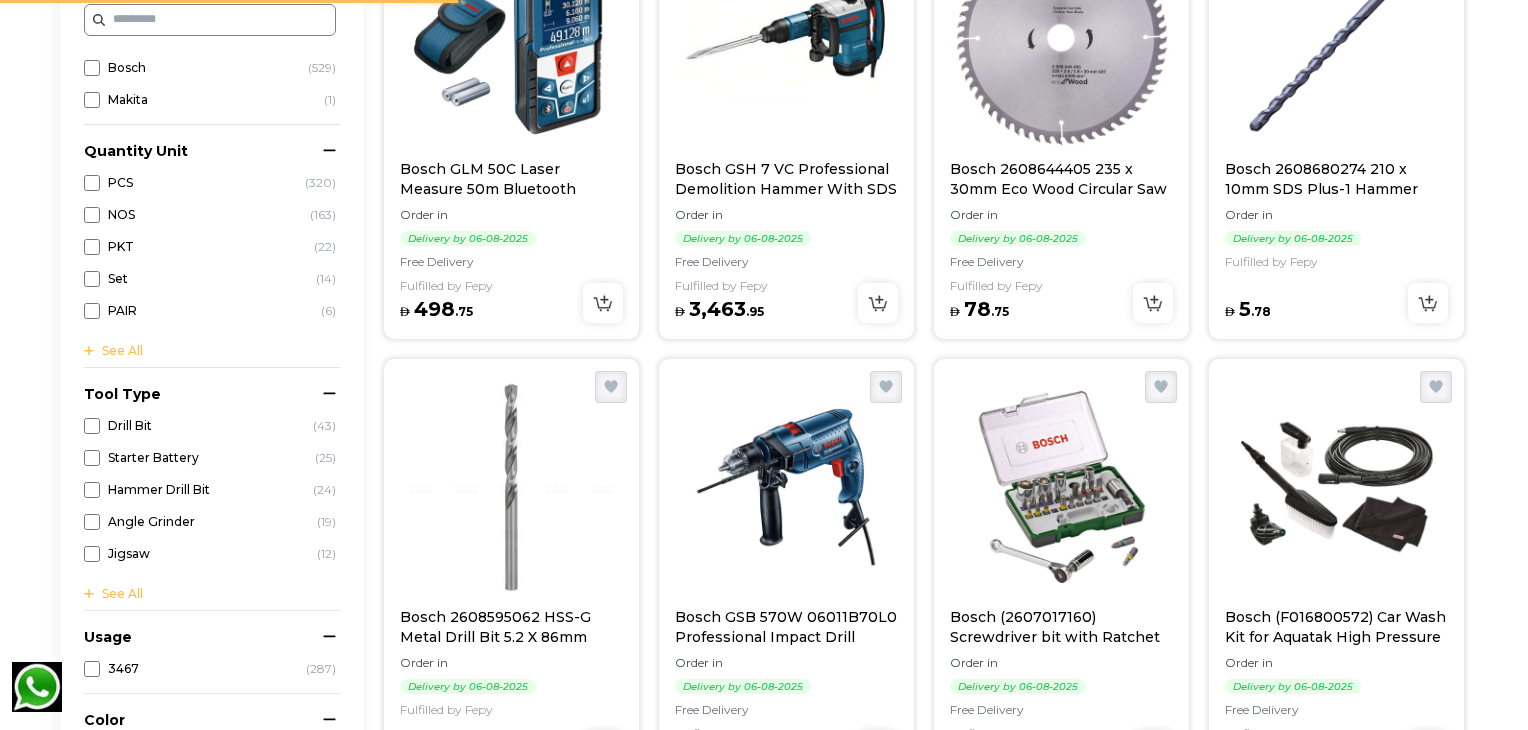 scroll, scrollTop: 620, scrollLeft: 0, axis: vertical 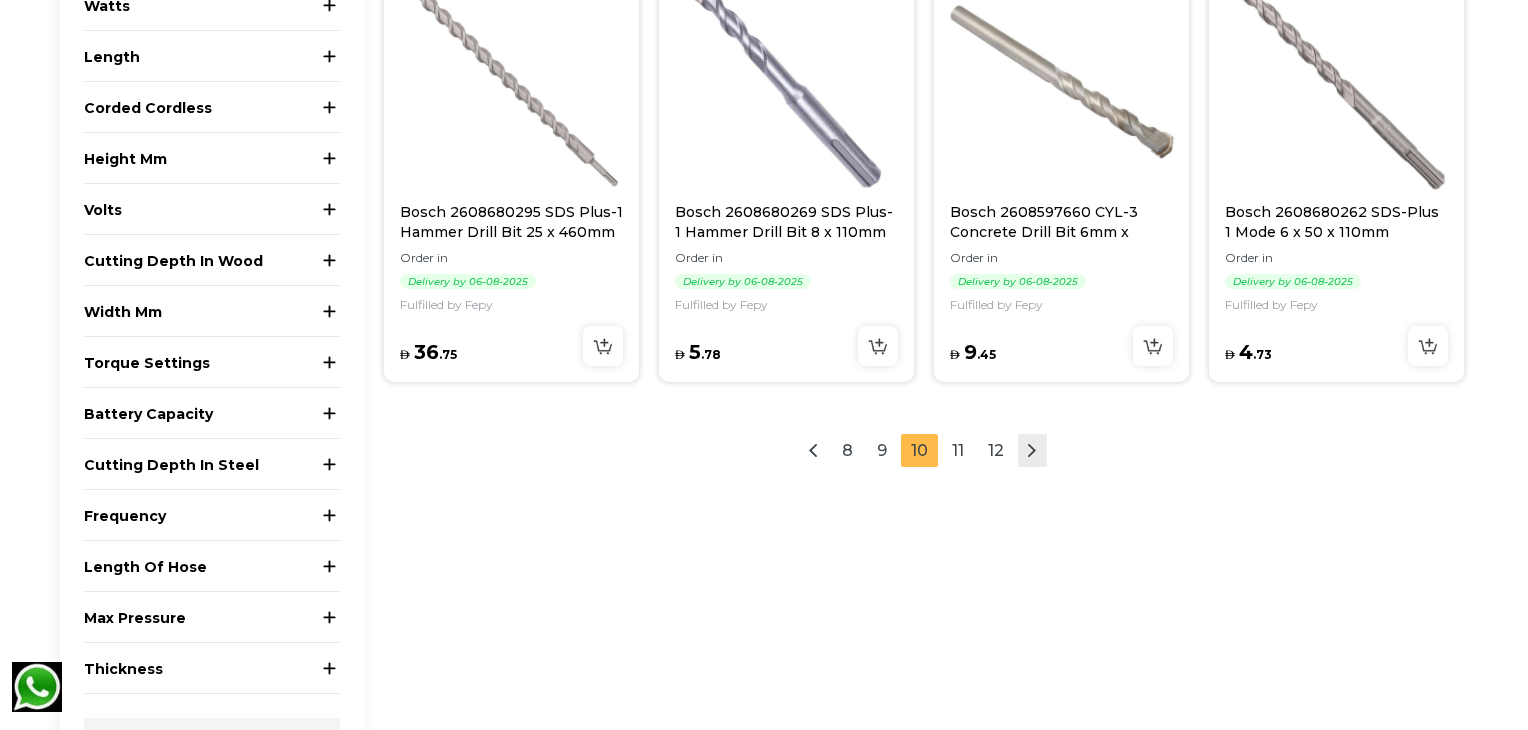 click 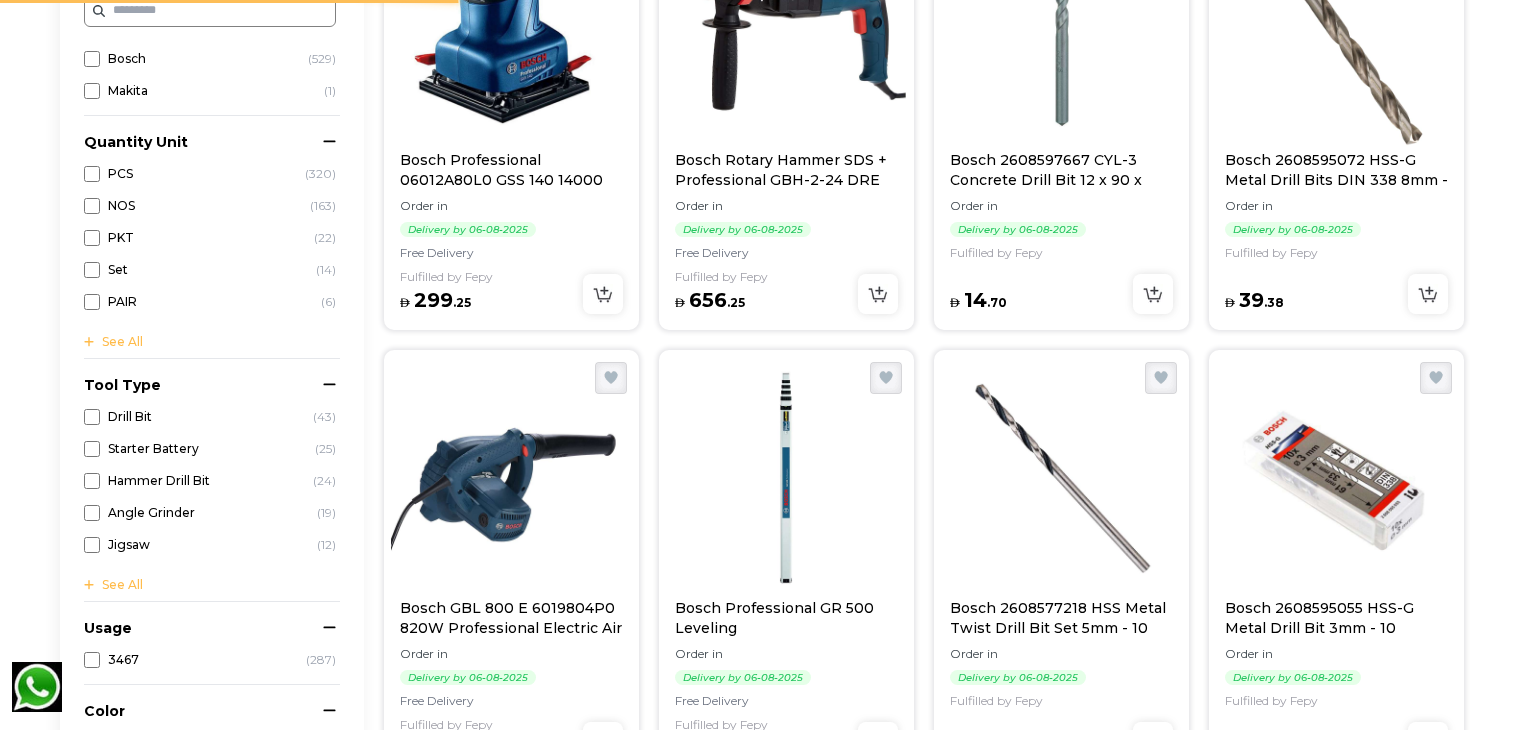 scroll, scrollTop: 620, scrollLeft: 0, axis: vertical 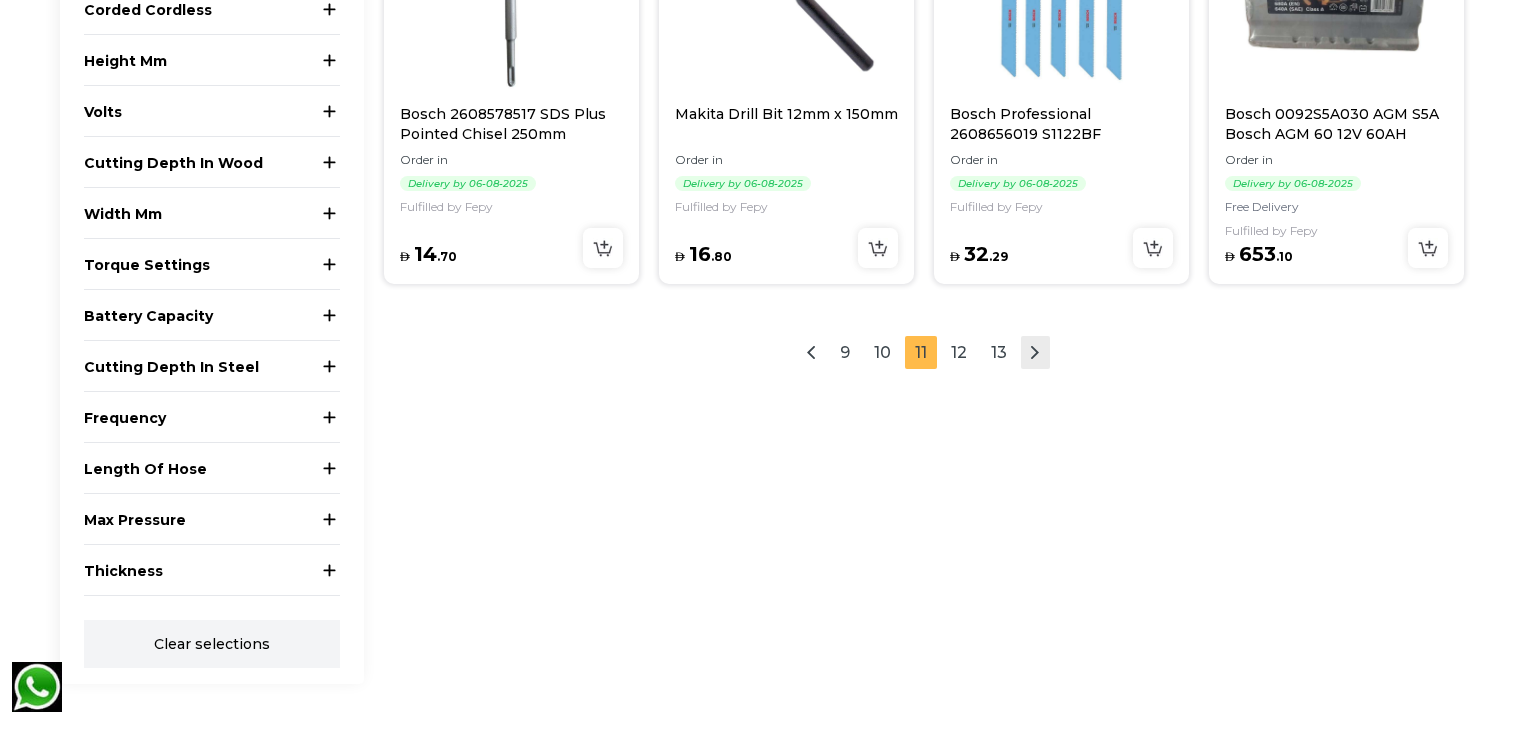click at bounding box center [1035, 352] 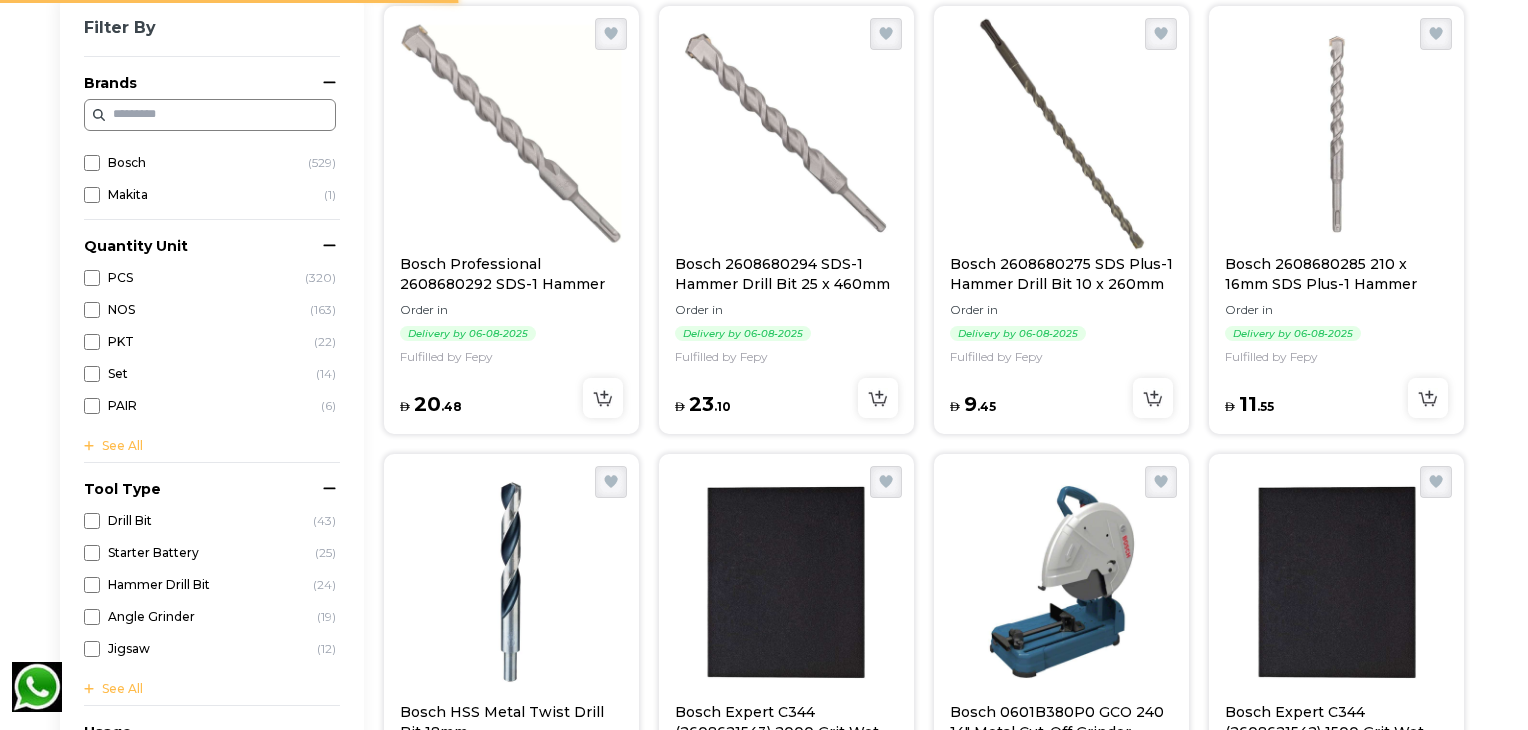 scroll, scrollTop: 0, scrollLeft: 0, axis: both 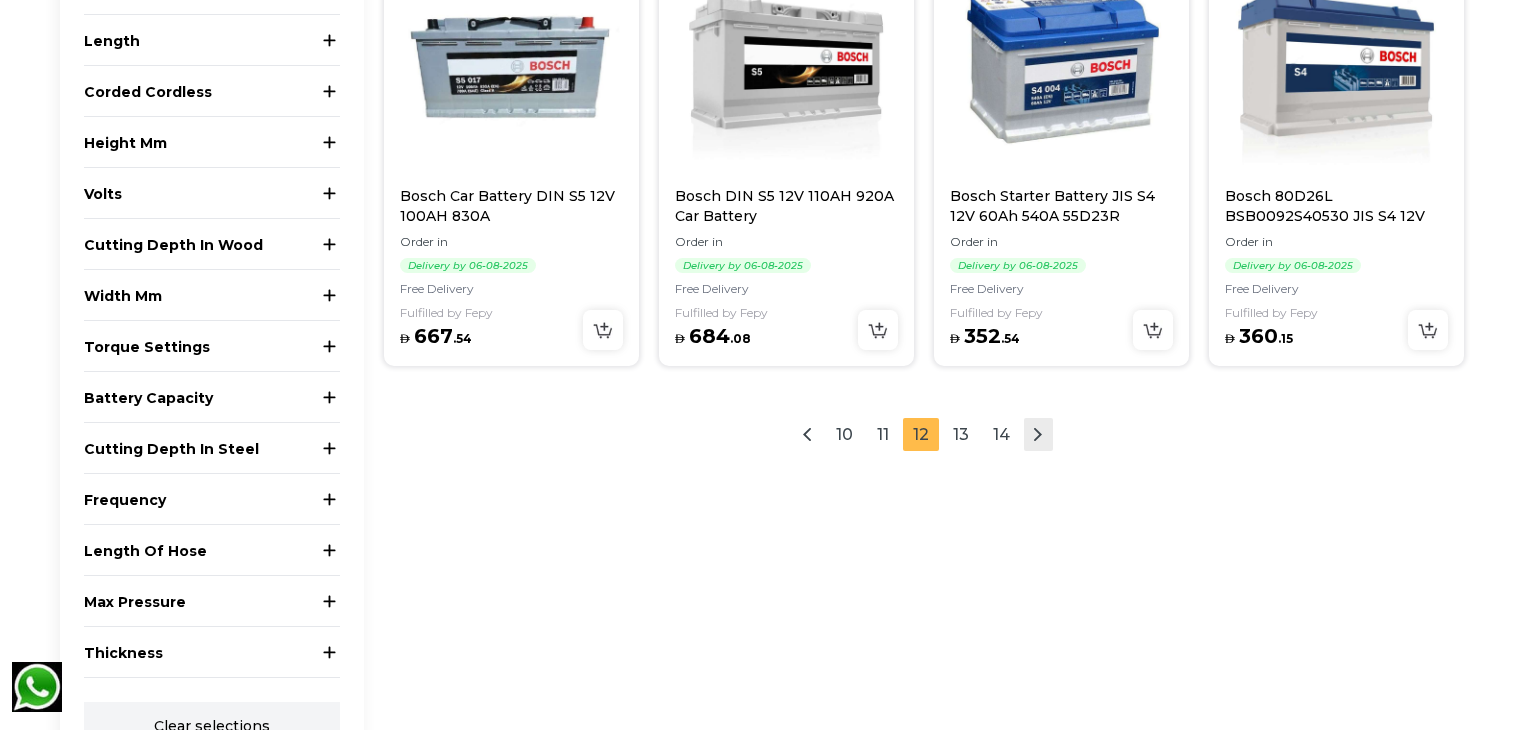 click 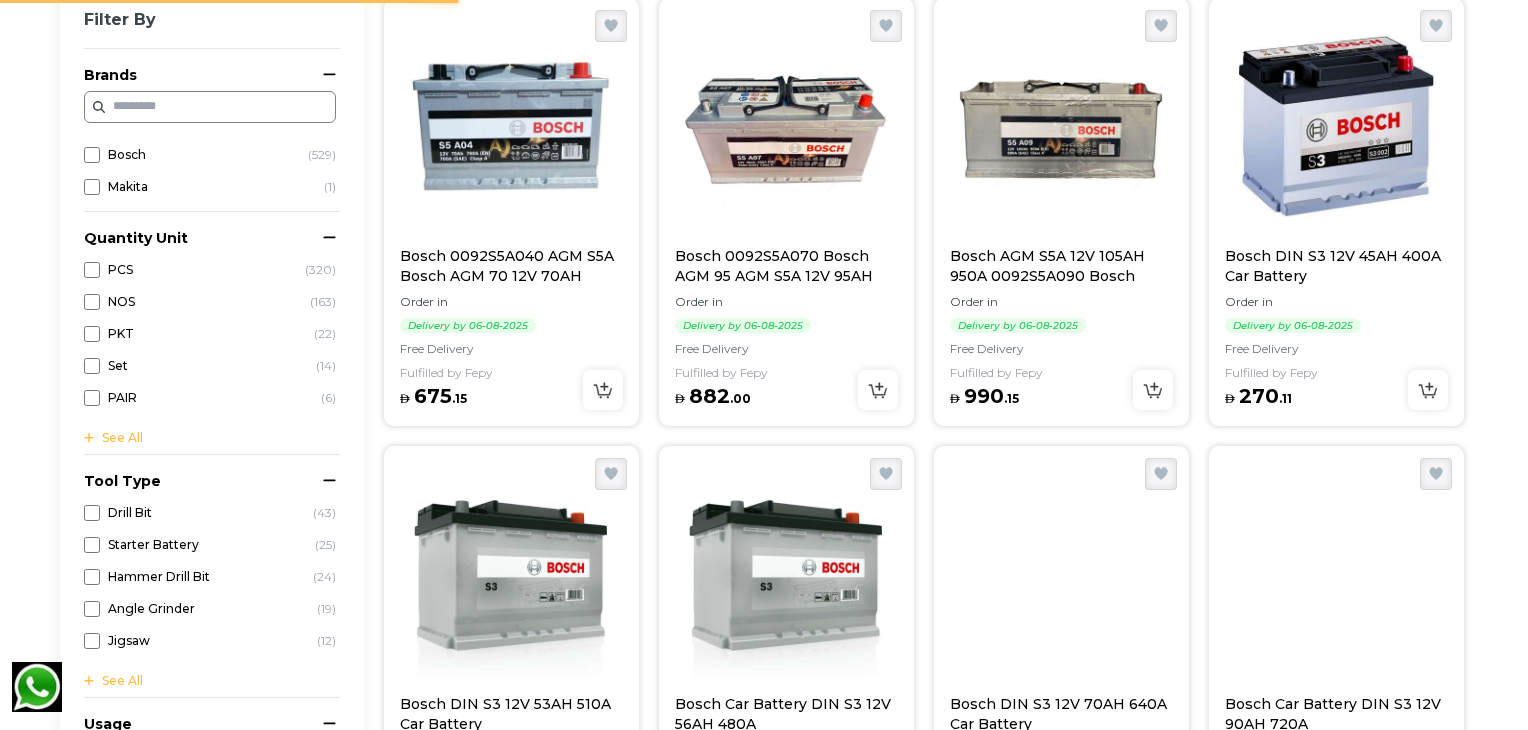 scroll, scrollTop: 620, scrollLeft: 0, axis: vertical 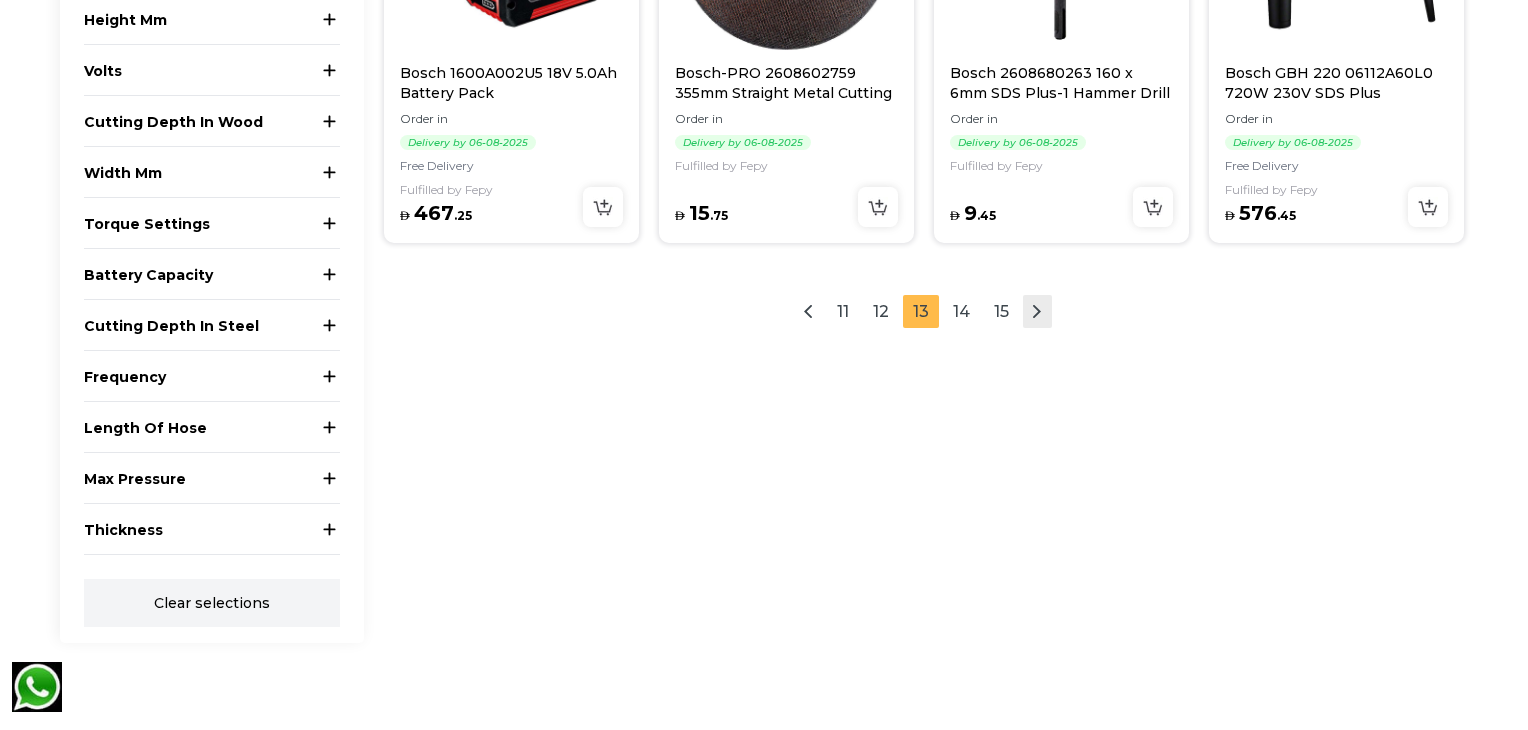 click 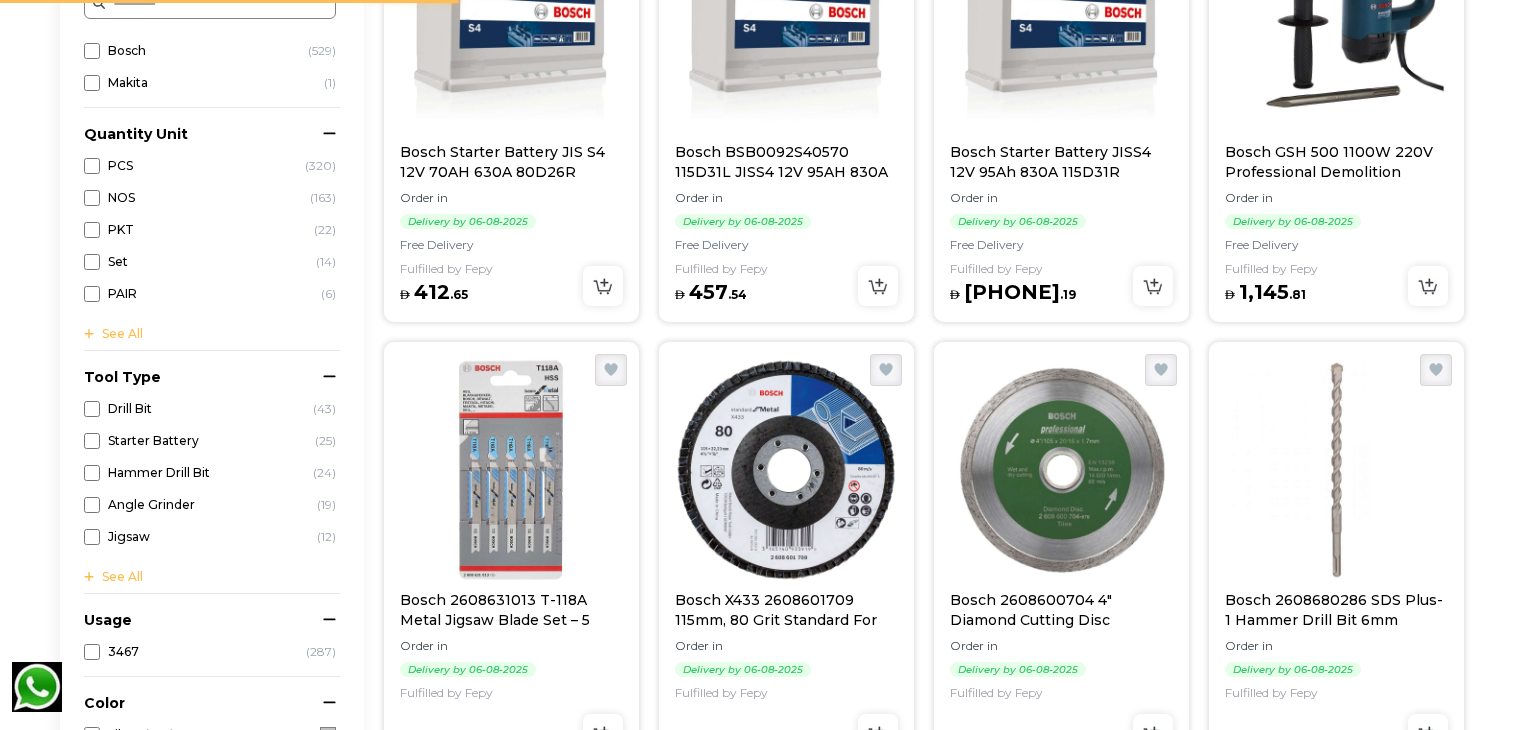 scroll, scrollTop: 620, scrollLeft: 0, axis: vertical 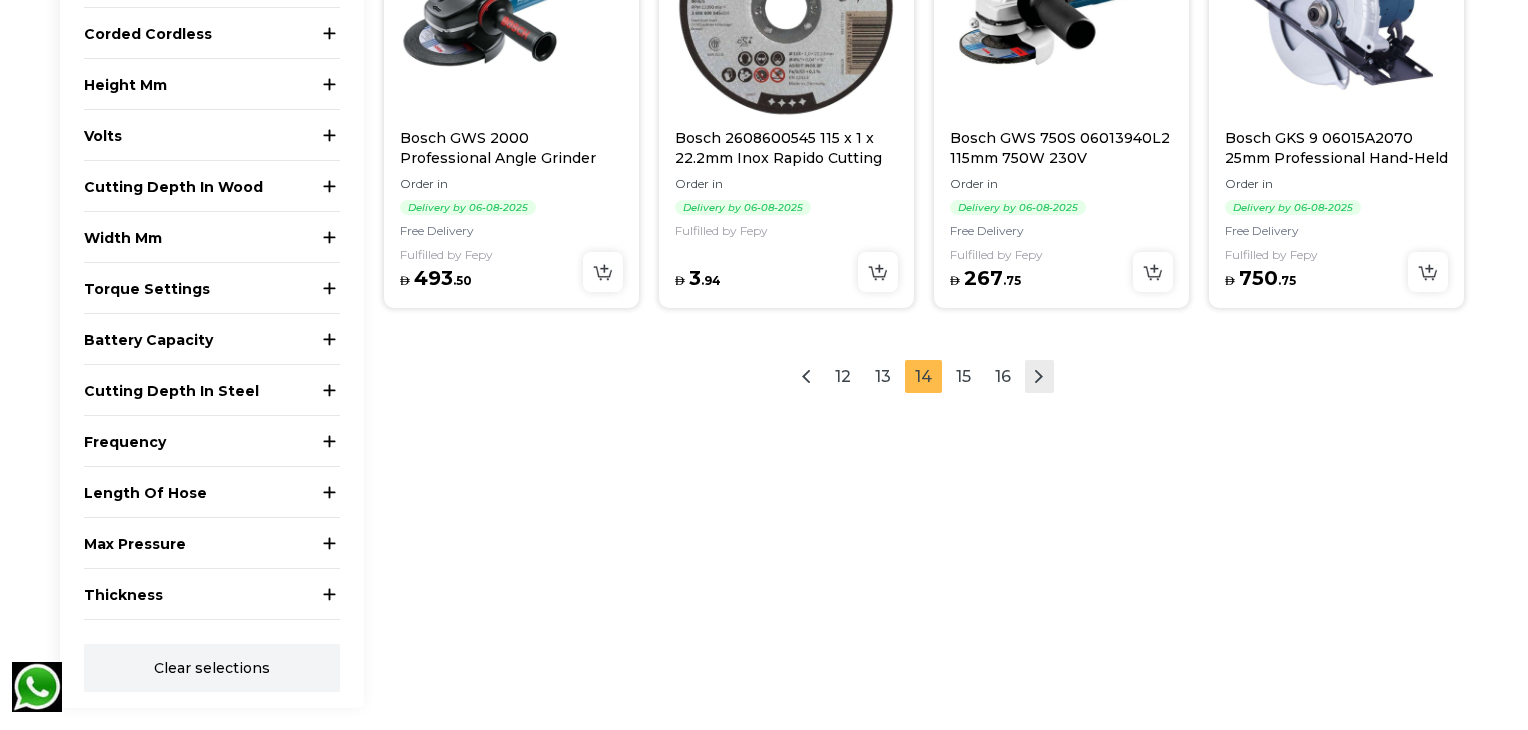 click 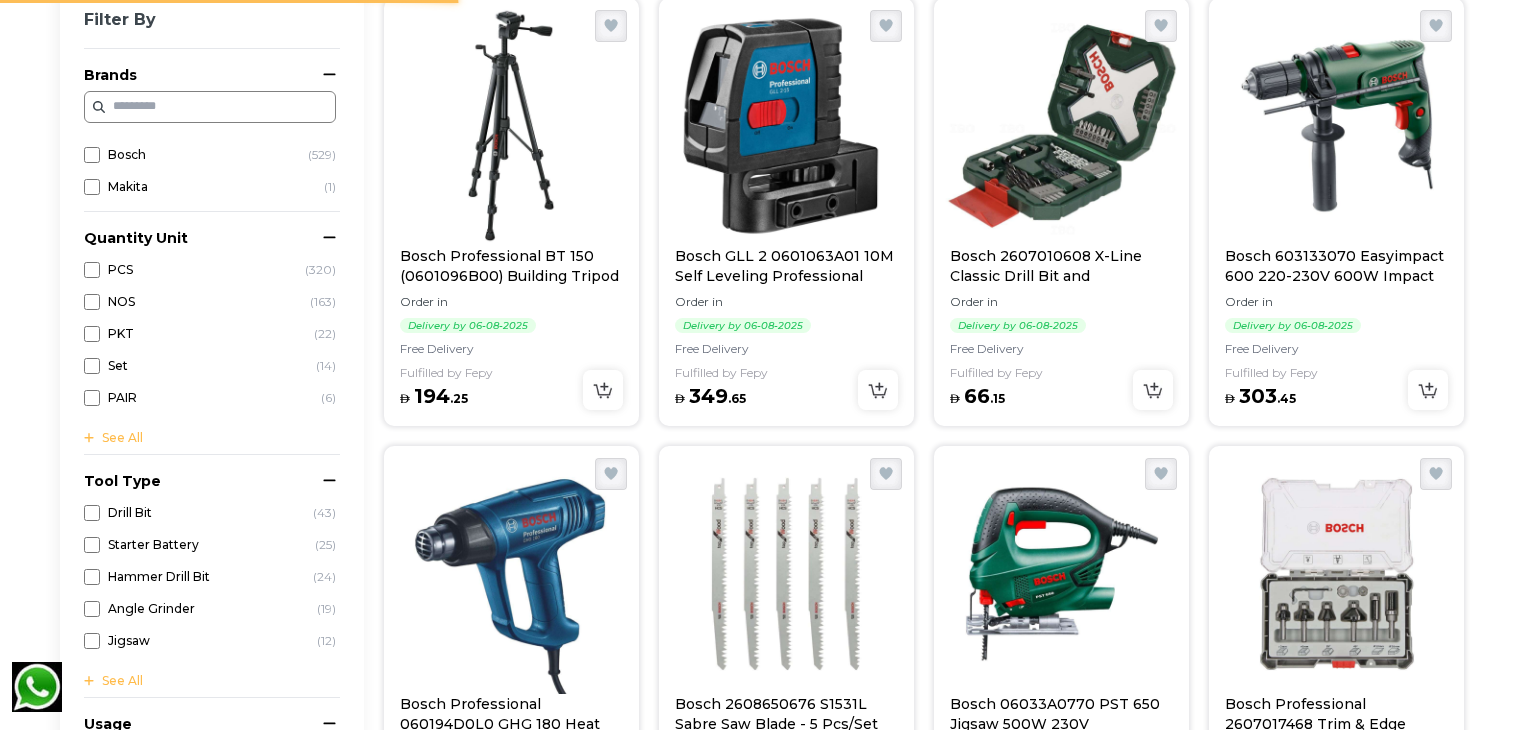scroll, scrollTop: 620, scrollLeft: 0, axis: vertical 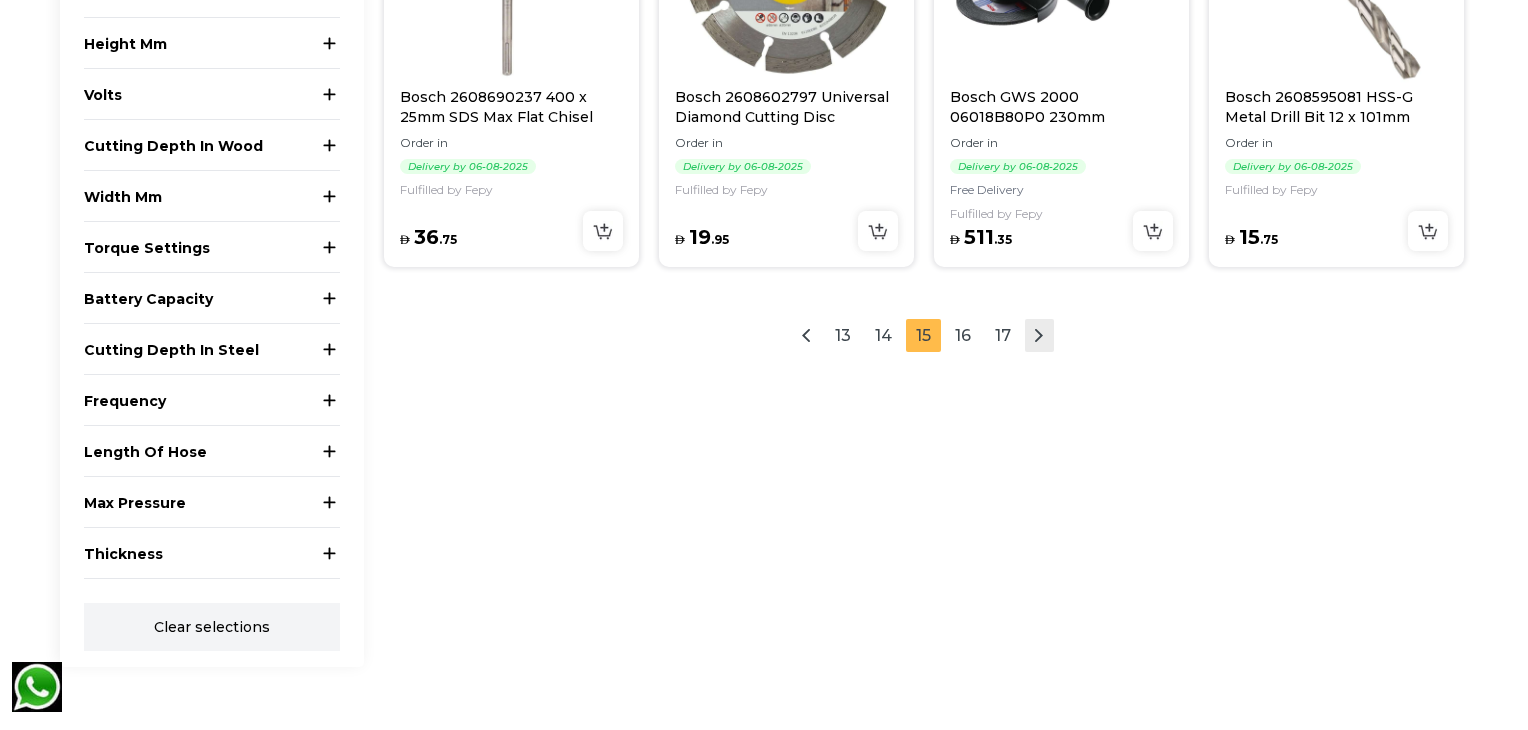 click 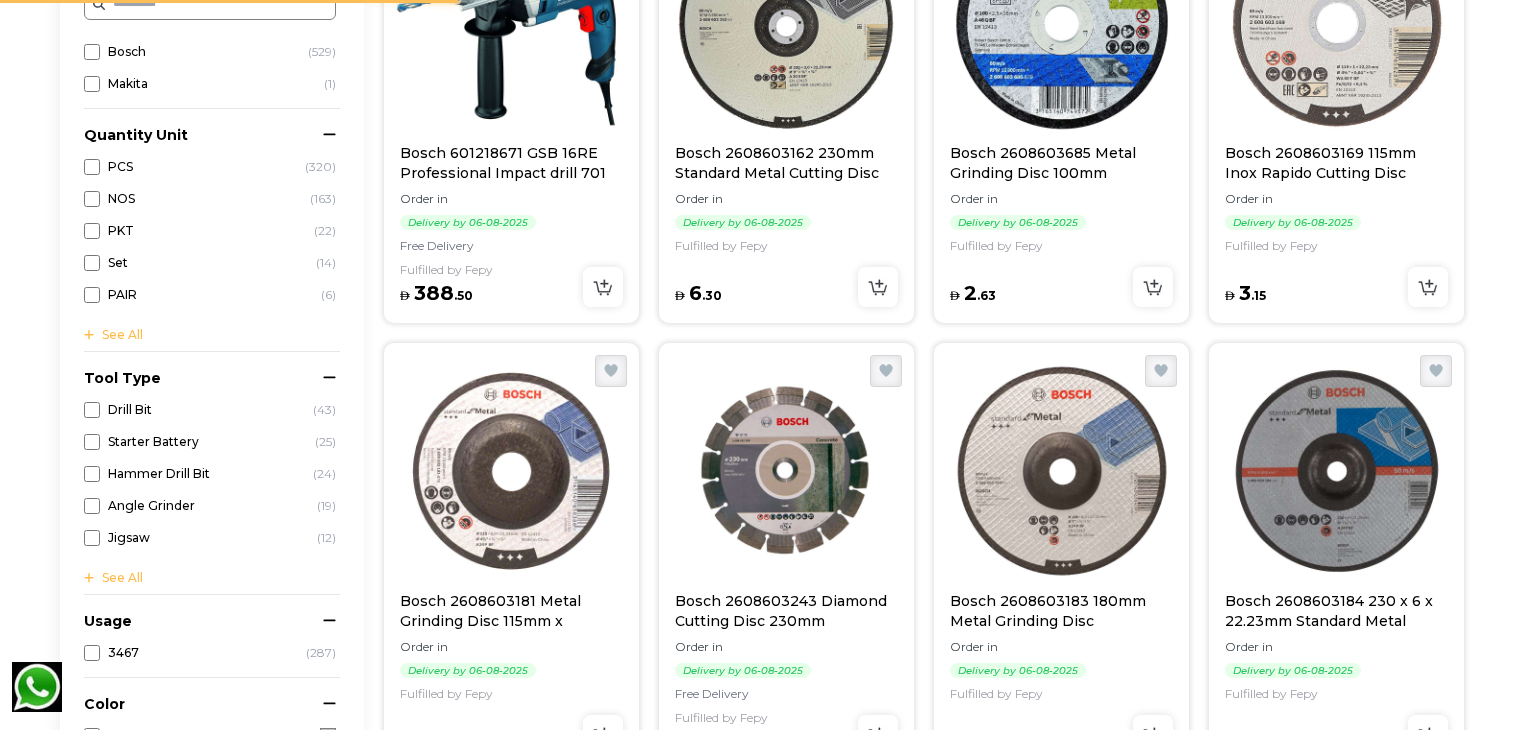 scroll, scrollTop: 620, scrollLeft: 0, axis: vertical 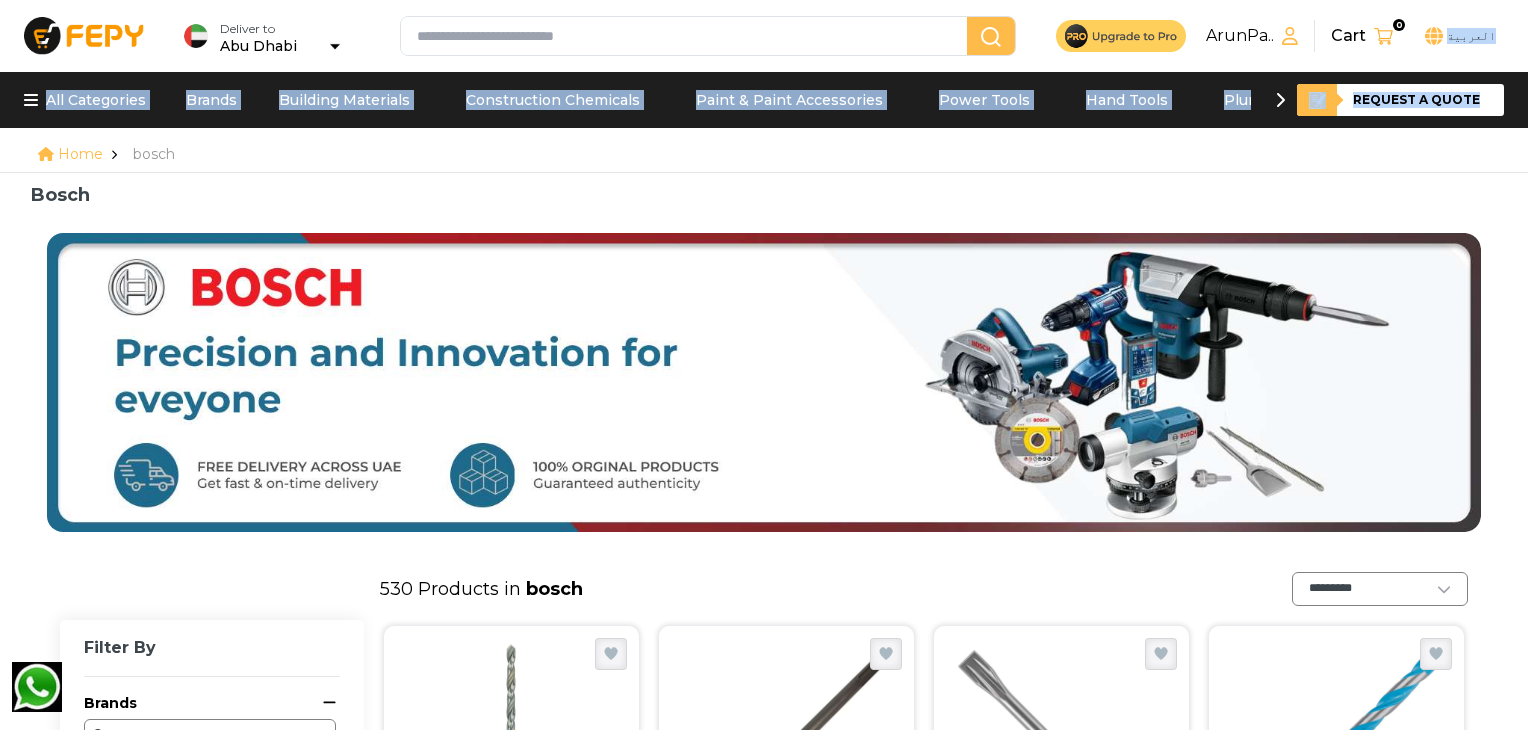 drag, startPoint x: 1525, startPoint y: 30, endPoint x: 1522, endPoint y: 85, distance: 55.081757 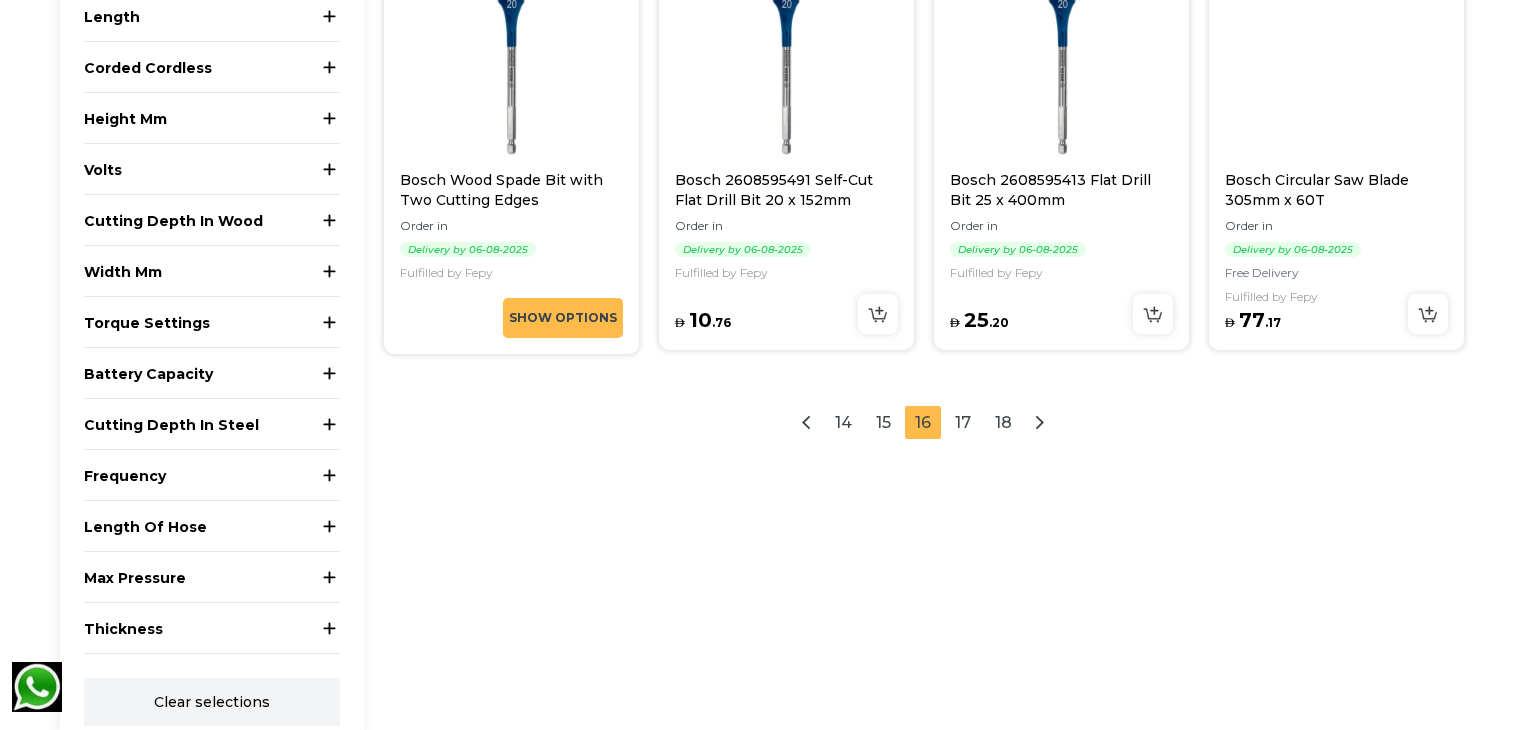 scroll, scrollTop: 2529, scrollLeft: 0, axis: vertical 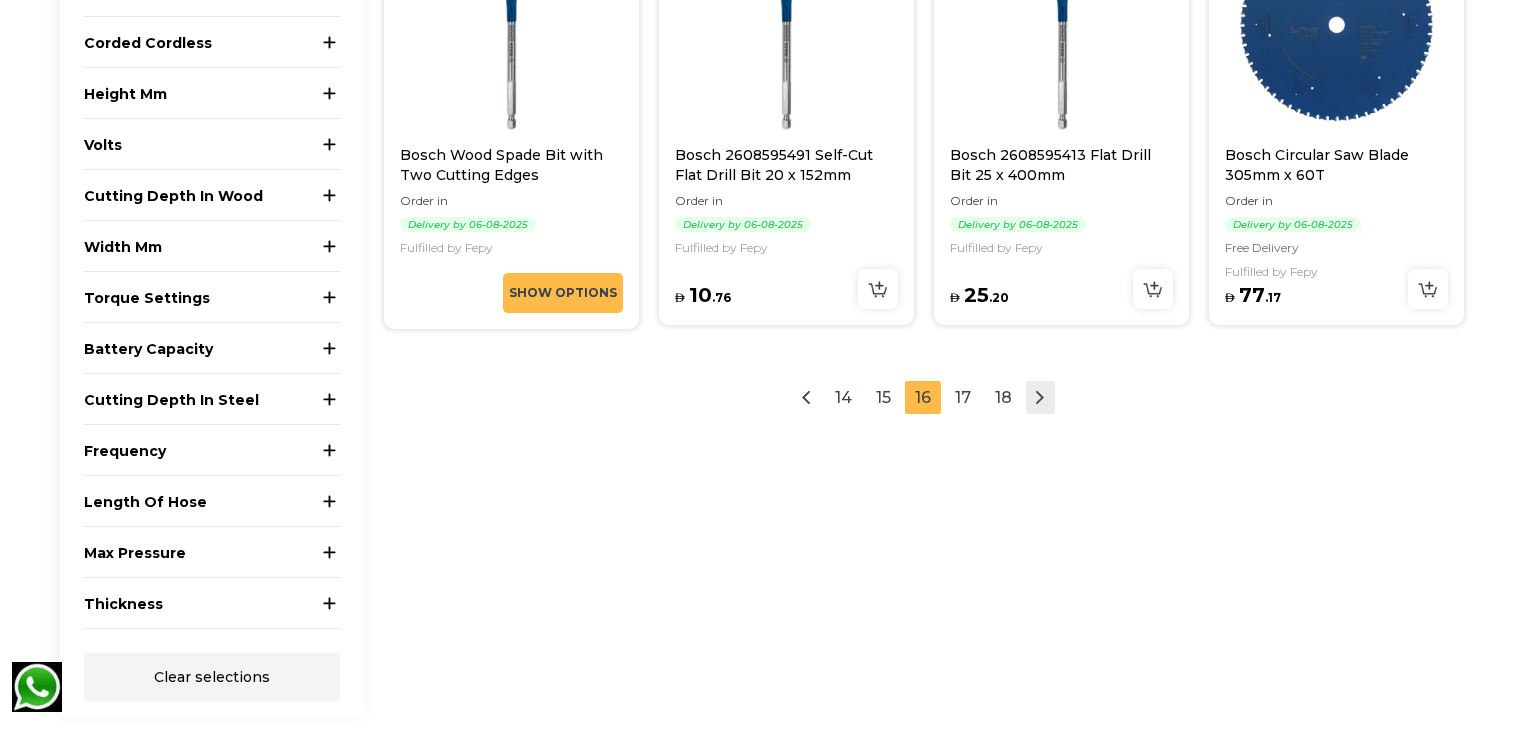 click at bounding box center [1040, 397] 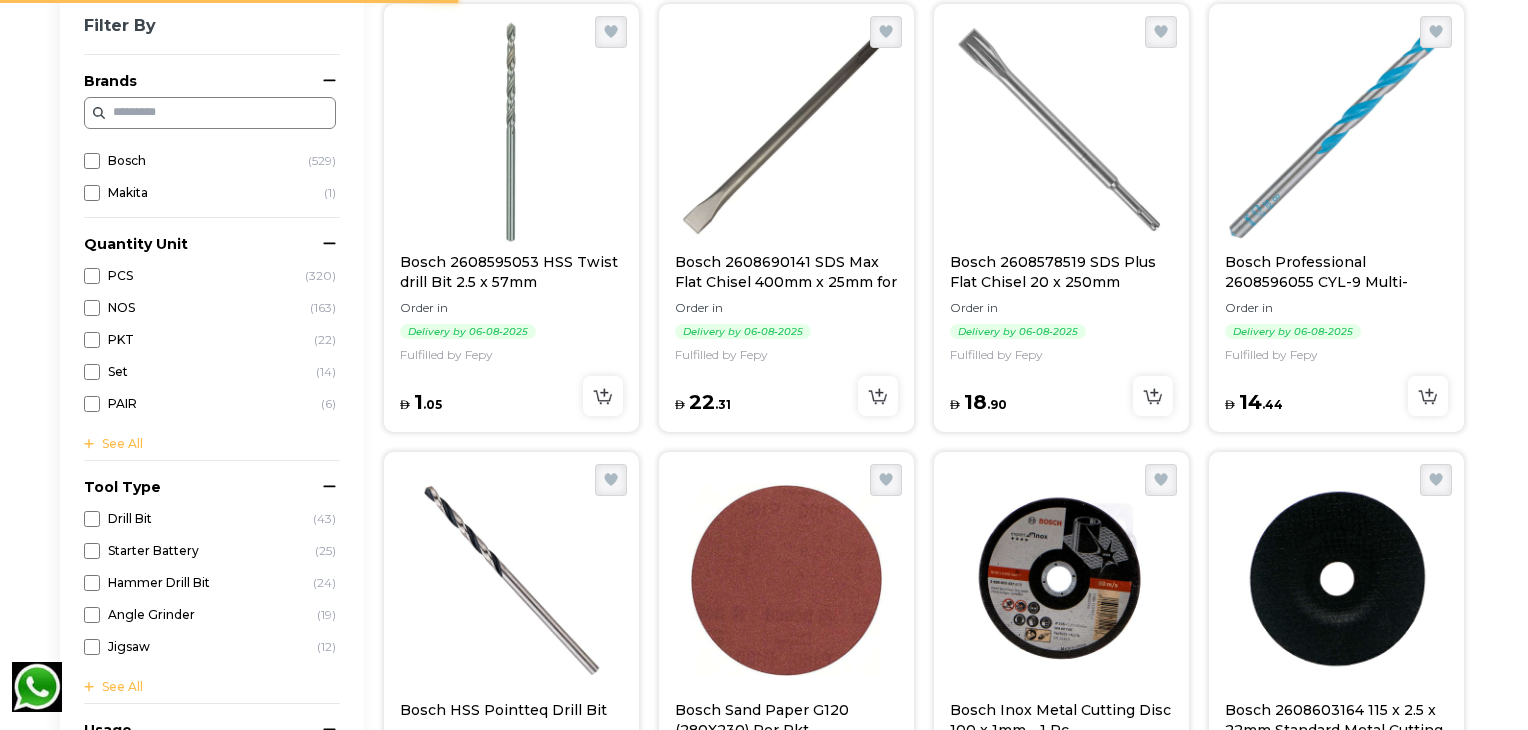 scroll, scrollTop: 620, scrollLeft: 0, axis: vertical 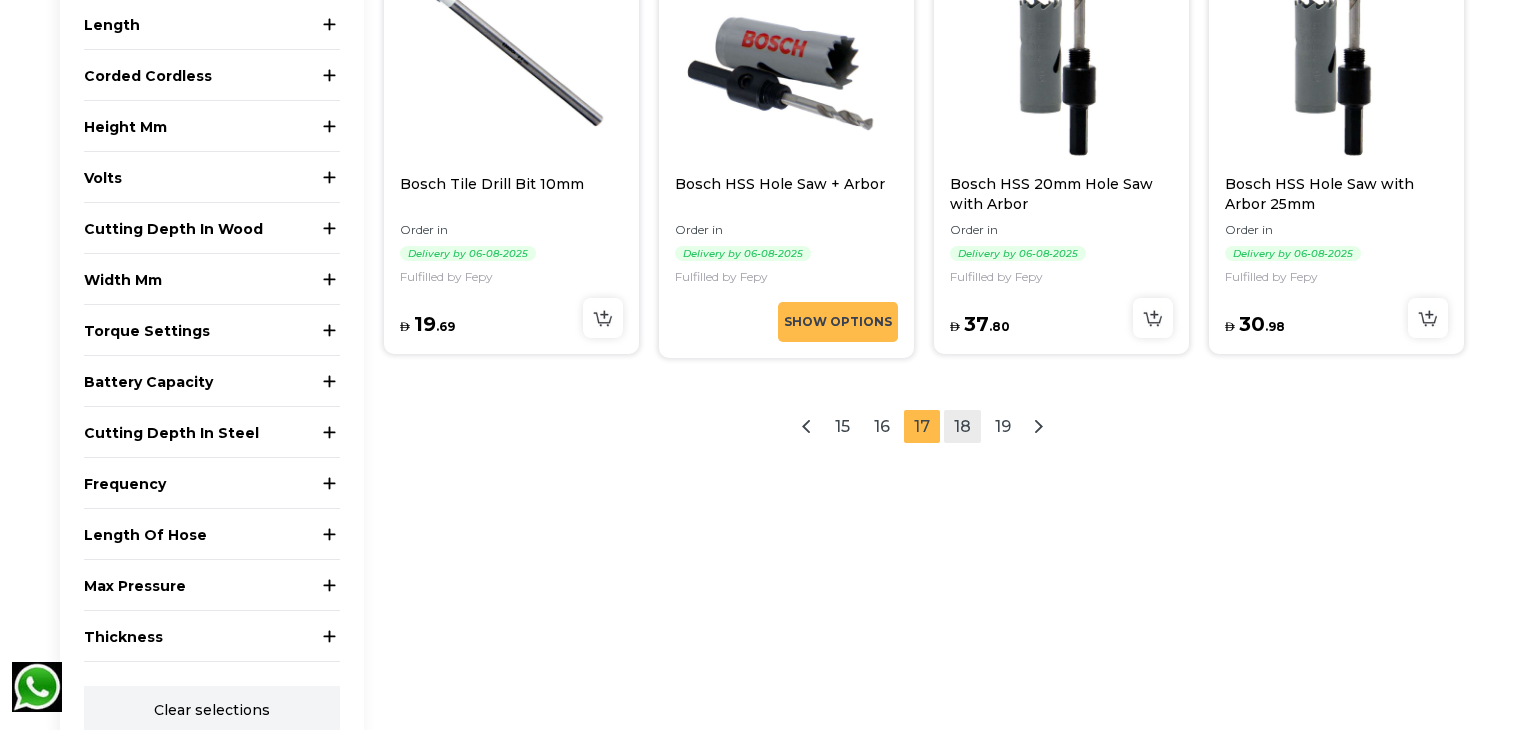 click on "18" at bounding box center (962, 426) 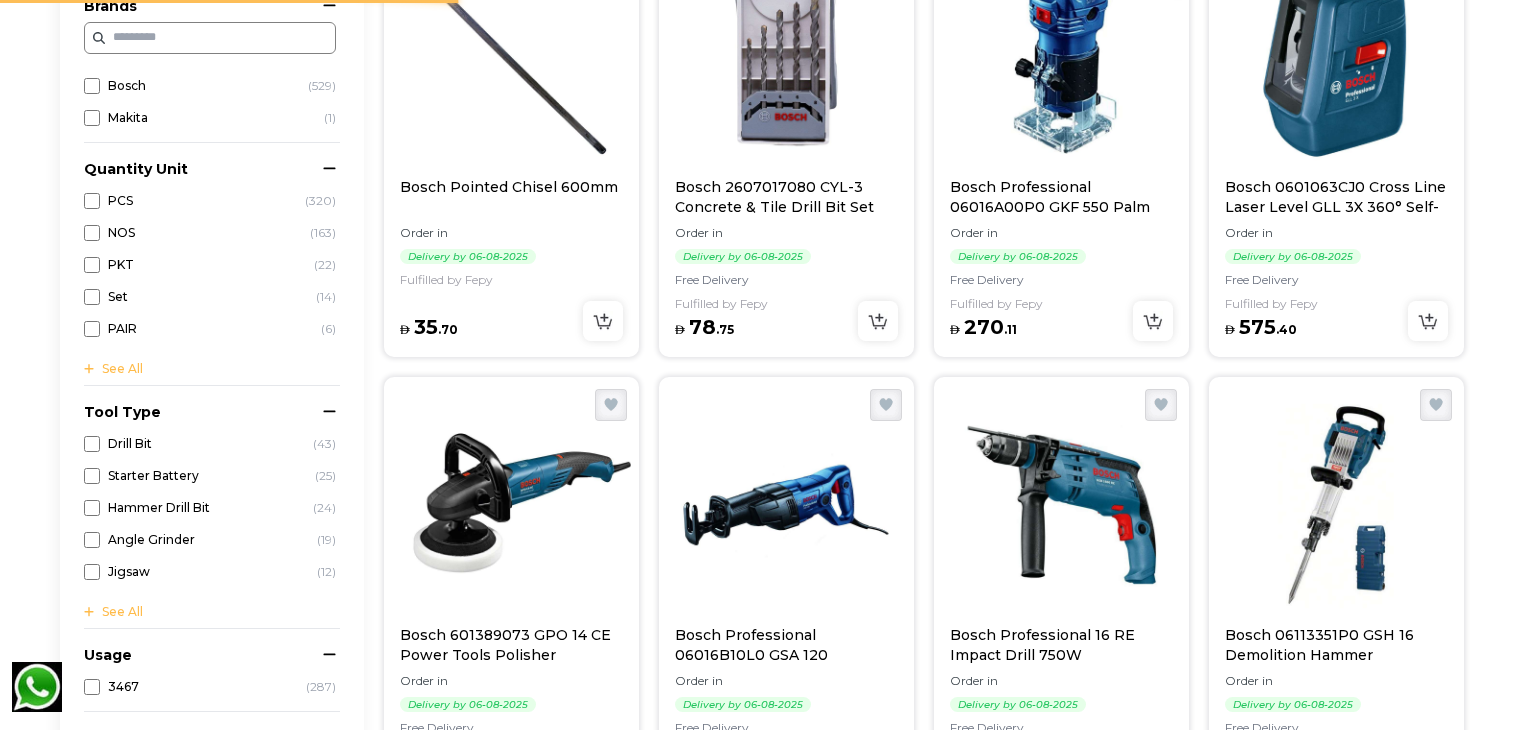 scroll, scrollTop: 620, scrollLeft: 0, axis: vertical 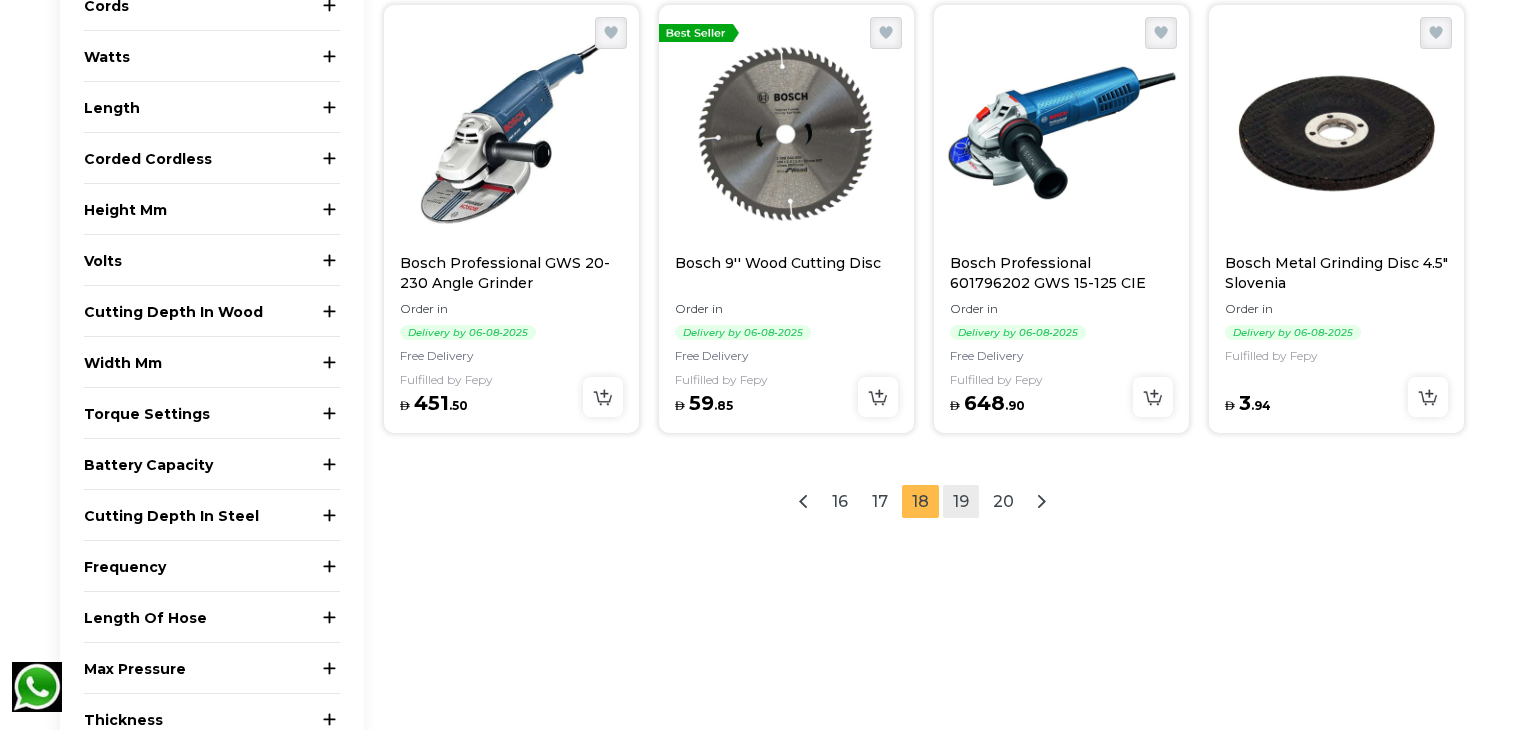 click on "19" at bounding box center [961, 501] 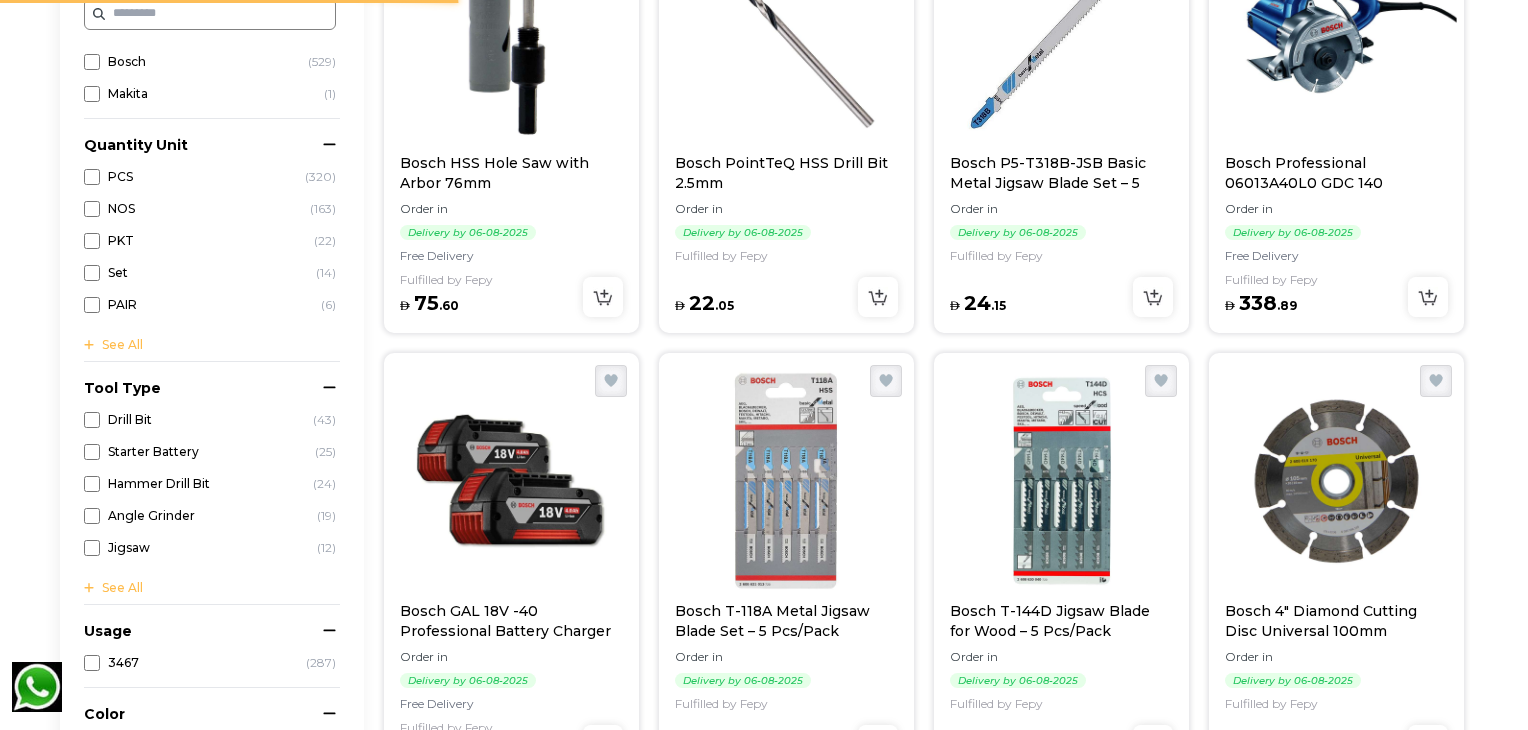 scroll, scrollTop: 620, scrollLeft: 0, axis: vertical 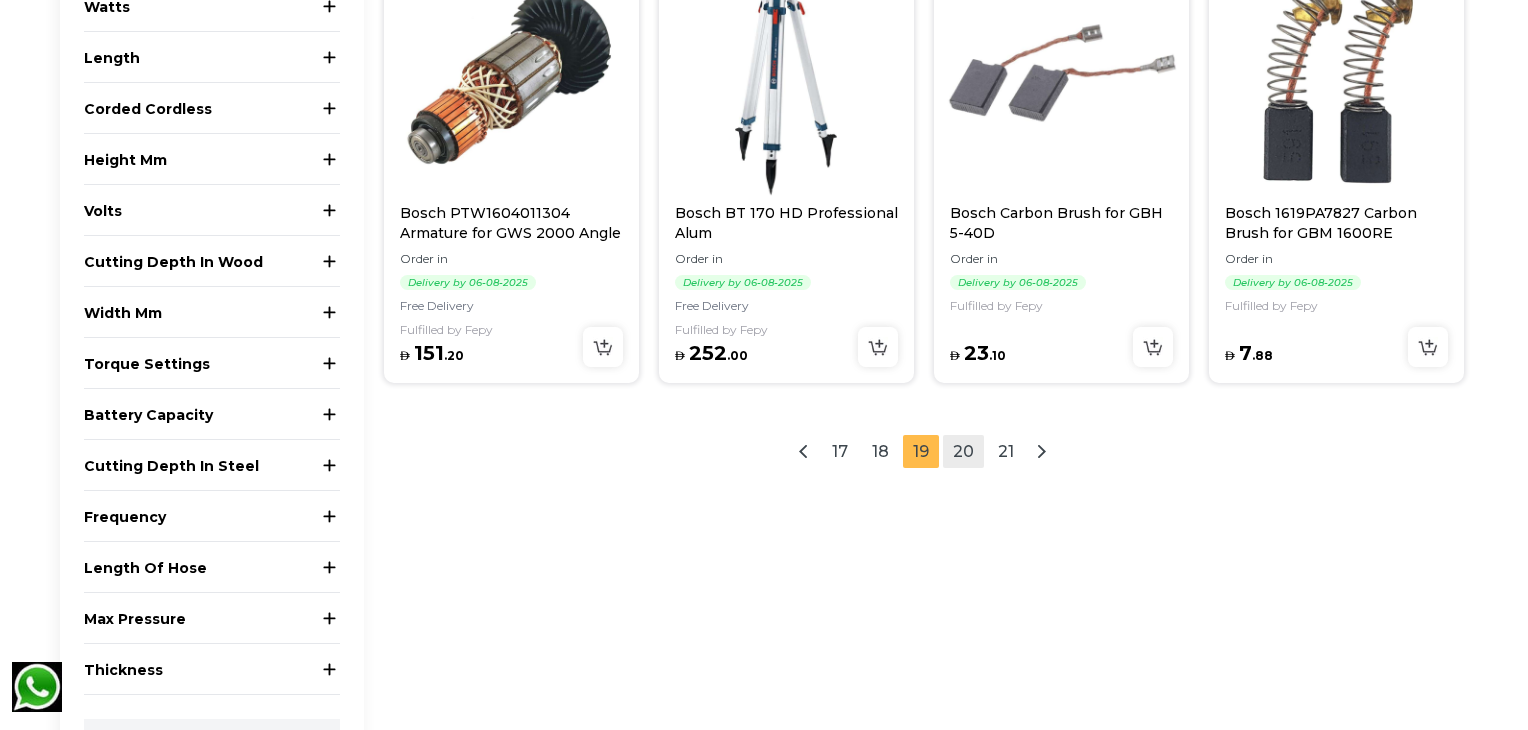 click on "20" at bounding box center [963, 451] 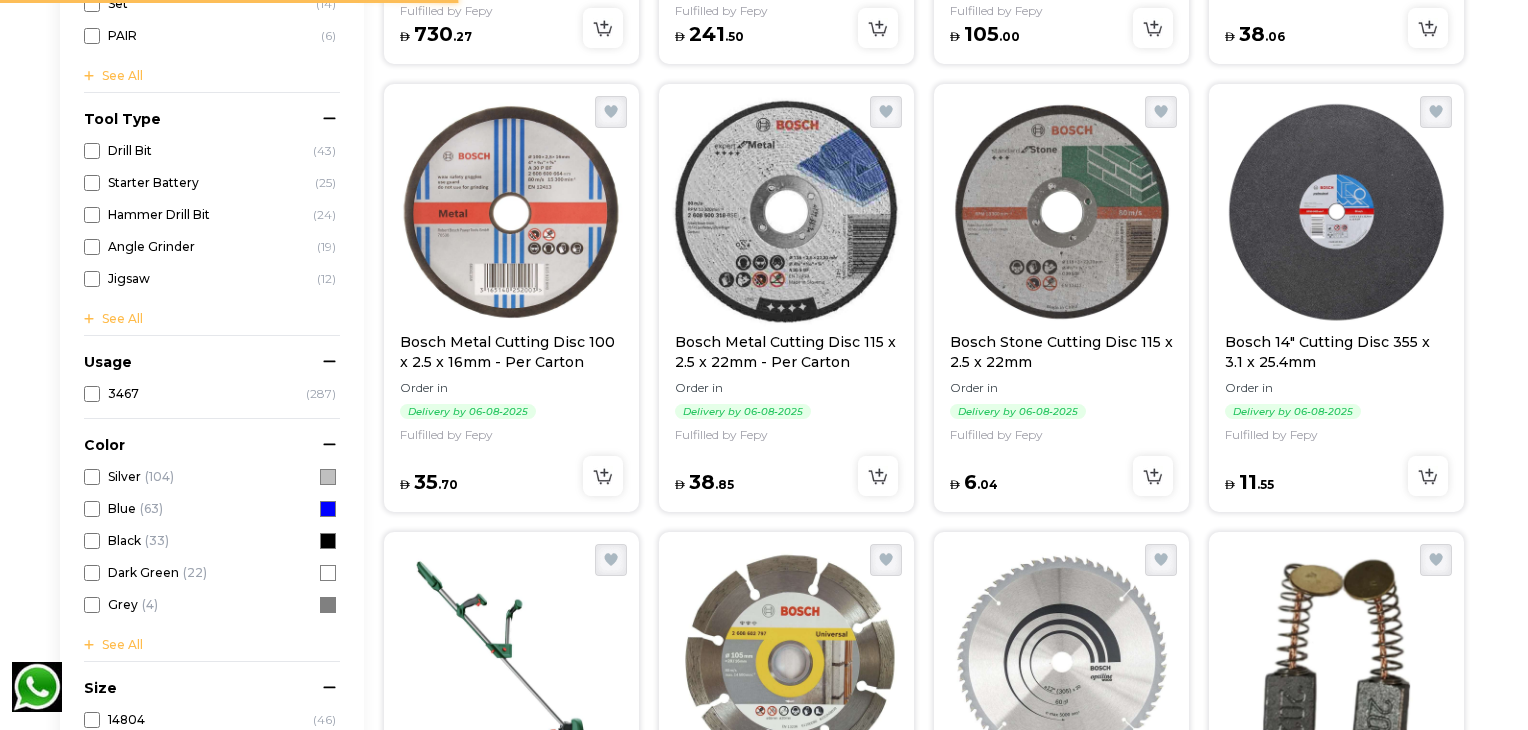 scroll, scrollTop: 696, scrollLeft: 0, axis: vertical 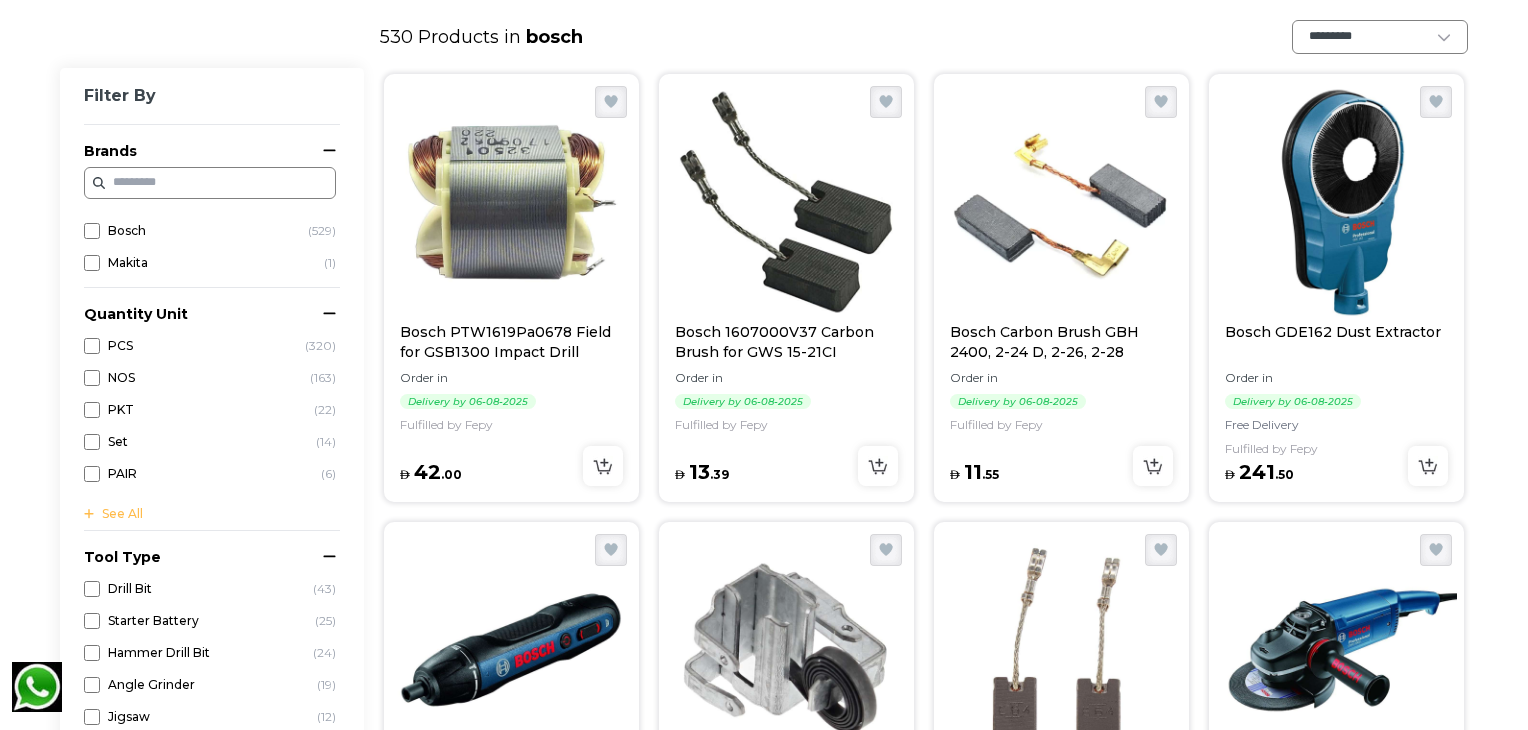 click at bounding box center (1336, 202) 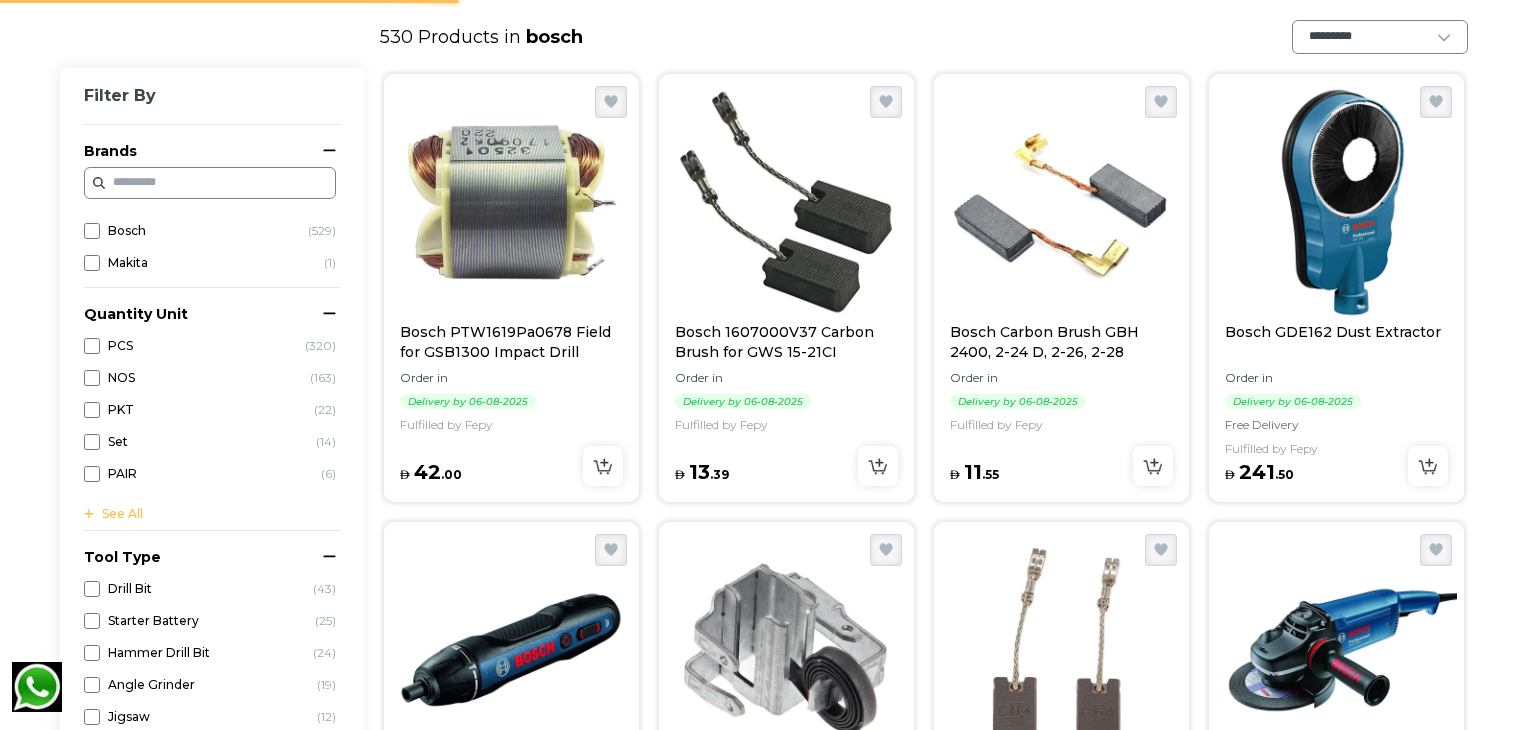 scroll, scrollTop: 0, scrollLeft: 0, axis: both 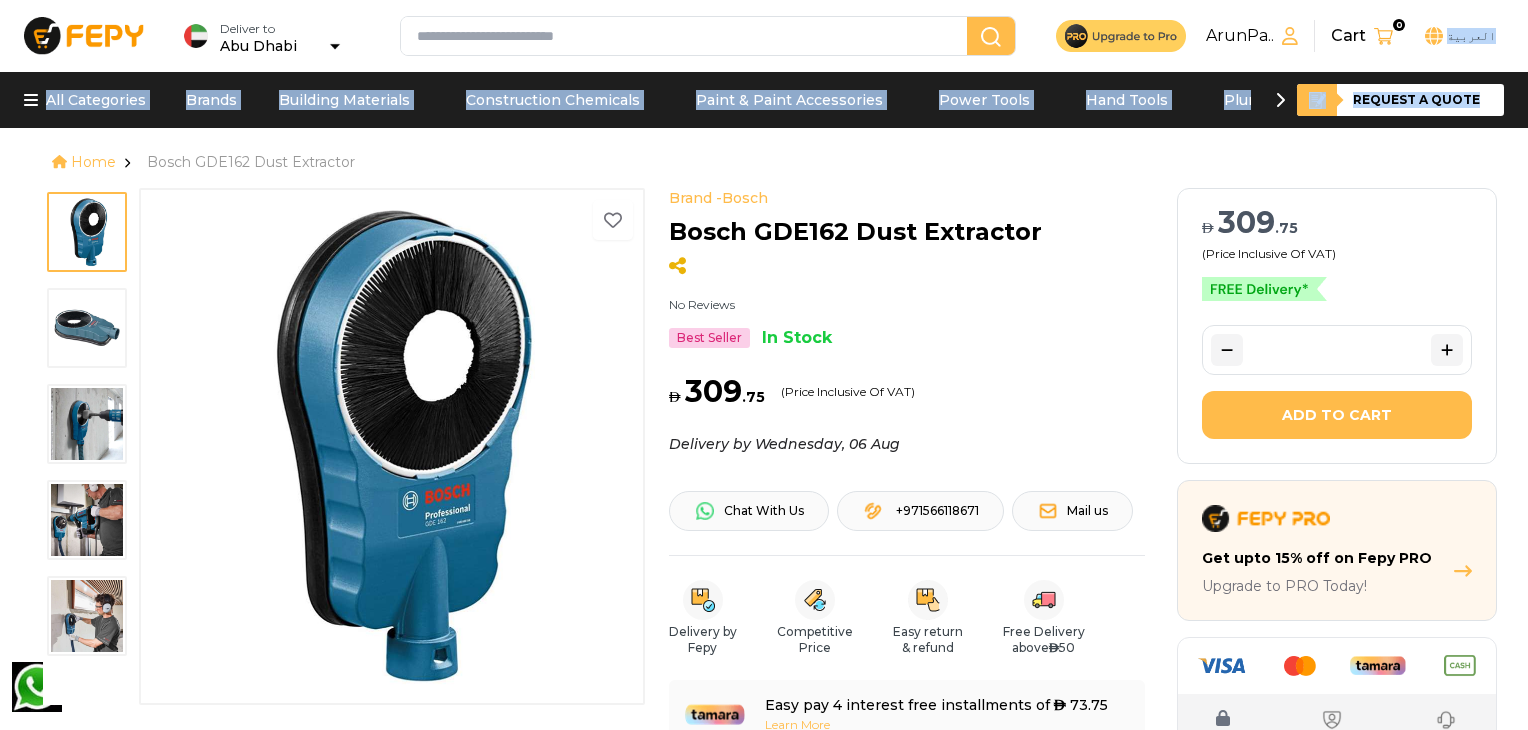 click at bounding box center (87, 328) 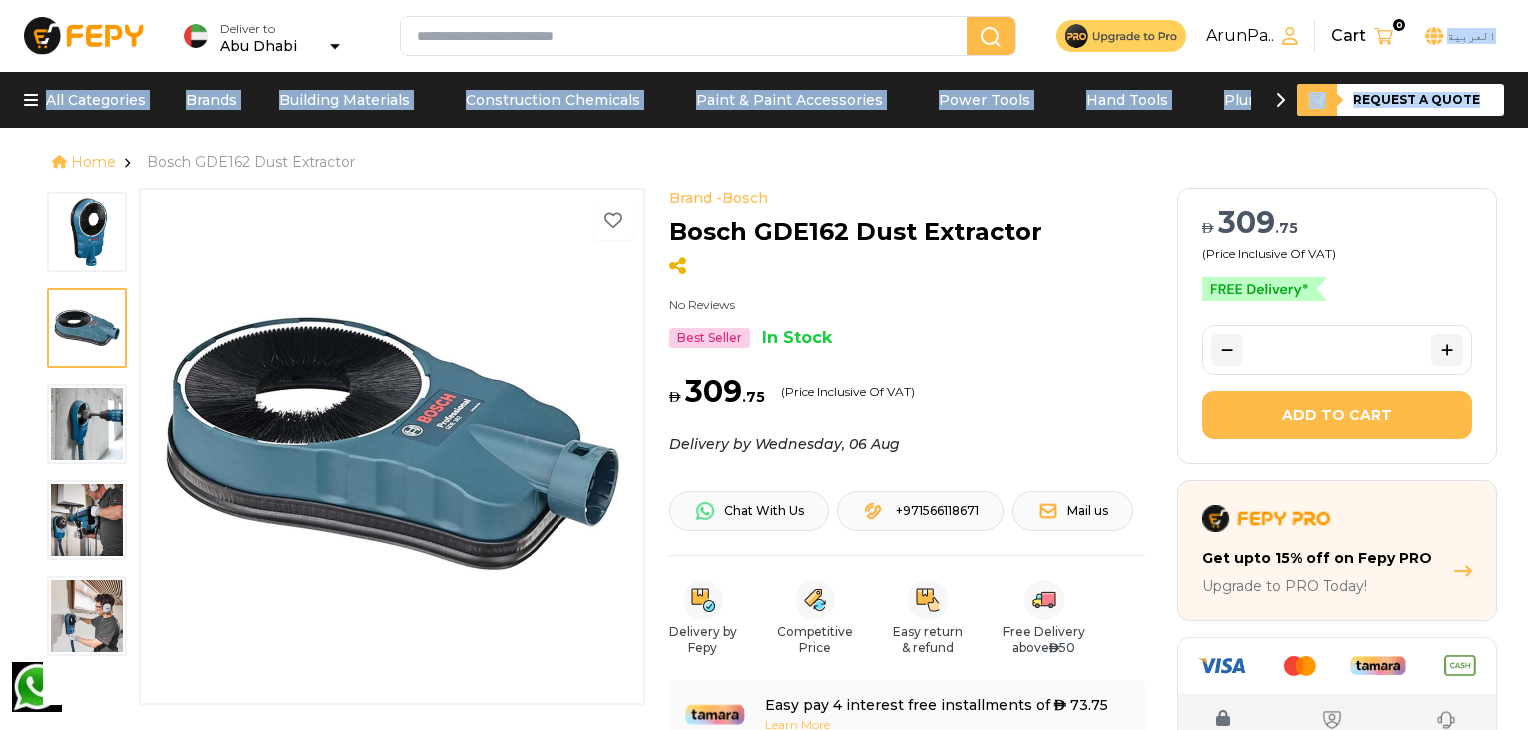 click at bounding box center (87, 424) 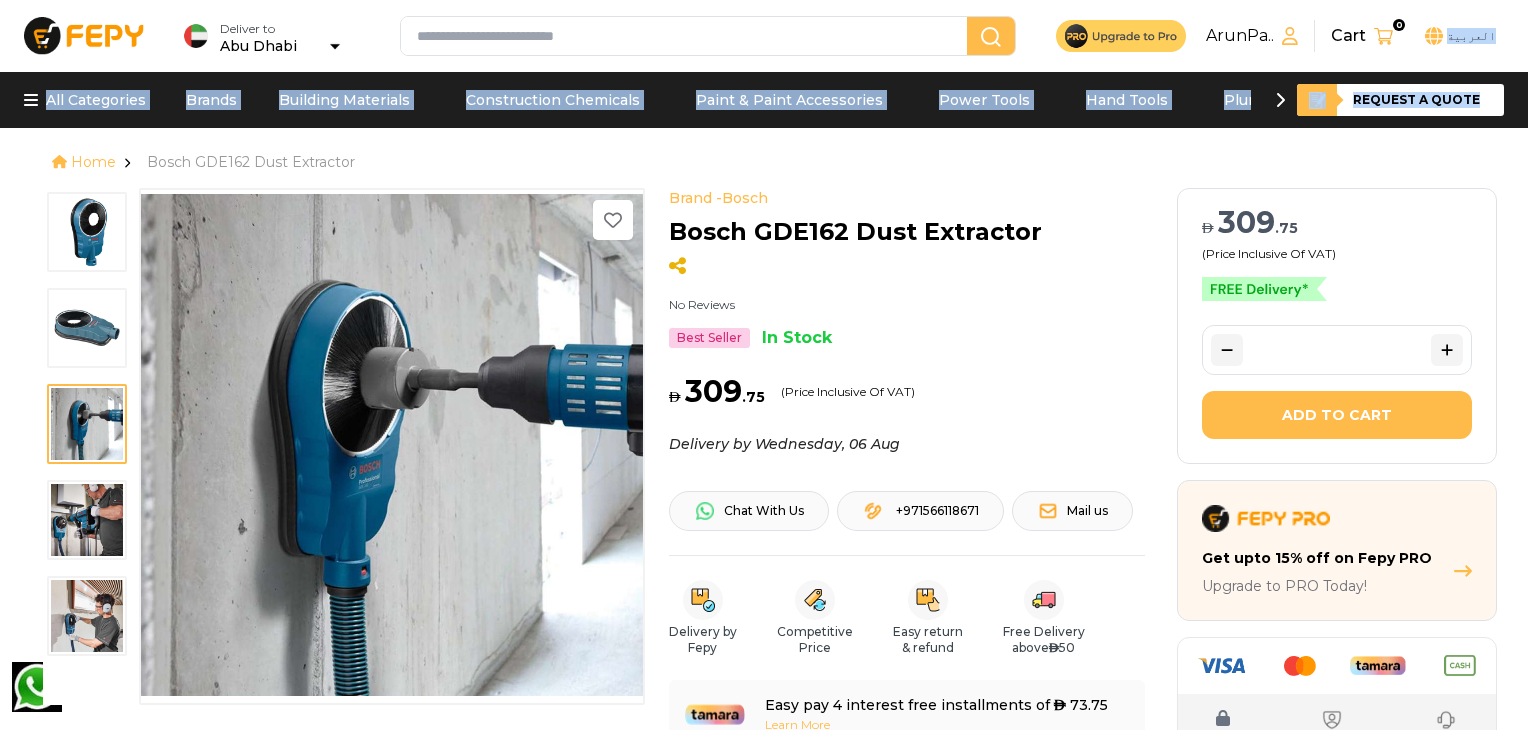 click at bounding box center [87, 424] 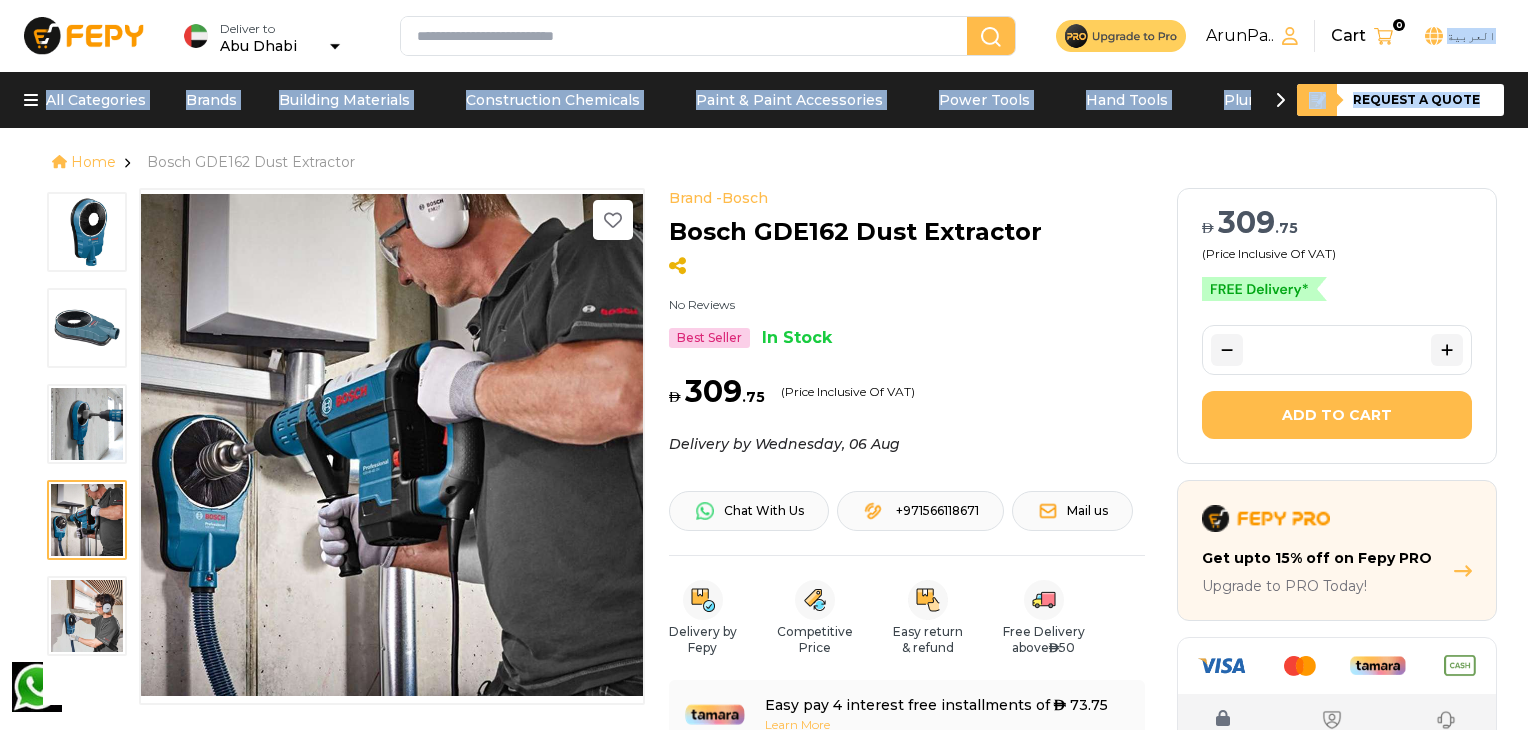 click at bounding box center (87, 616) 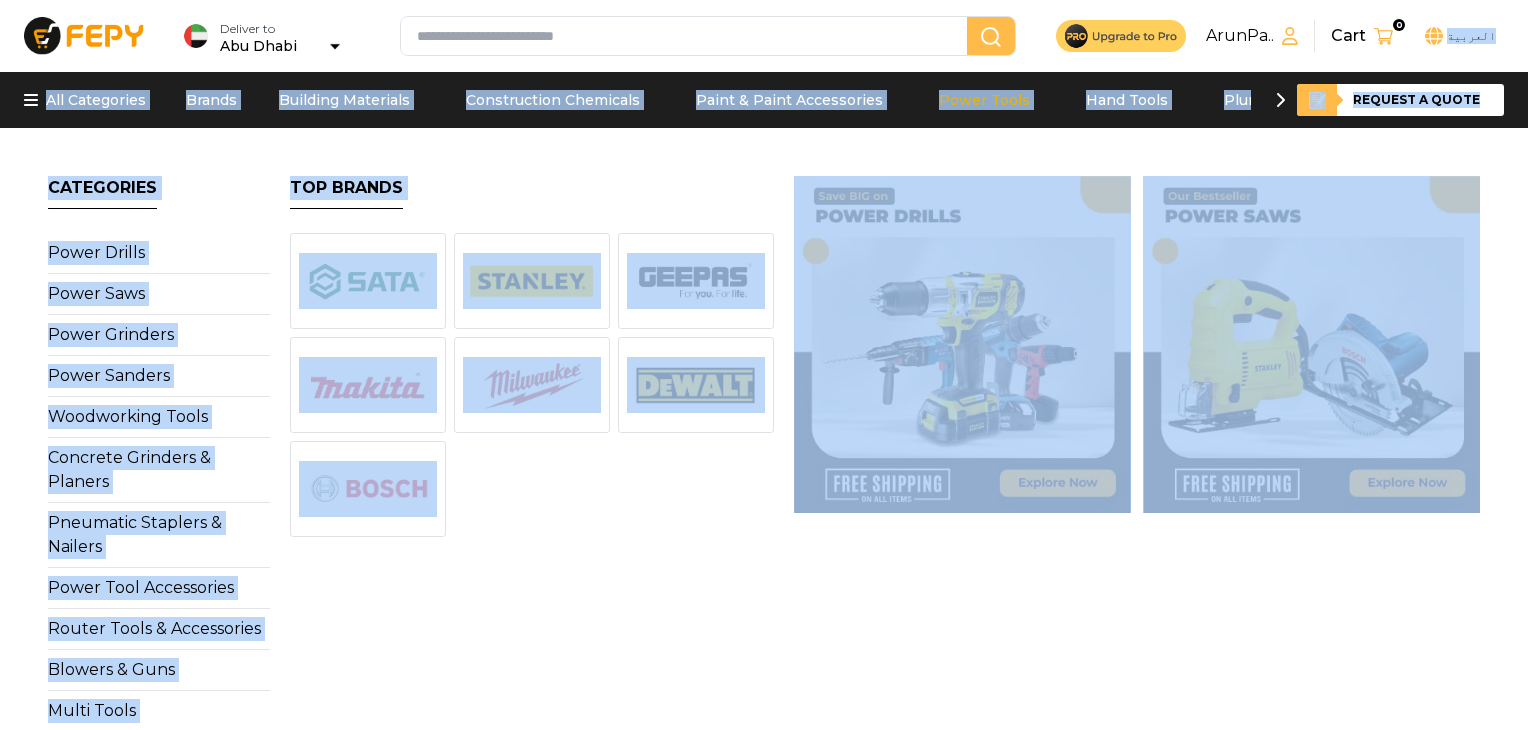 click on "Top Brands" at bounding box center [532, 474] 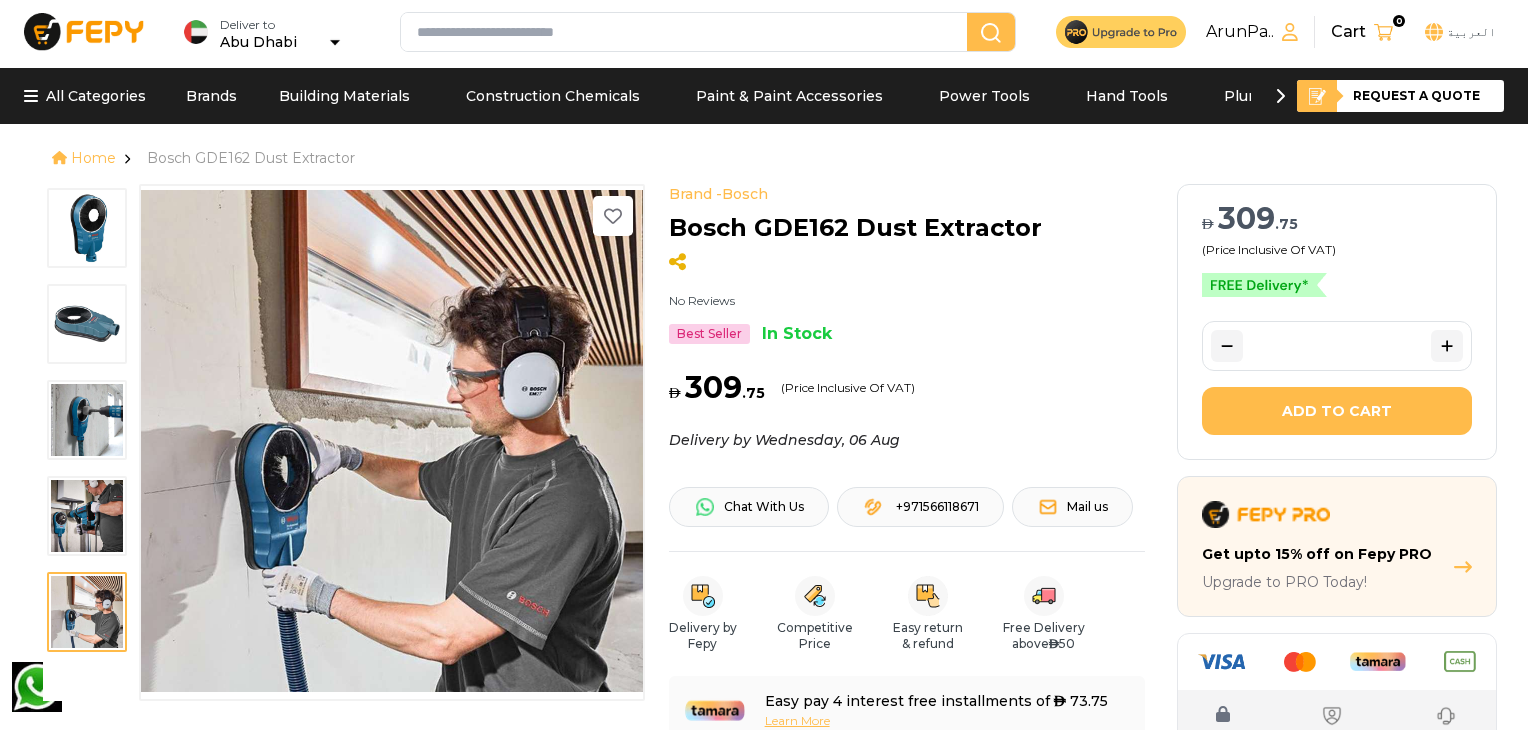 scroll, scrollTop: 0, scrollLeft: 0, axis: both 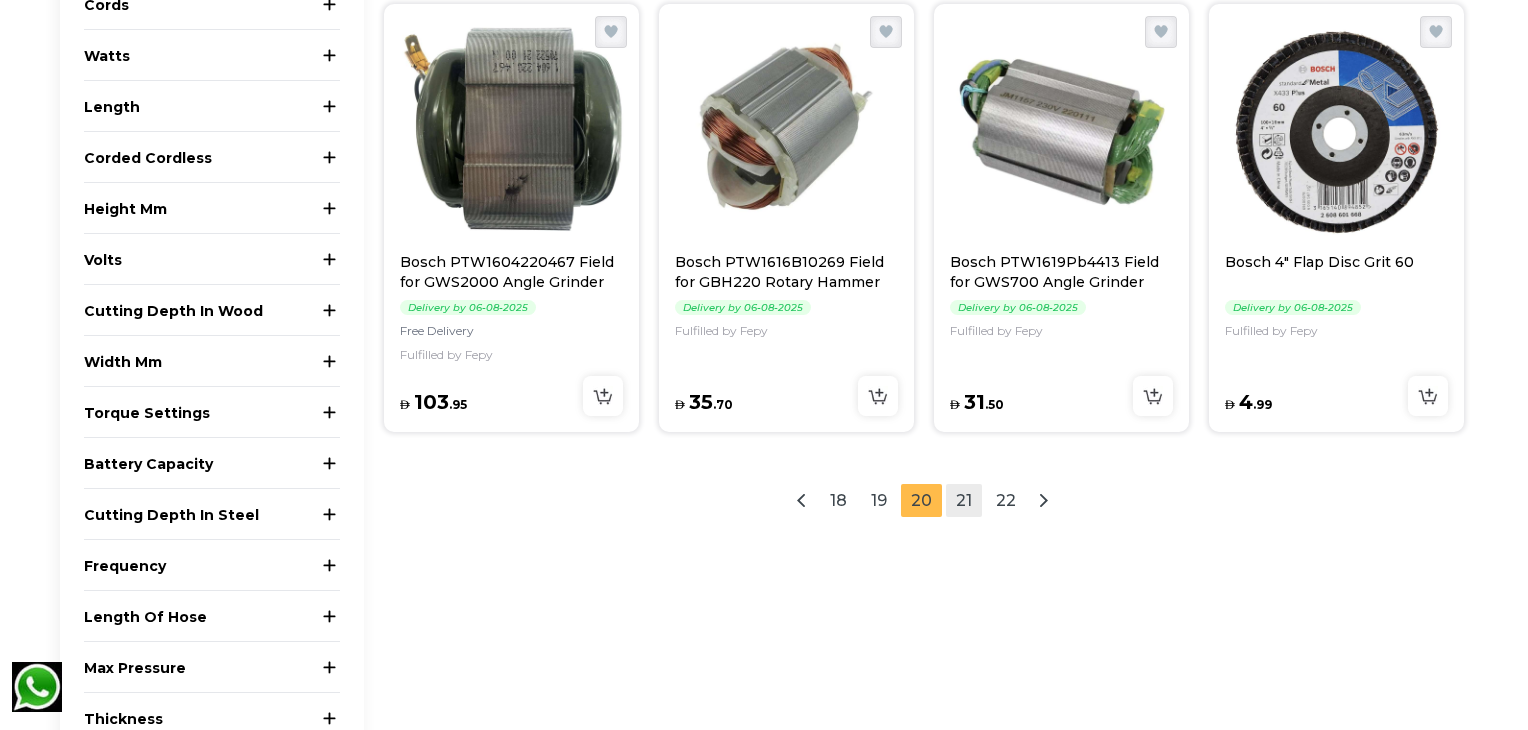 click on "21" at bounding box center [964, 500] 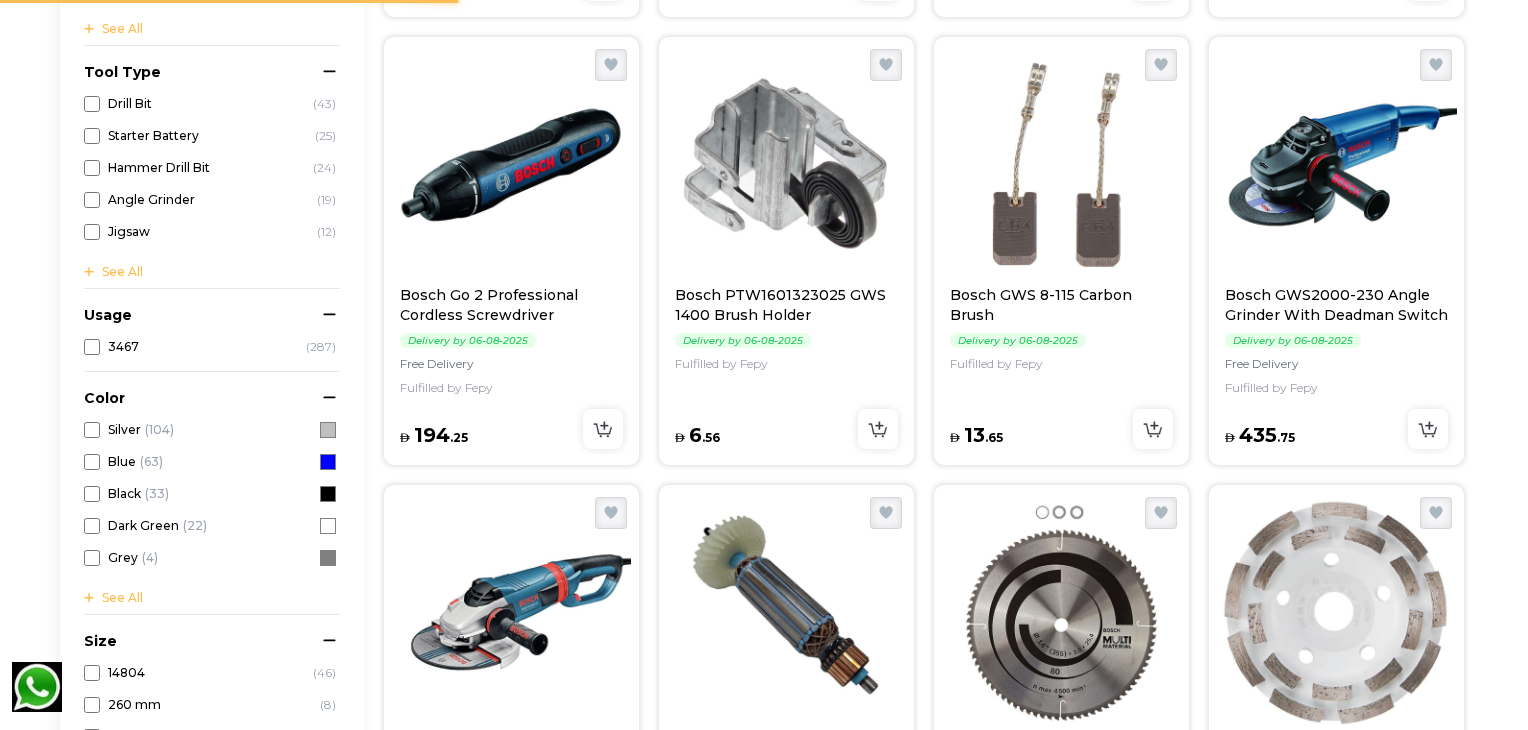 scroll, scrollTop: 721, scrollLeft: 0, axis: vertical 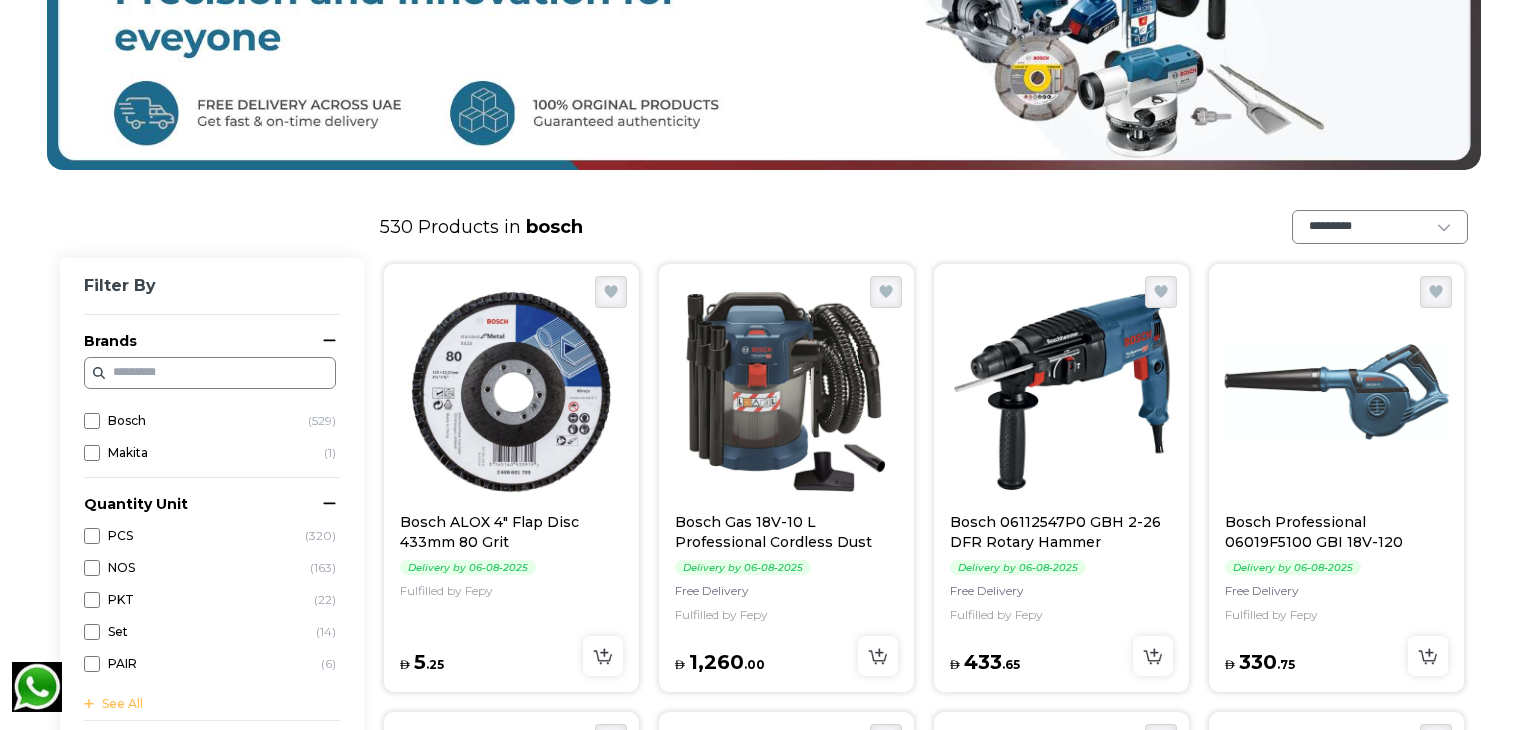 click at bounding box center [786, 392] 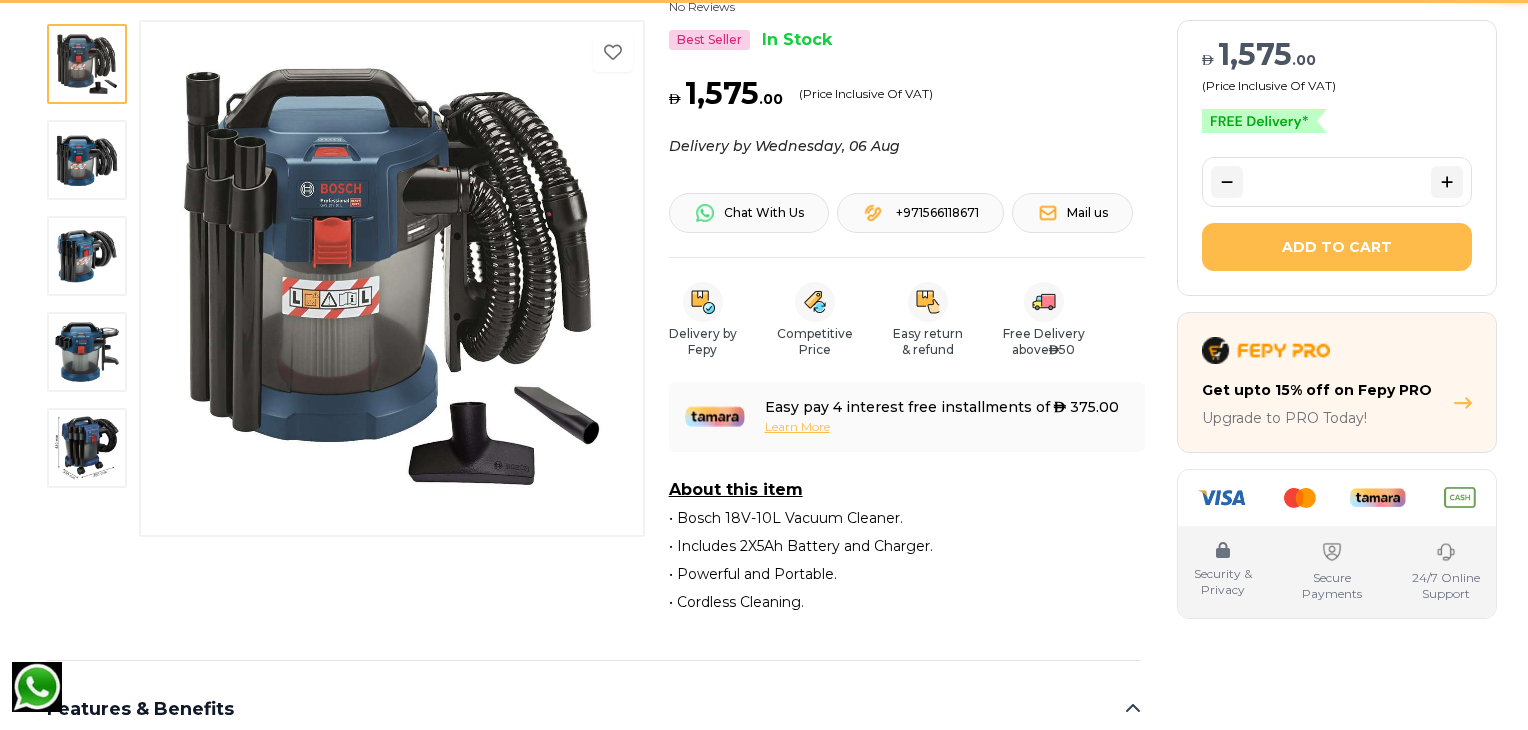 scroll, scrollTop: 0, scrollLeft: 0, axis: both 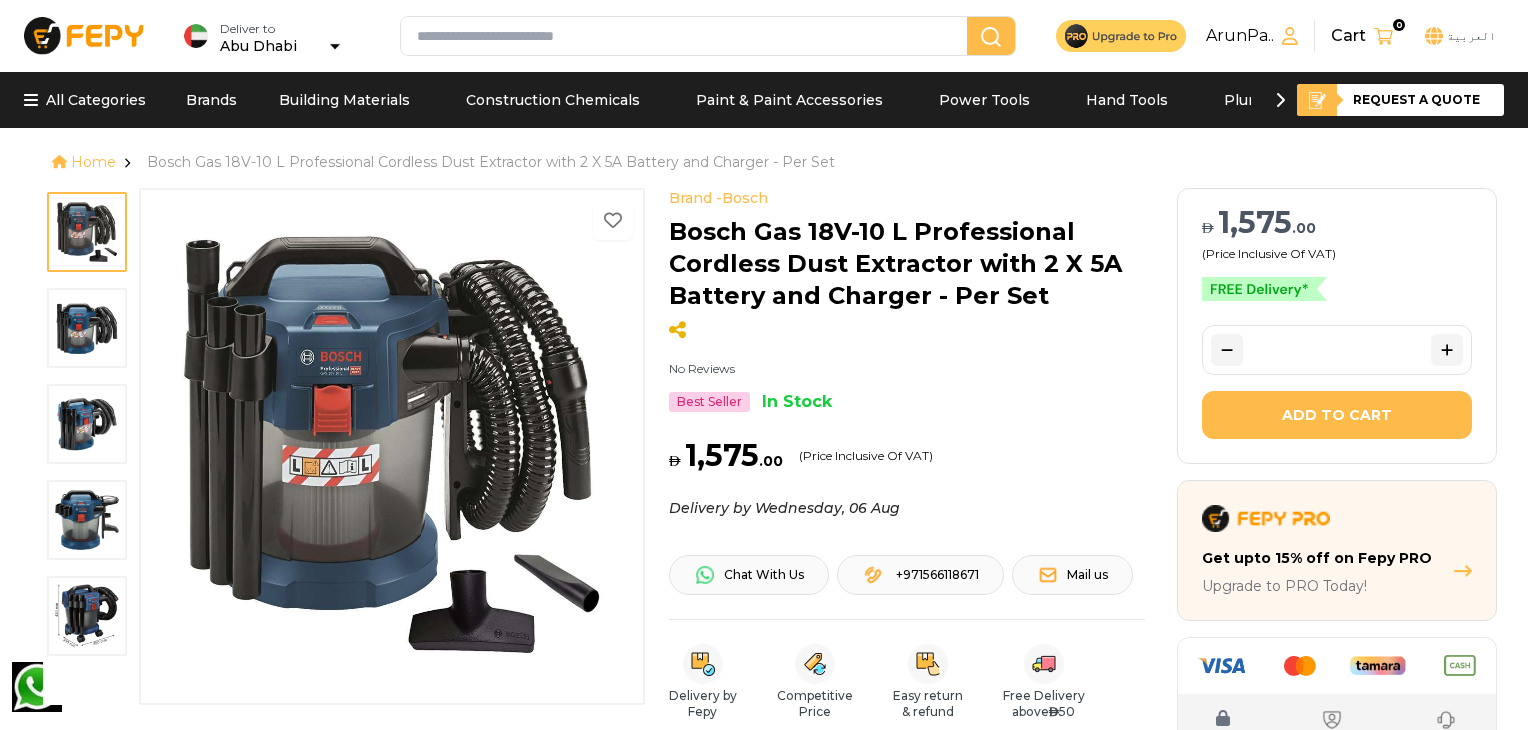 click at bounding box center [87, 328] 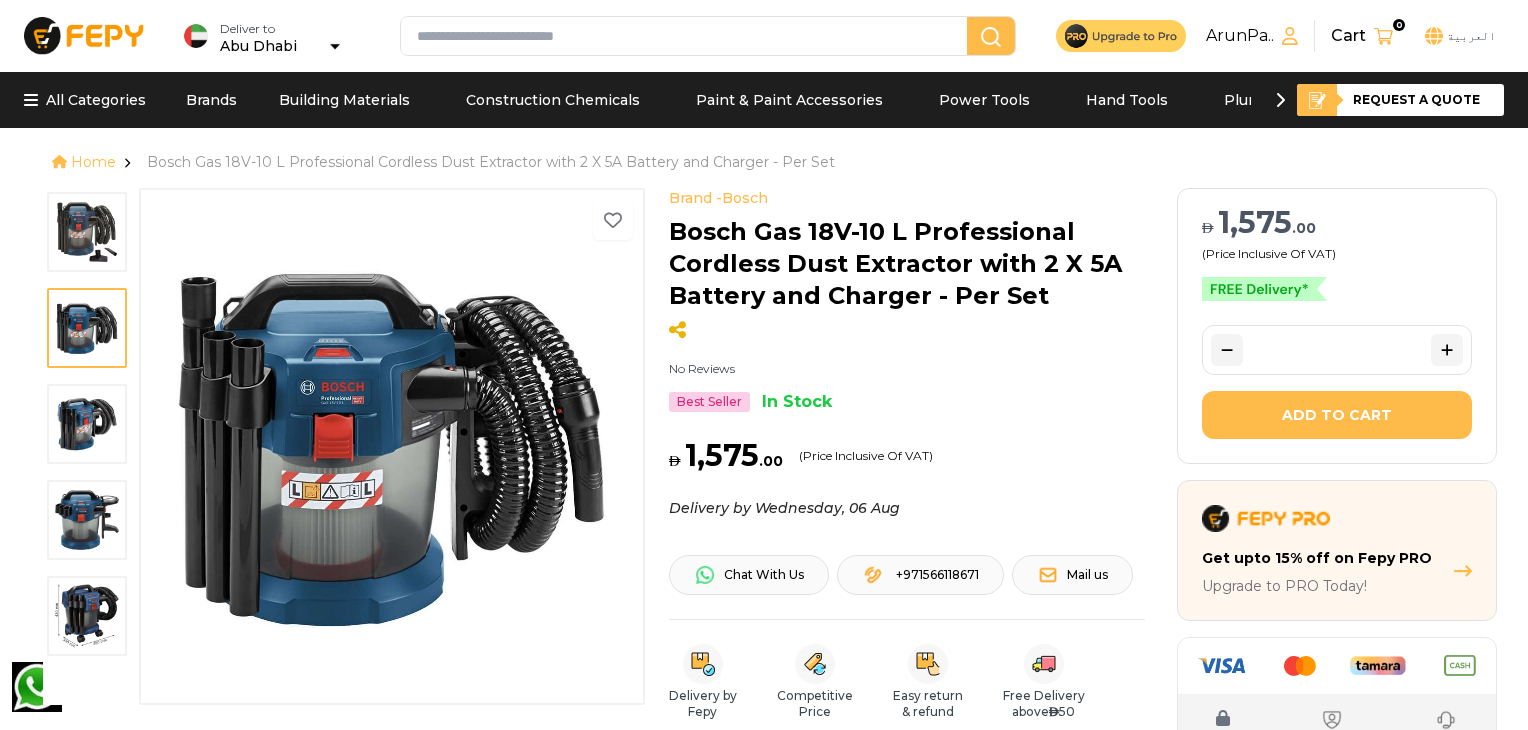 click at bounding box center [87, 424] 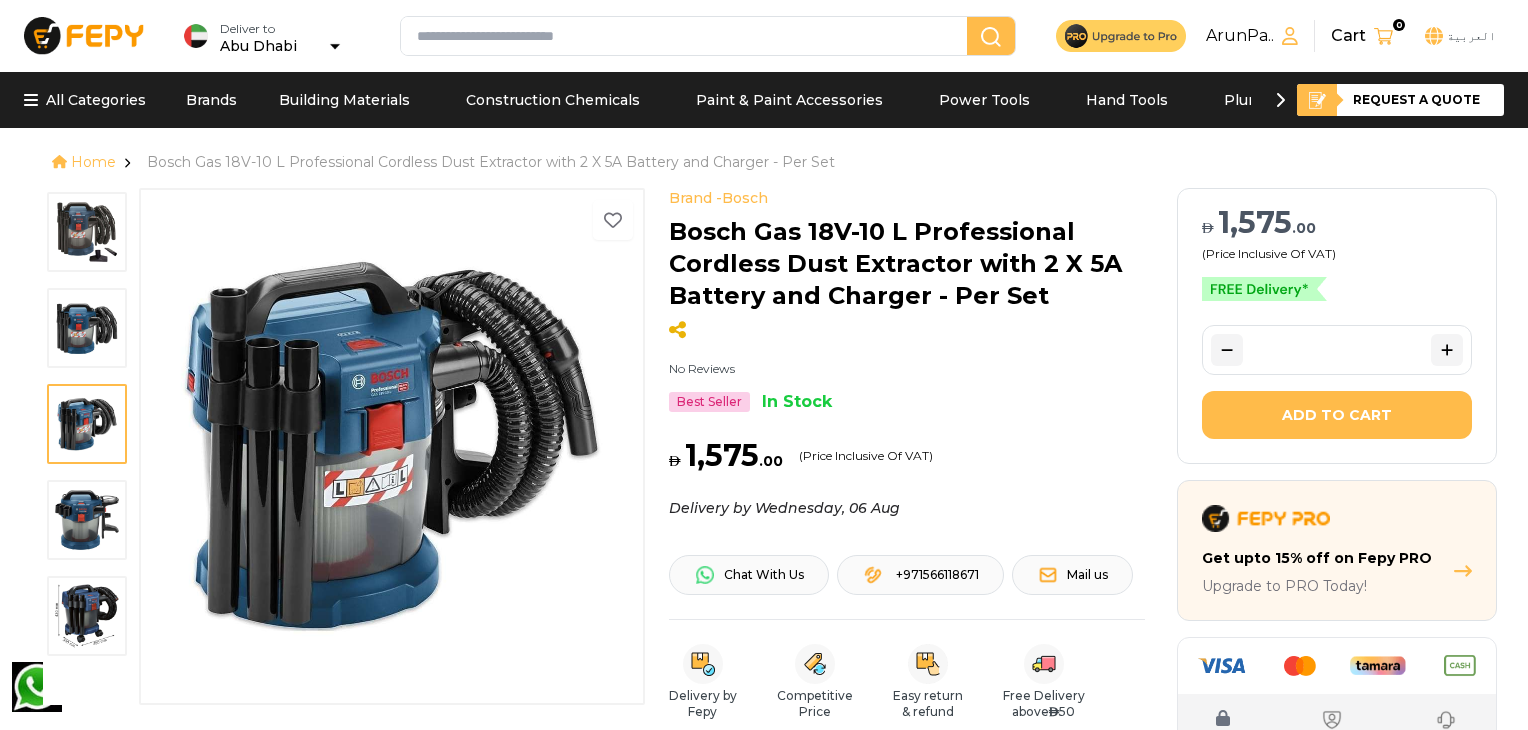 click at bounding box center (87, 520) 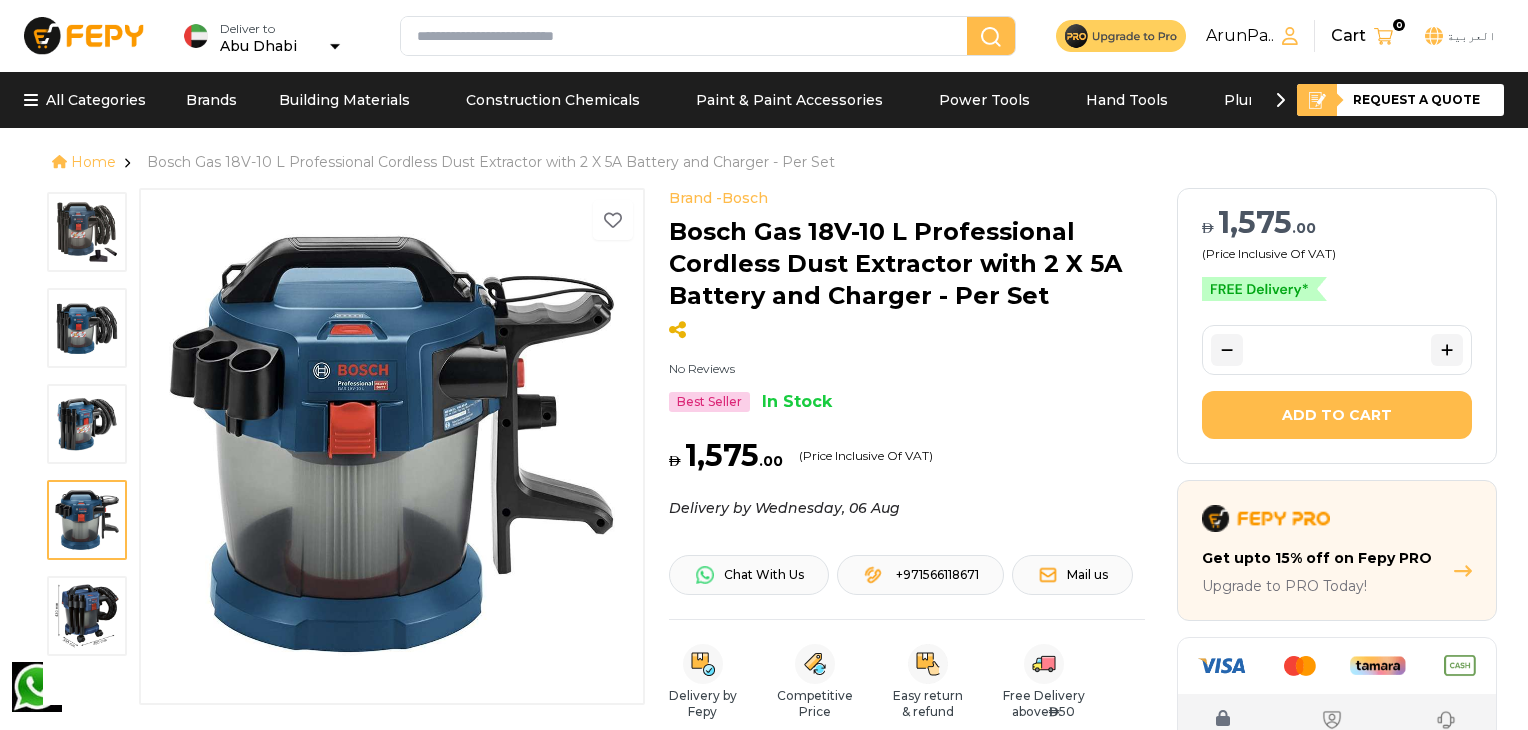 click at bounding box center [87, 616] 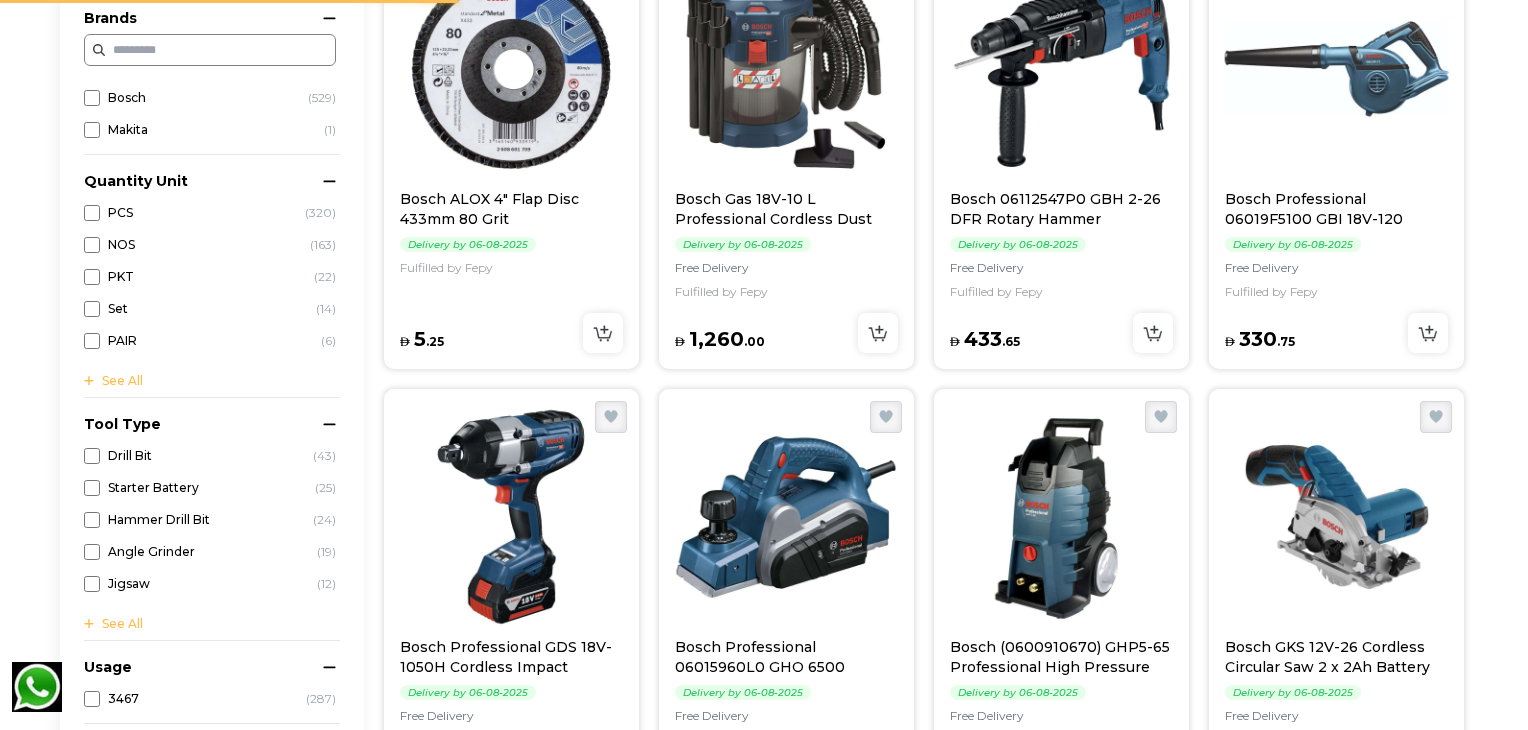 scroll, scrollTop: 0, scrollLeft: 0, axis: both 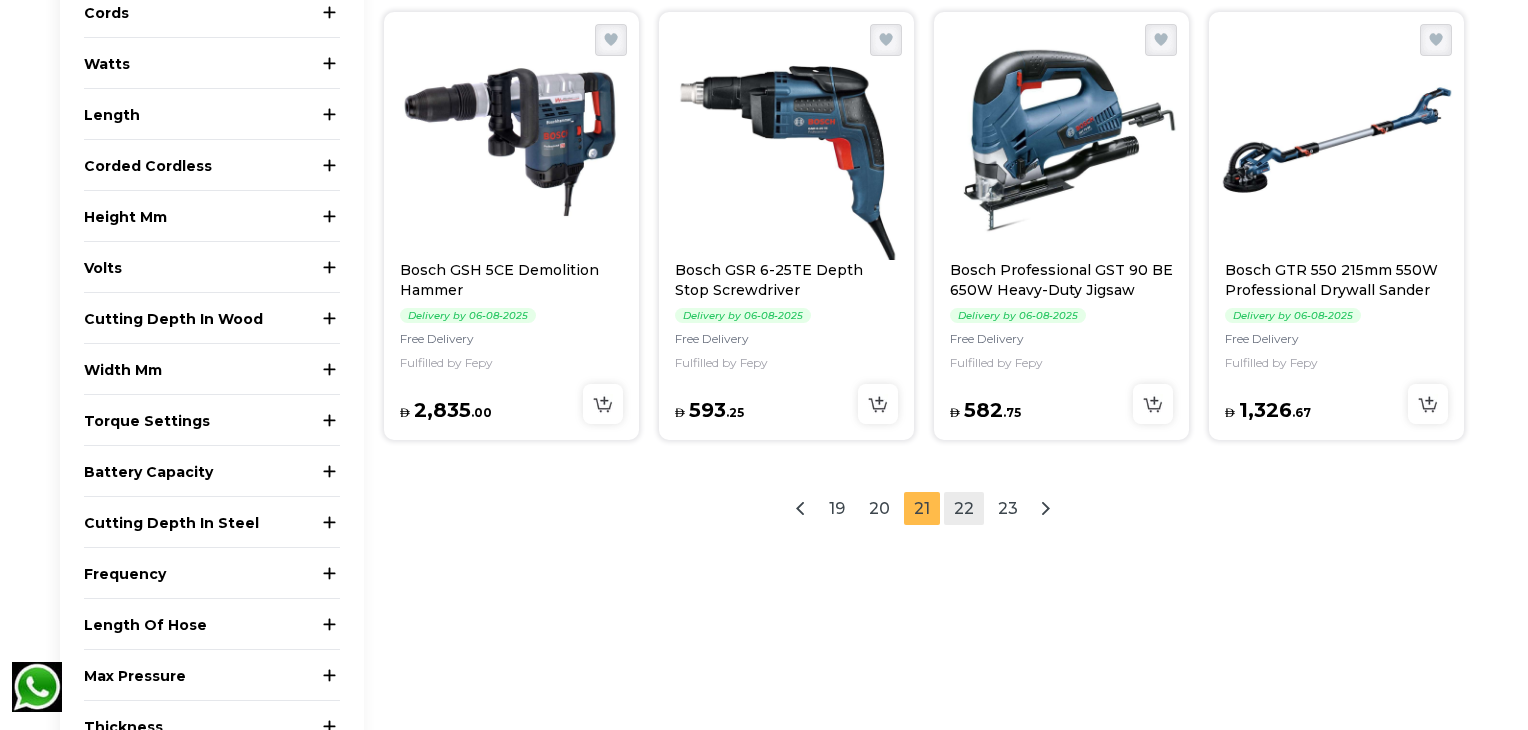 click on "22" at bounding box center (964, 508) 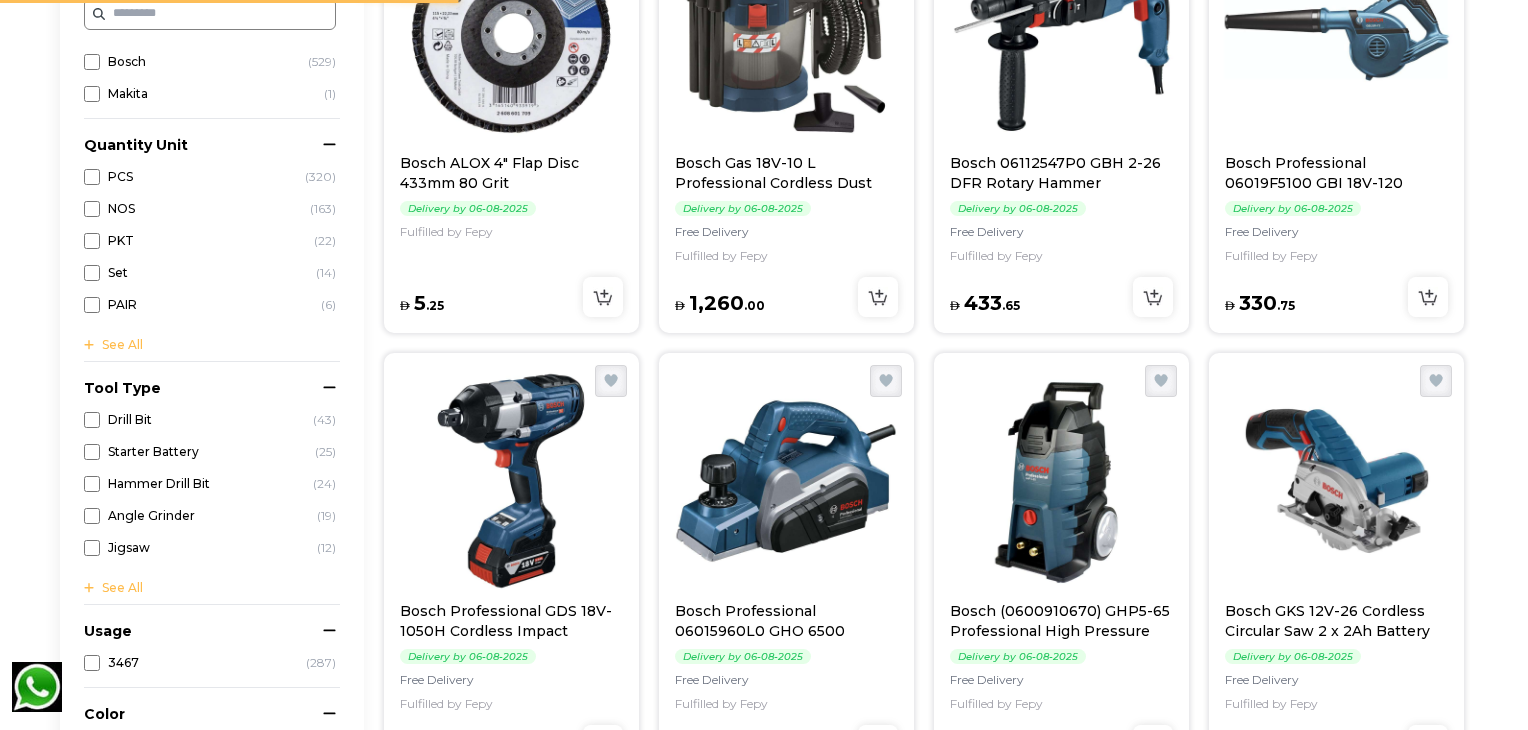 scroll, scrollTop: 620, scrollLeft: 0, axis: vertical 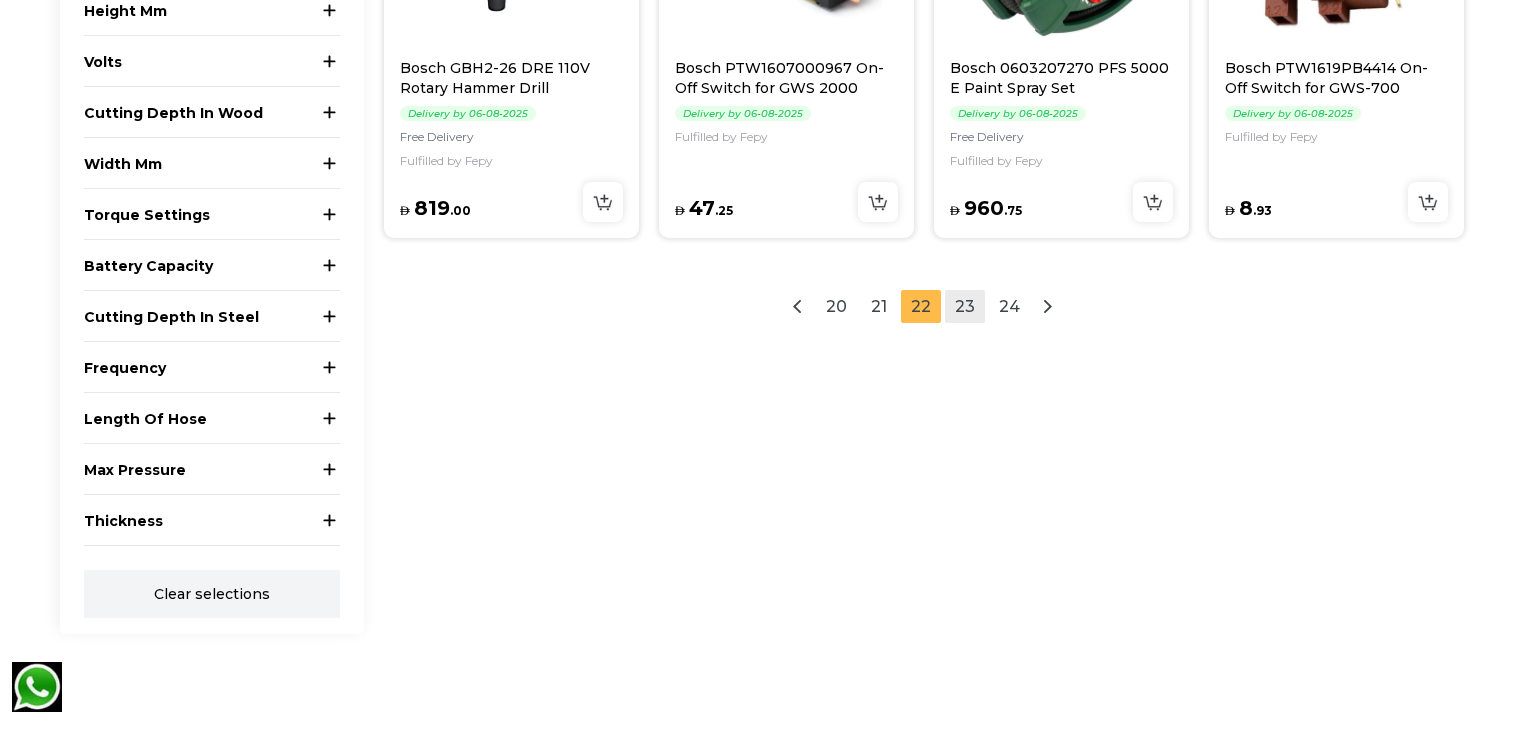 click on "23" at bounding box center (965, 306) 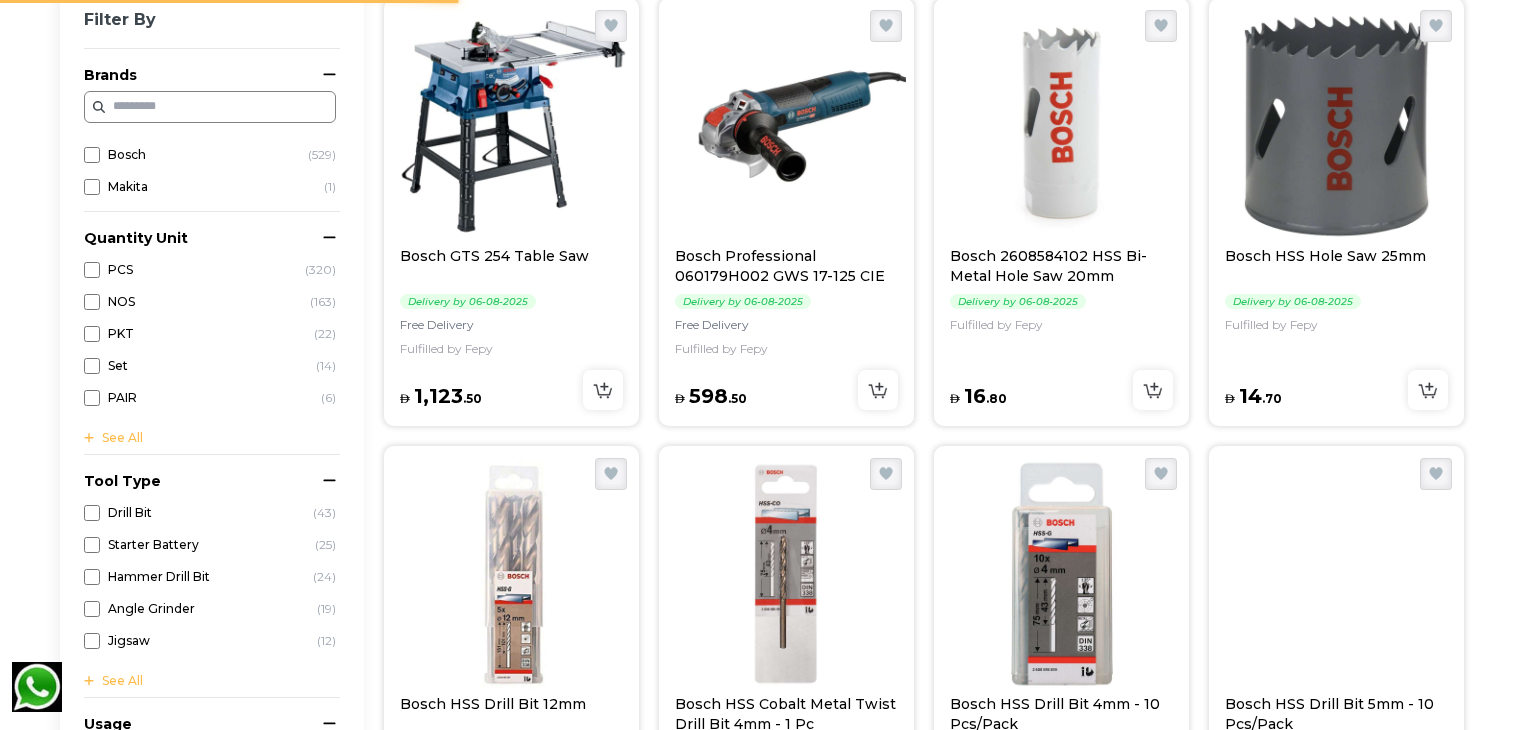 scroll, scrollTop: 620, scrollLeft: 0, axis: vertical 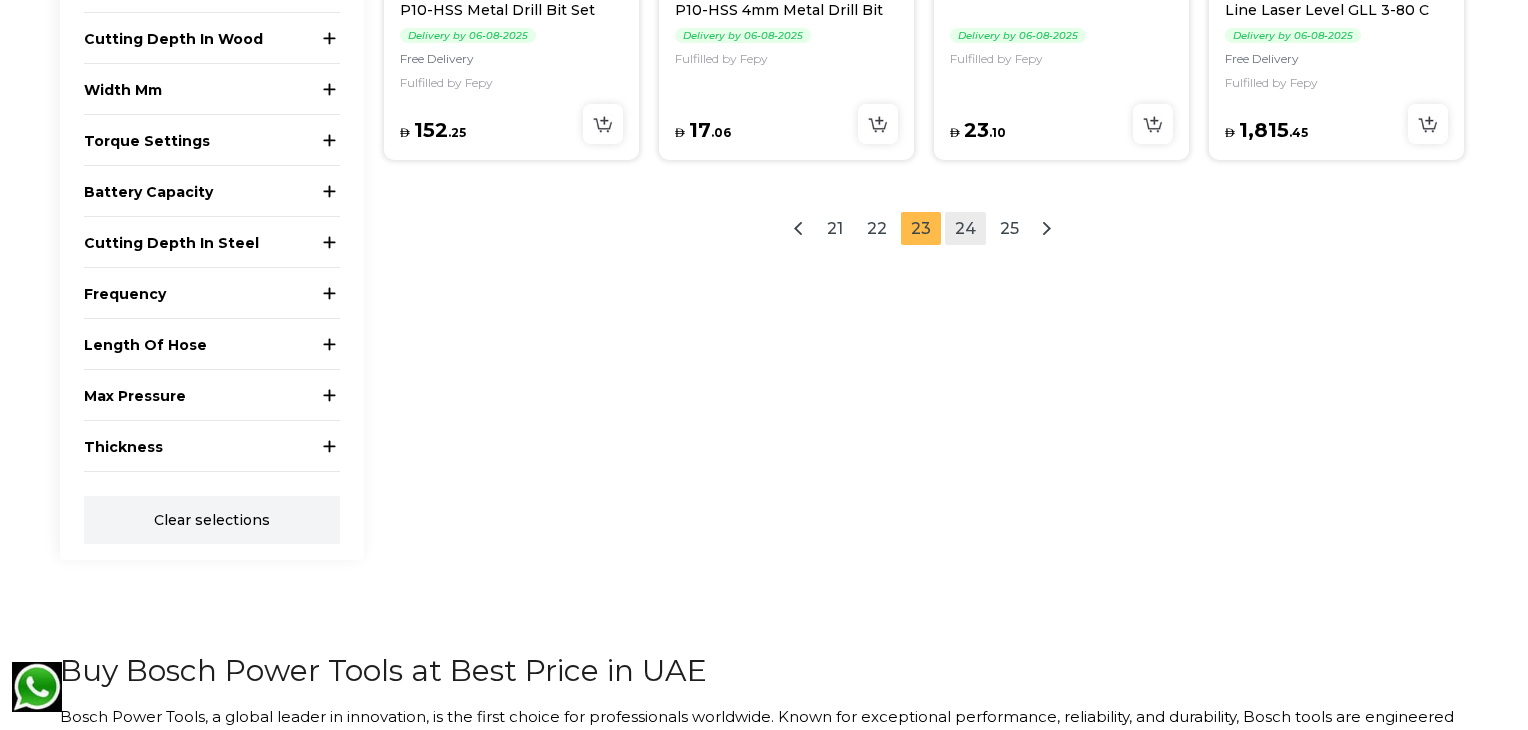 click on "24" at bounding box center [965, 228] 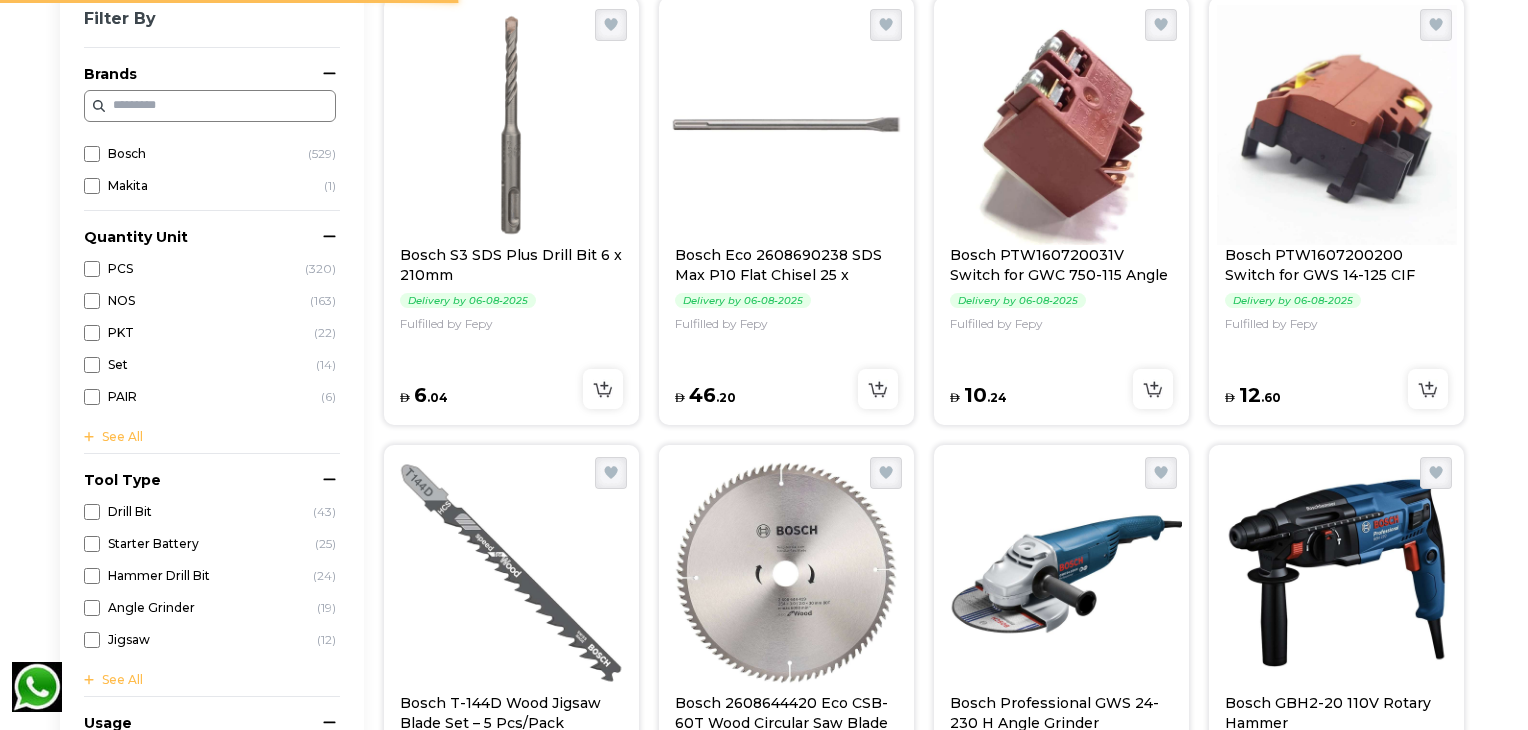 scroll, scrollTop: 620, scrollLeft: 0, axis: vertical 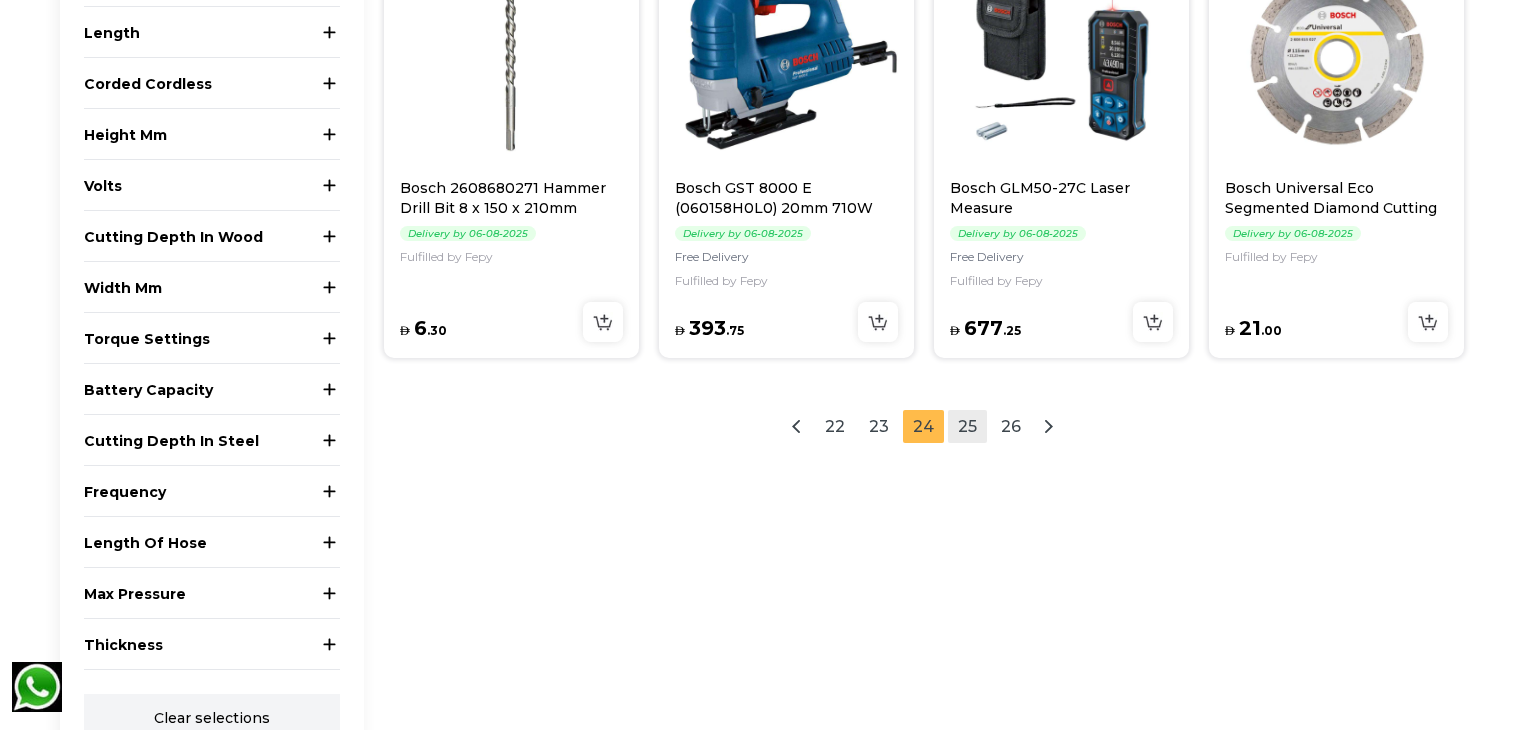 click on "25" at bounding box center [967, 426] 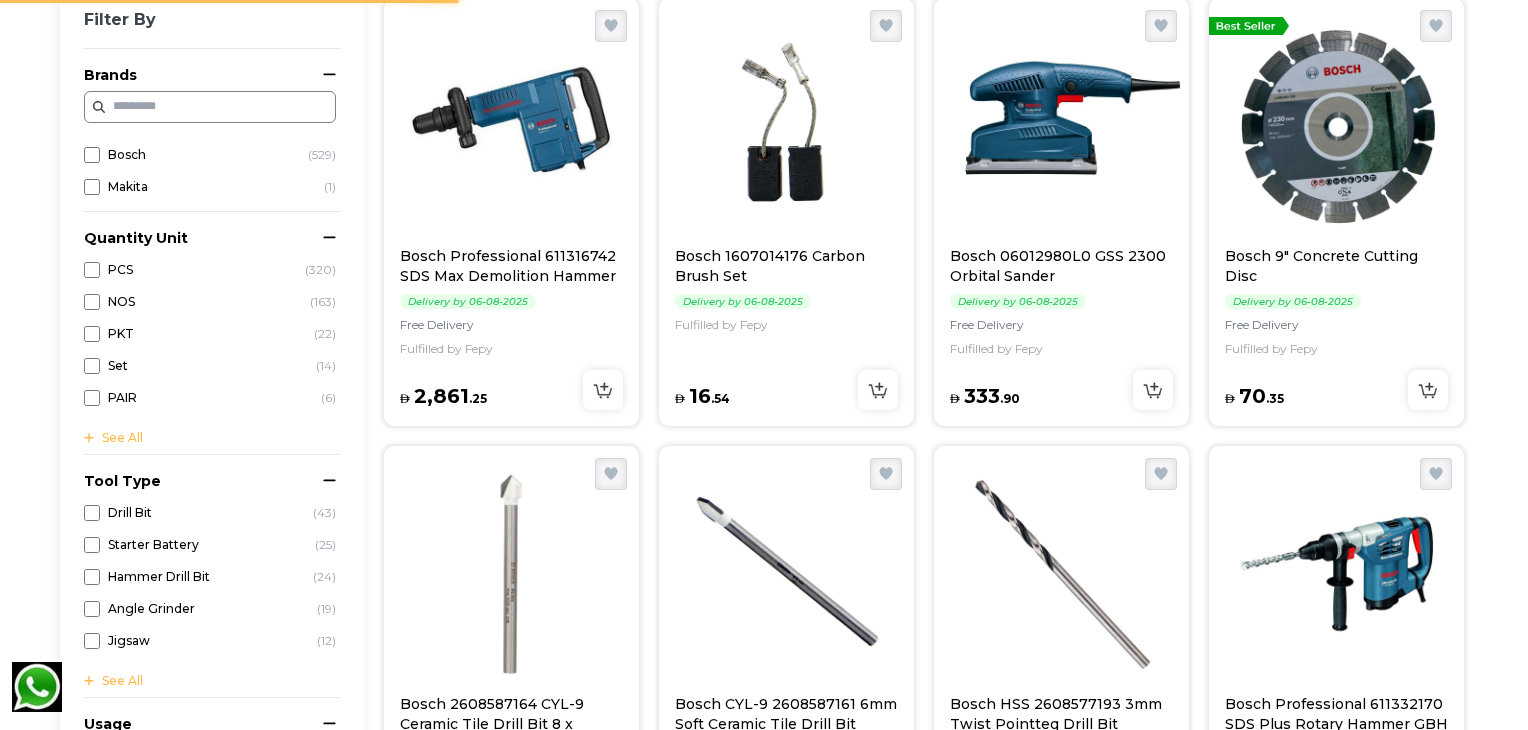 scroll, scrollTop: 620, scrollLeft: 0, axis: vertical 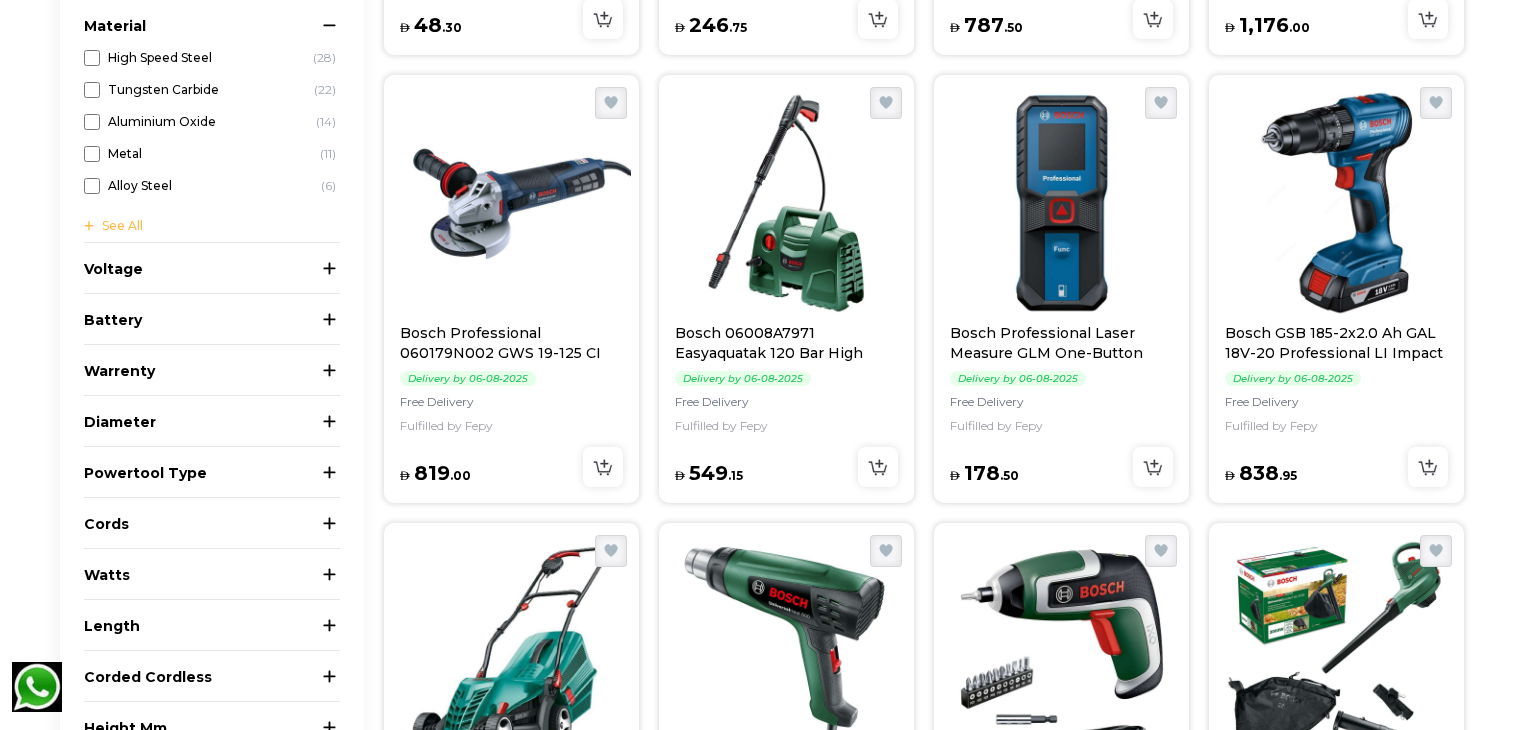 click at bounding box center (786, 203) 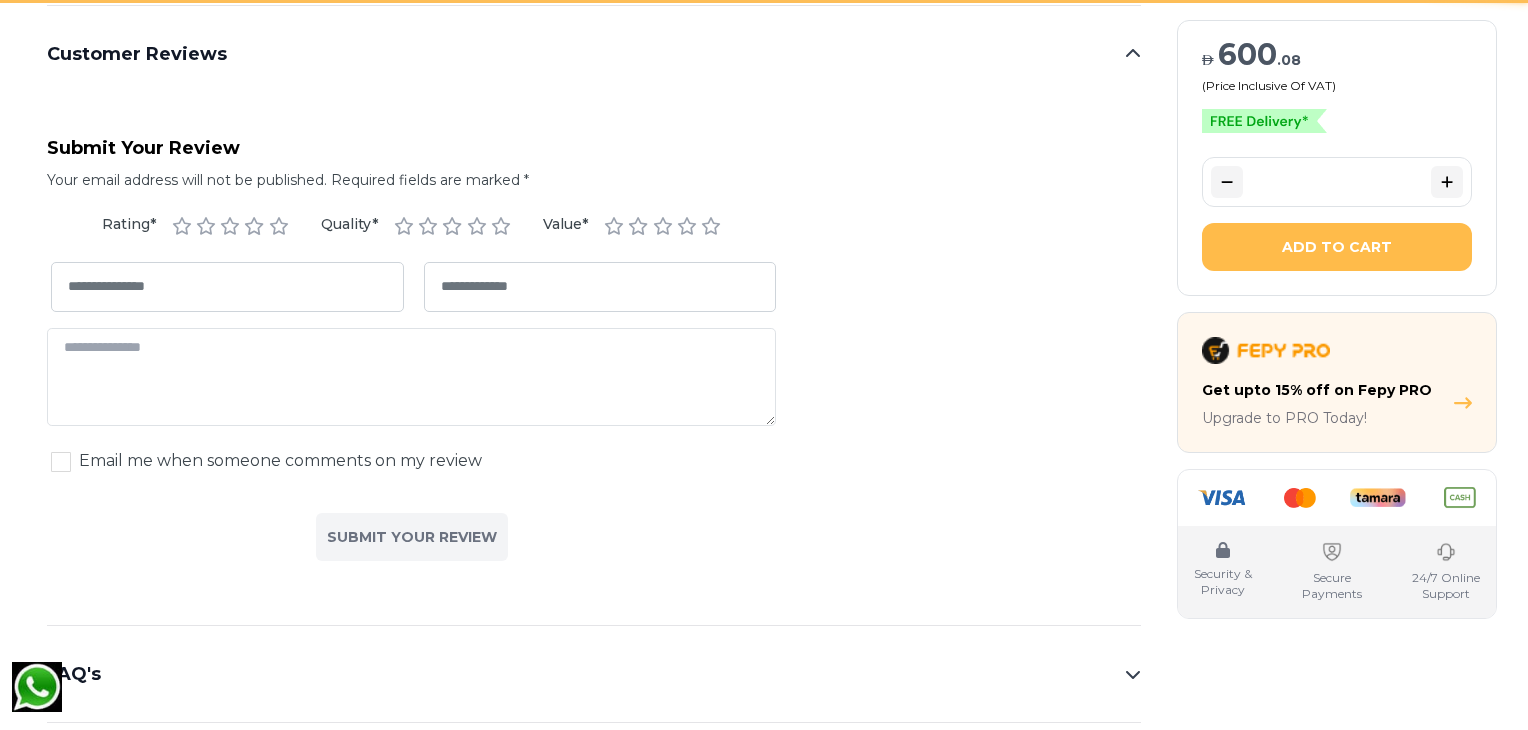 scroll, scrollTop: 0, scrollLeft: 0, axis: both 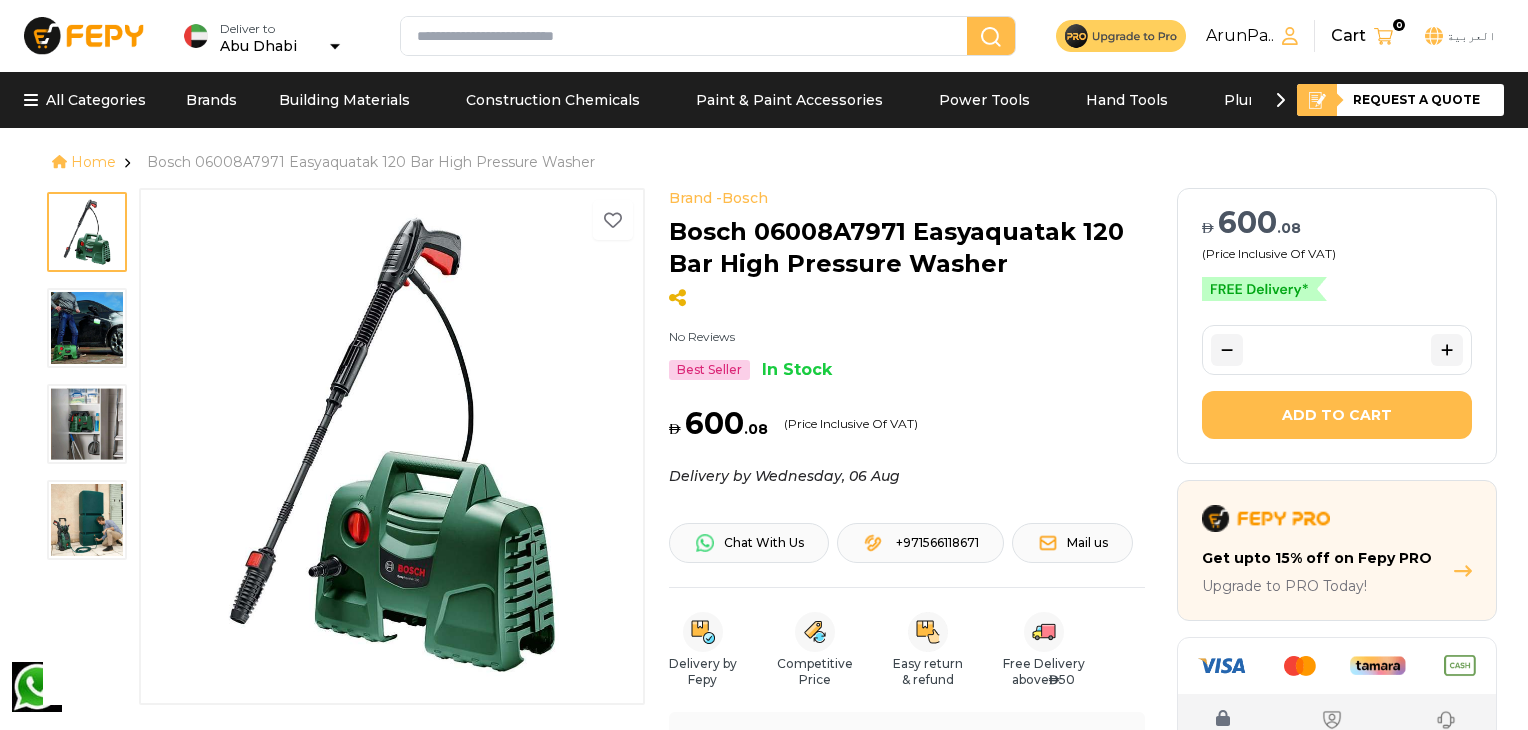 click at bounding box center (87, 328) 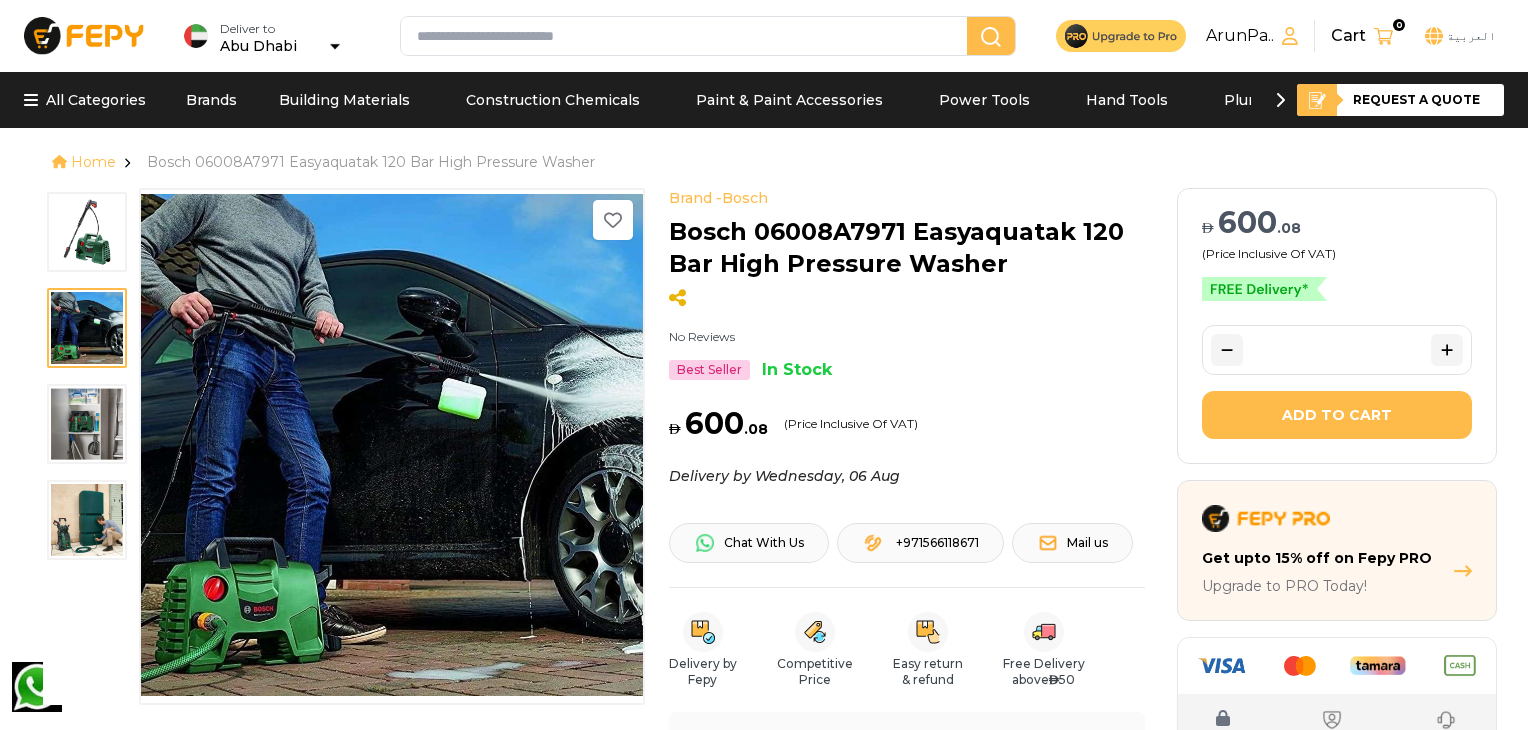 click at bounding box center (87, 424) 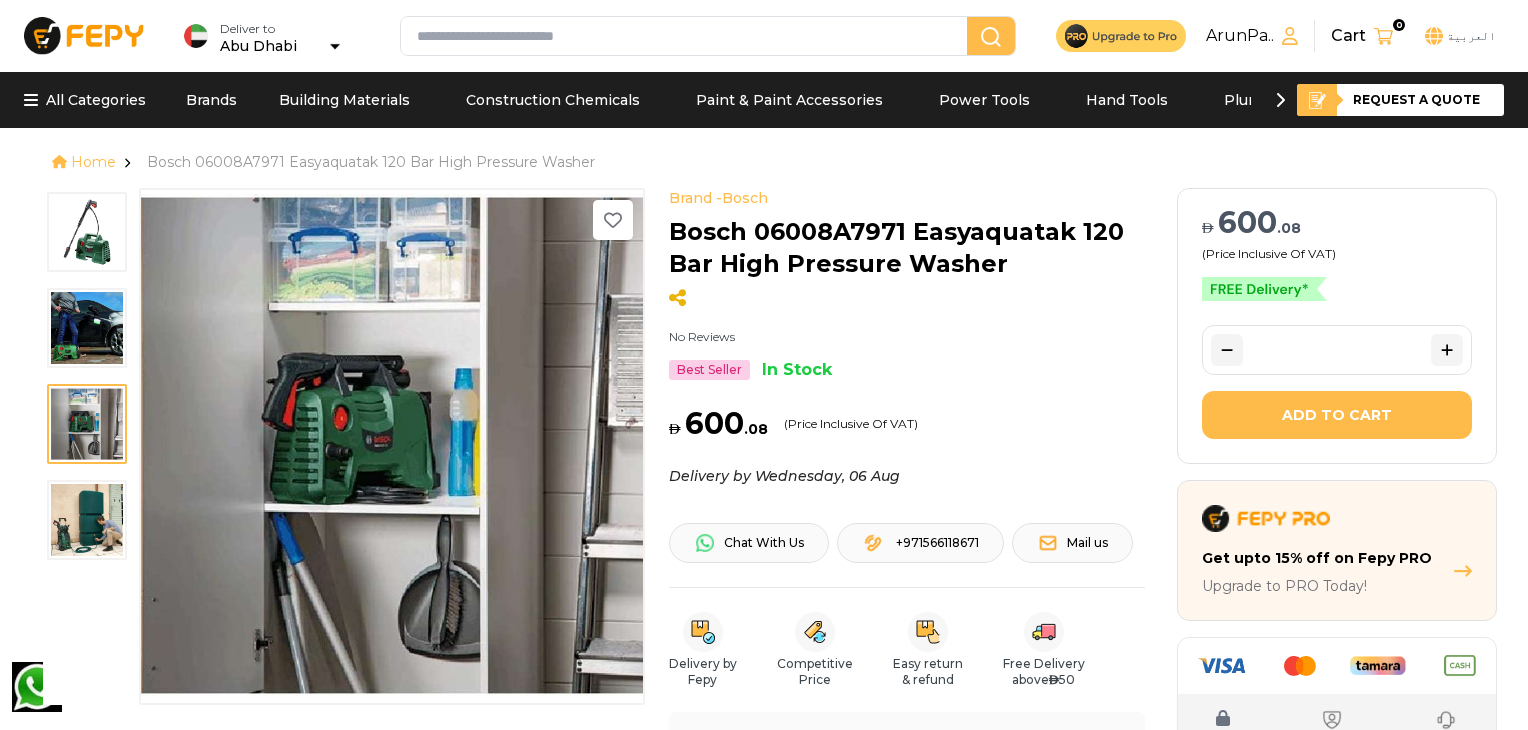 click at bounding box center (87, 520) 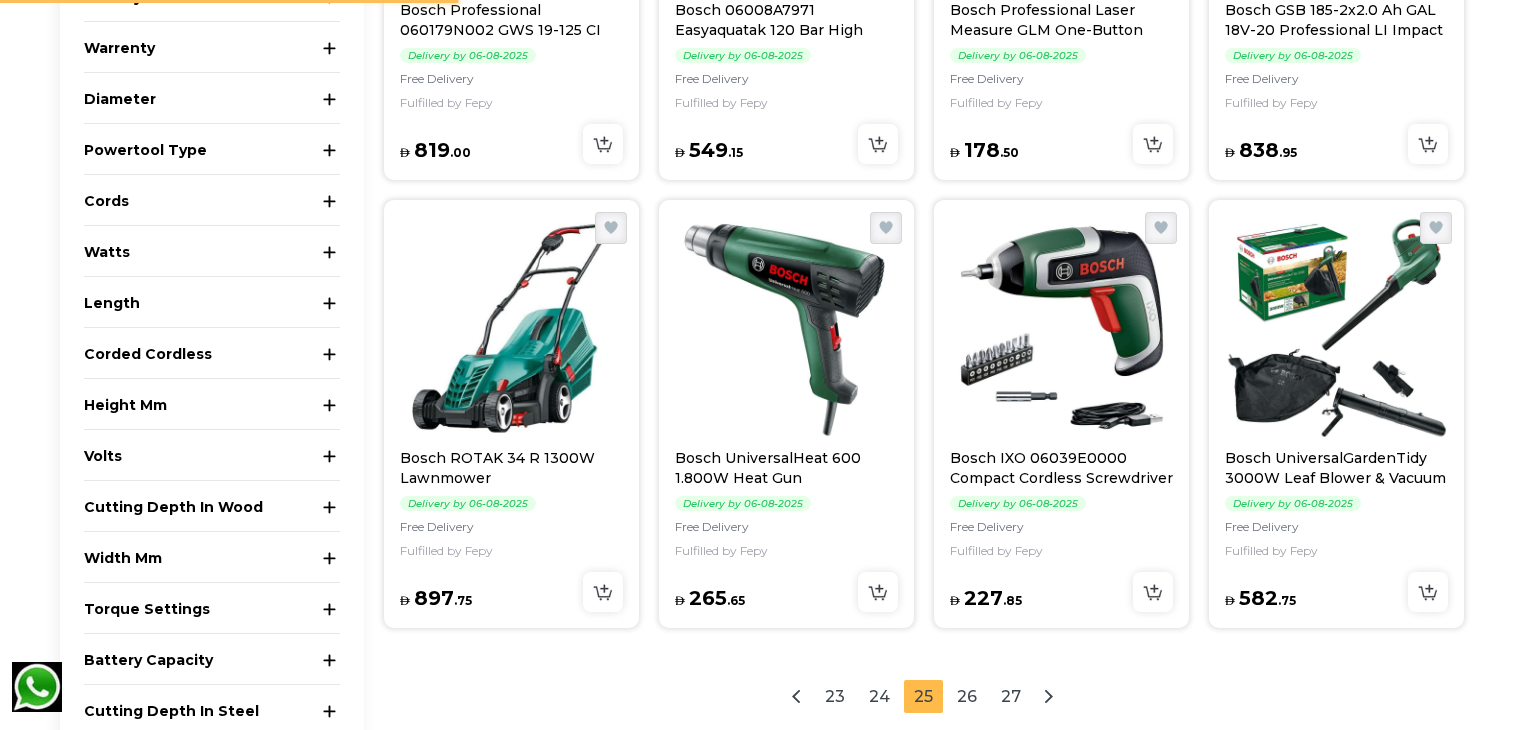 scroll, scrollTop: 0, scrollLeft: 0, axis: both 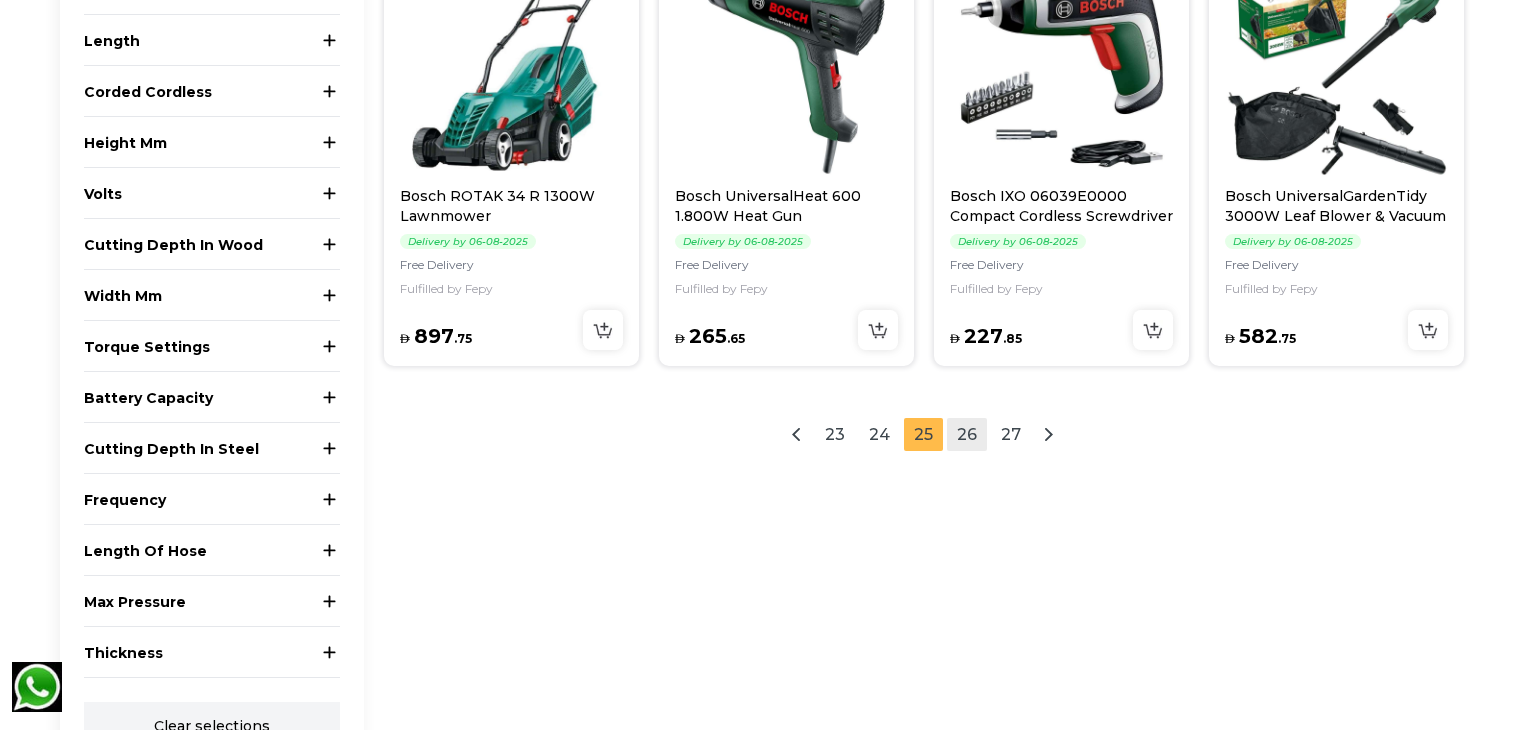 click on "26" at bounding box center [967, 434] 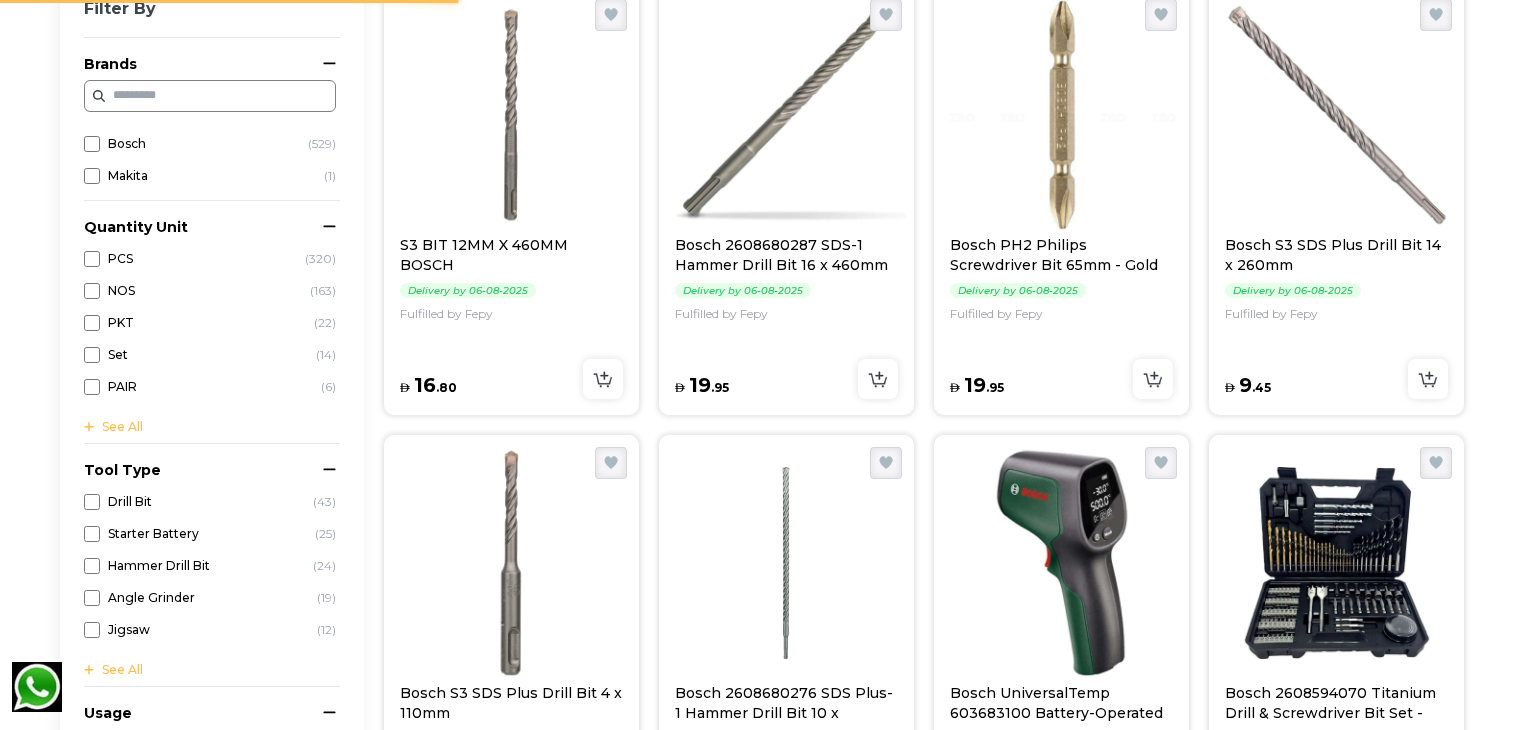 scroll, scrollTop: 620, scrollLeft: 0, axis: vertical 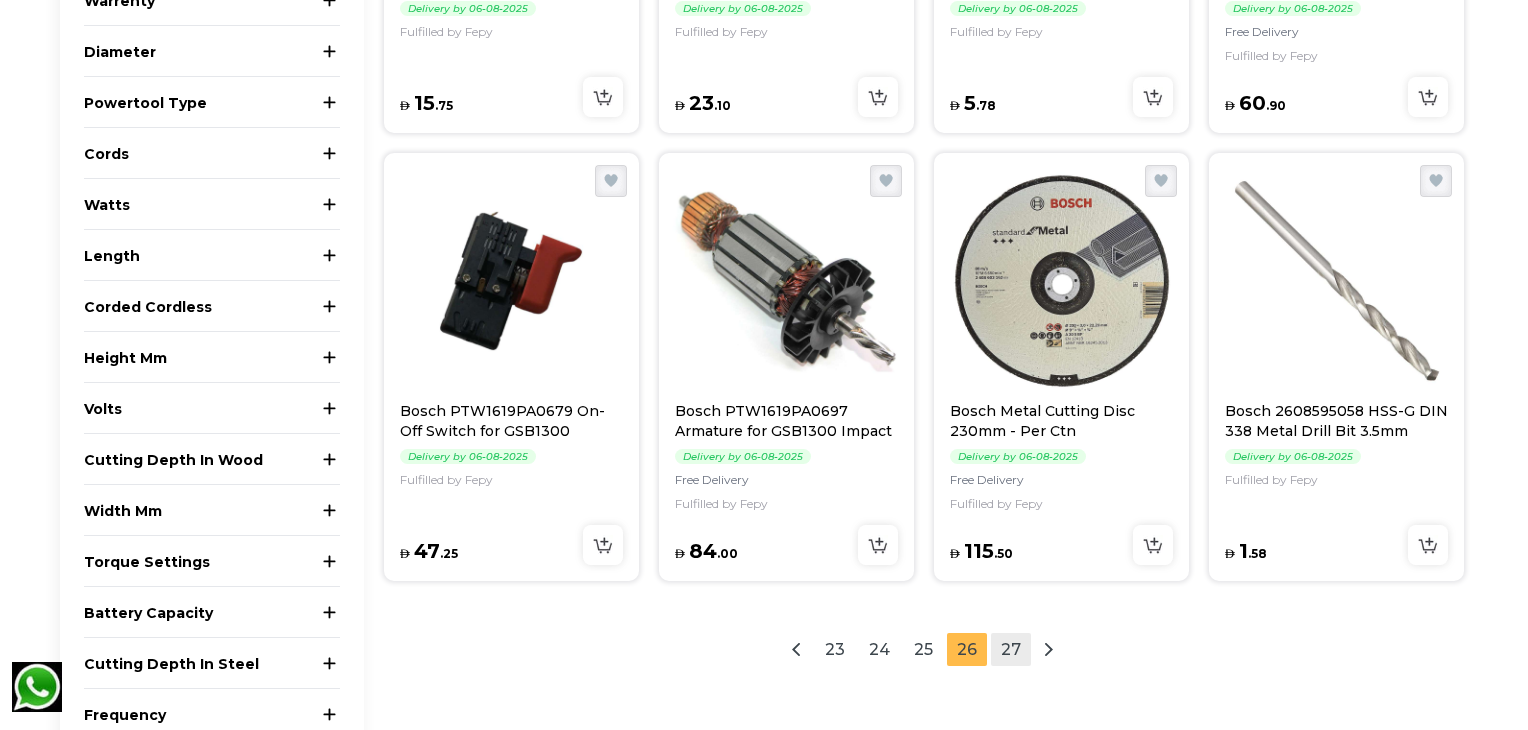 click on "27" at bounding box center [1011, 649] 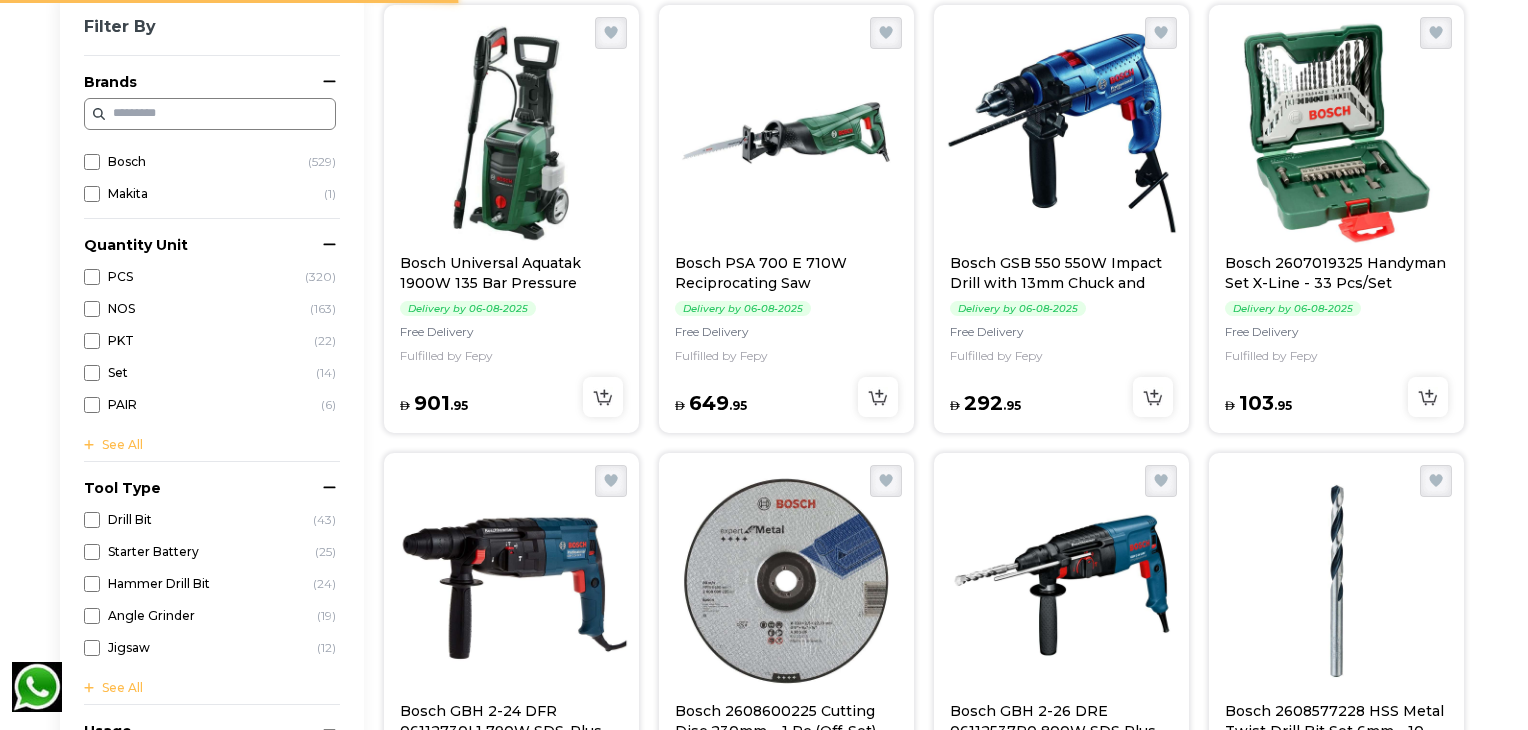 scroll, scrollTop: 620, scrollLeft: 0, axis: vertical 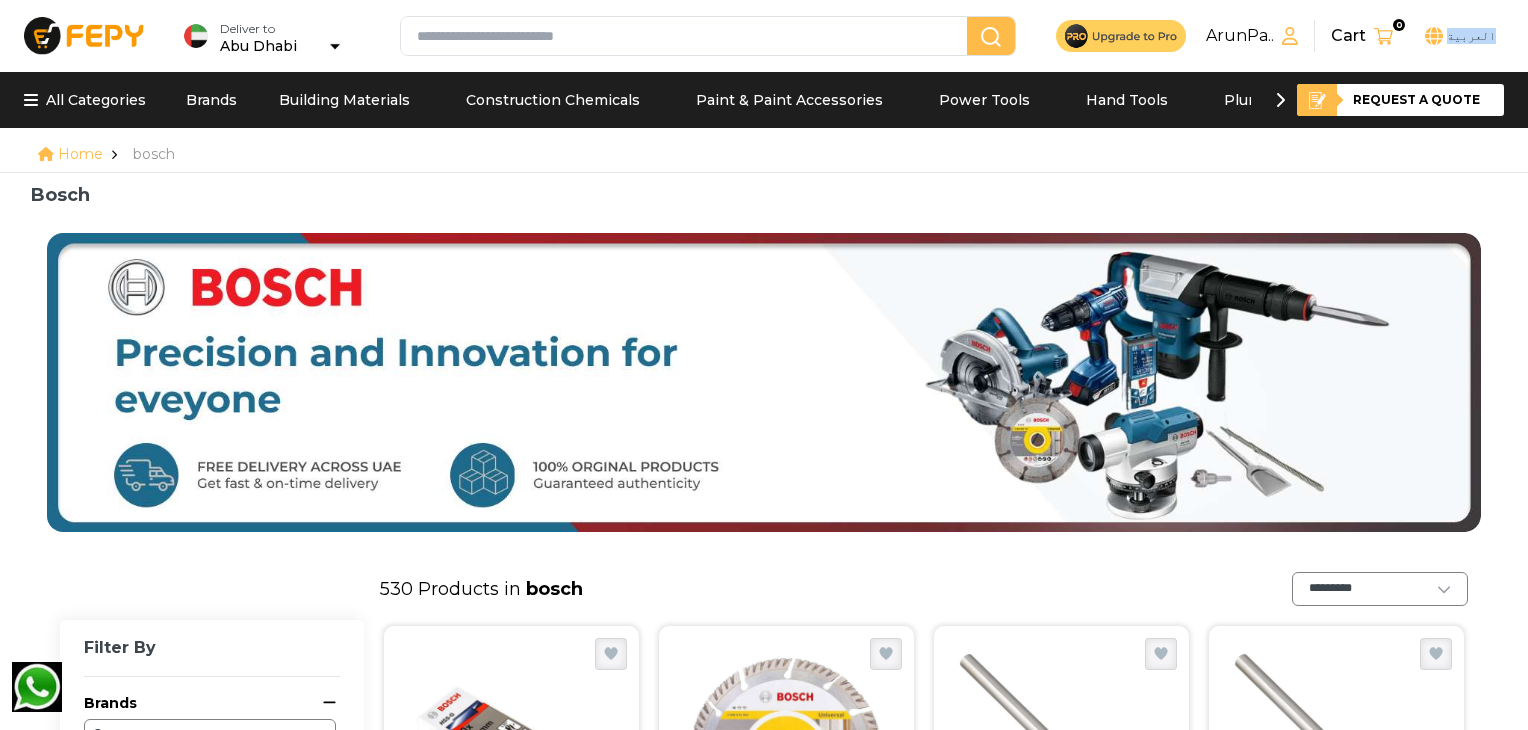 drag, startPoint x: 1524, startPoint y: 39, endPoint x: 1524, endPoint y: 60, distance: 21 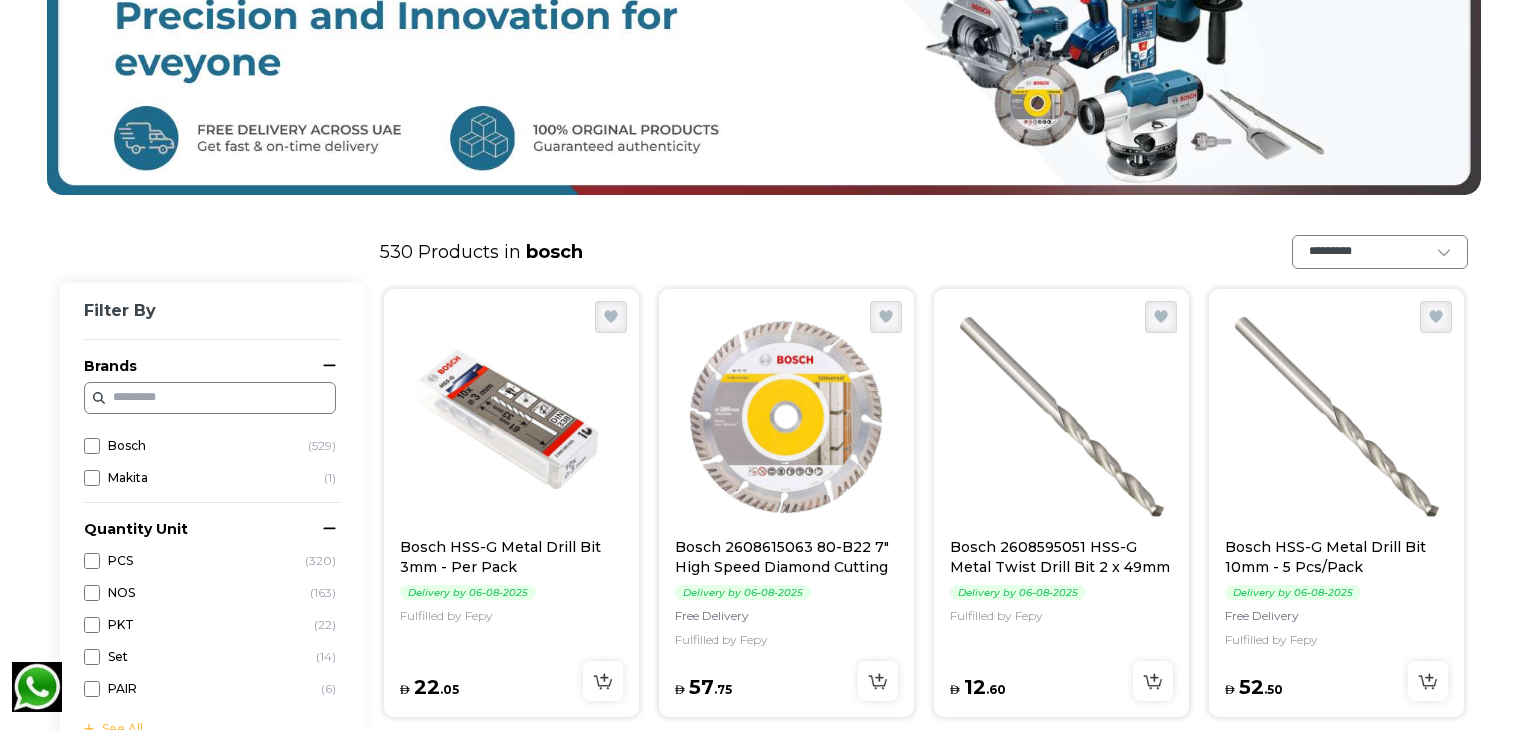 scroll, scrollTop: 0, scrollLeft: 0, axis: both 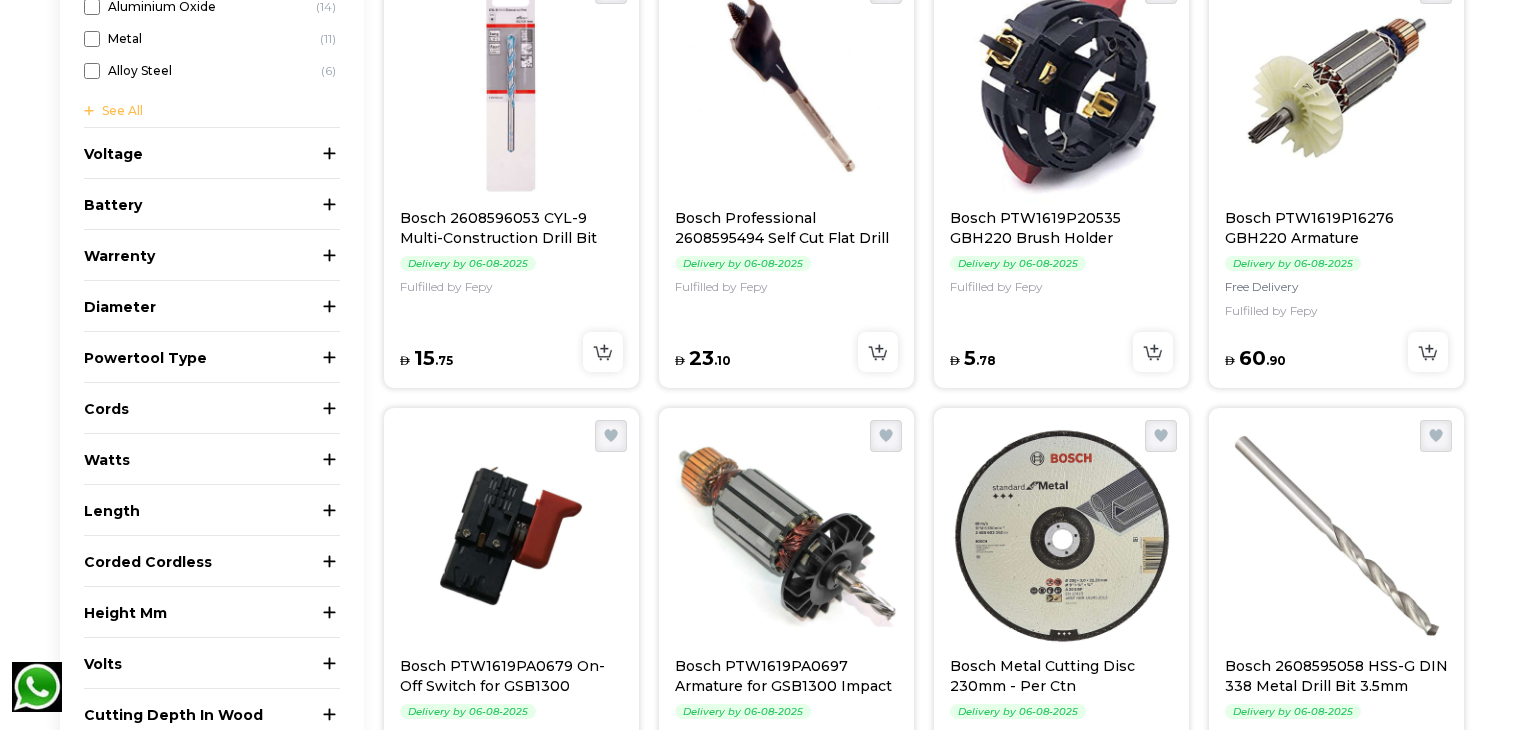 click at bounding box center (1061, 88) 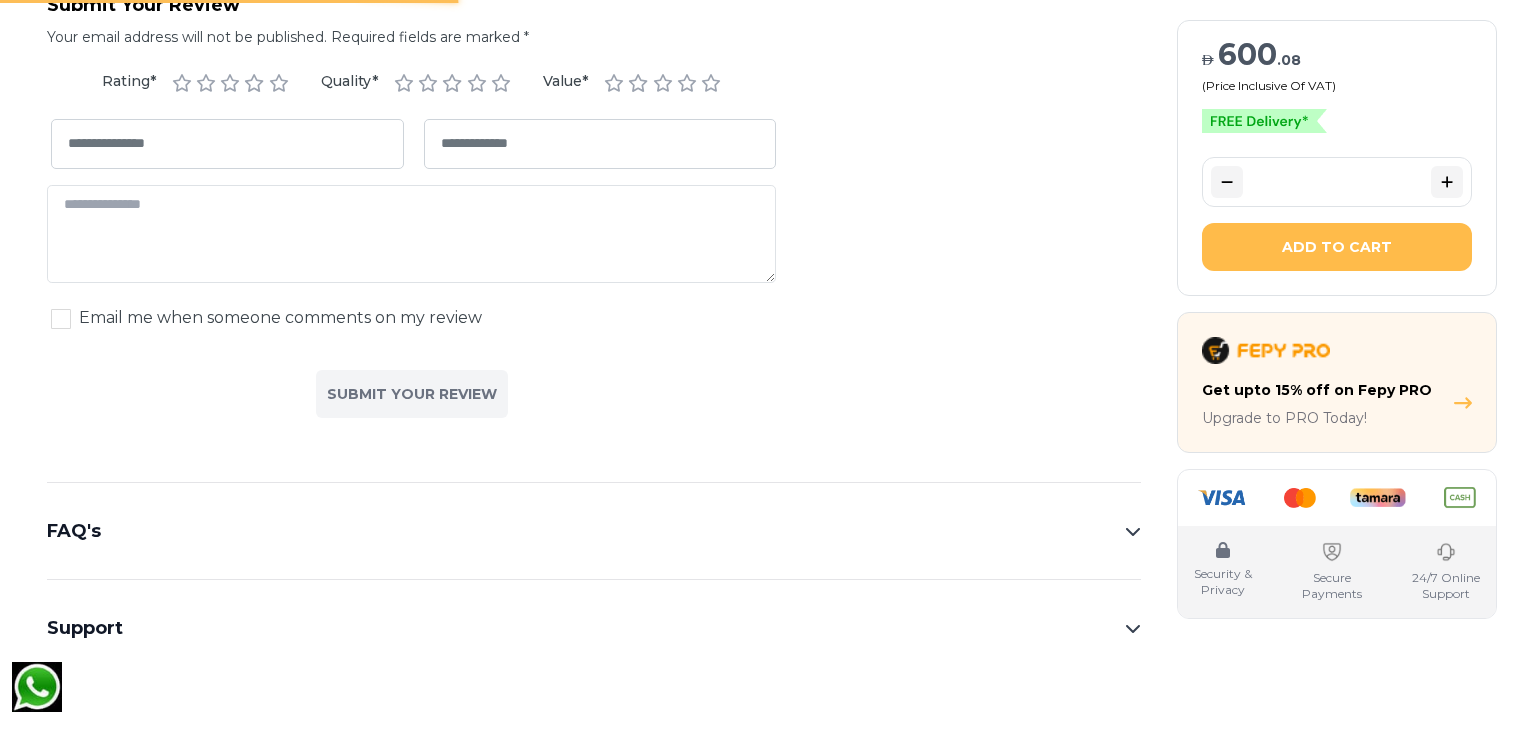 scroll, scrollTop: 0, scrollLeft: 0, axis: both 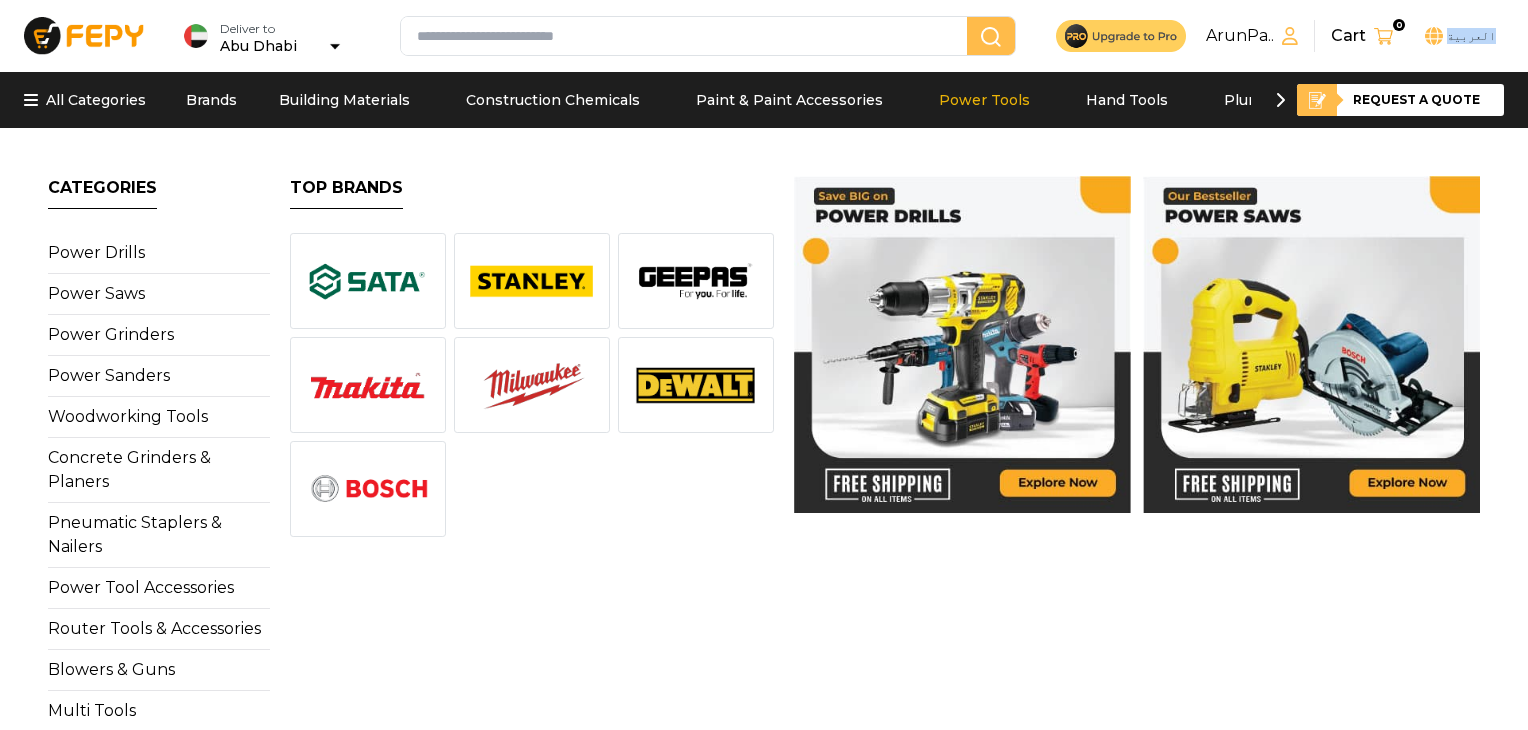 click on "Power Tools" at bounding box center [984, 100] 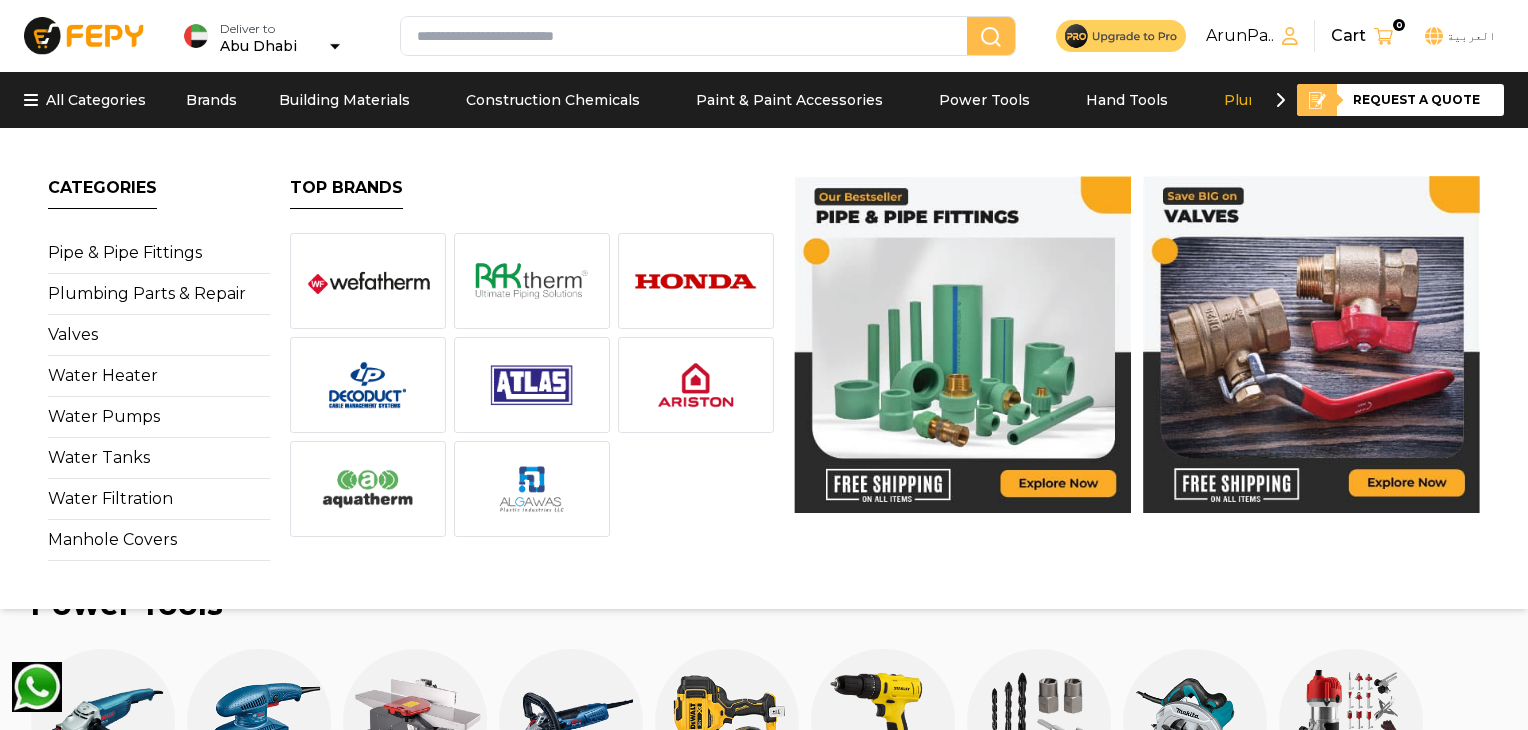 click 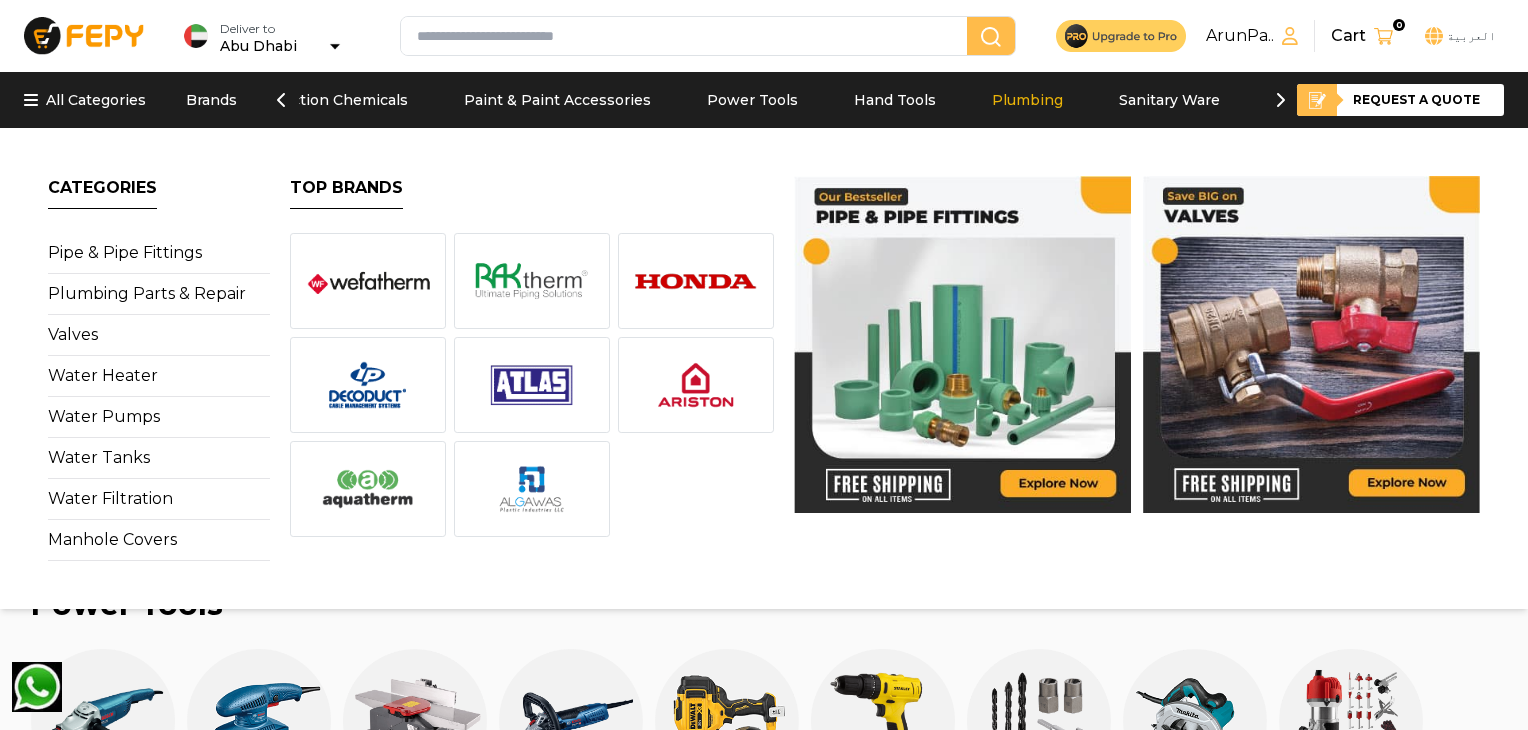 scroll, scrollTop: 0, scrollLeft: 300, axis: horizontal 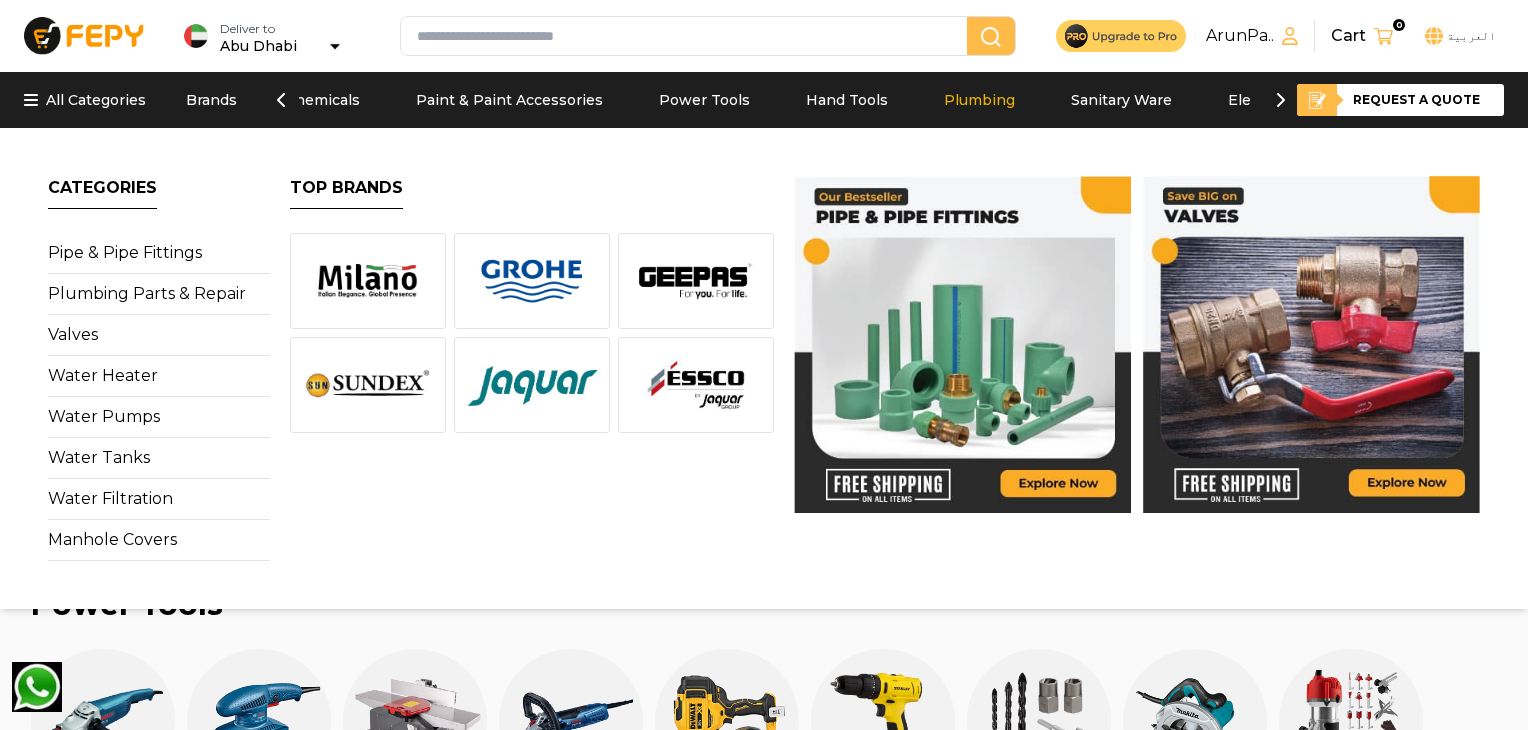click on "Plumbing" at bounding box center [979, 100] 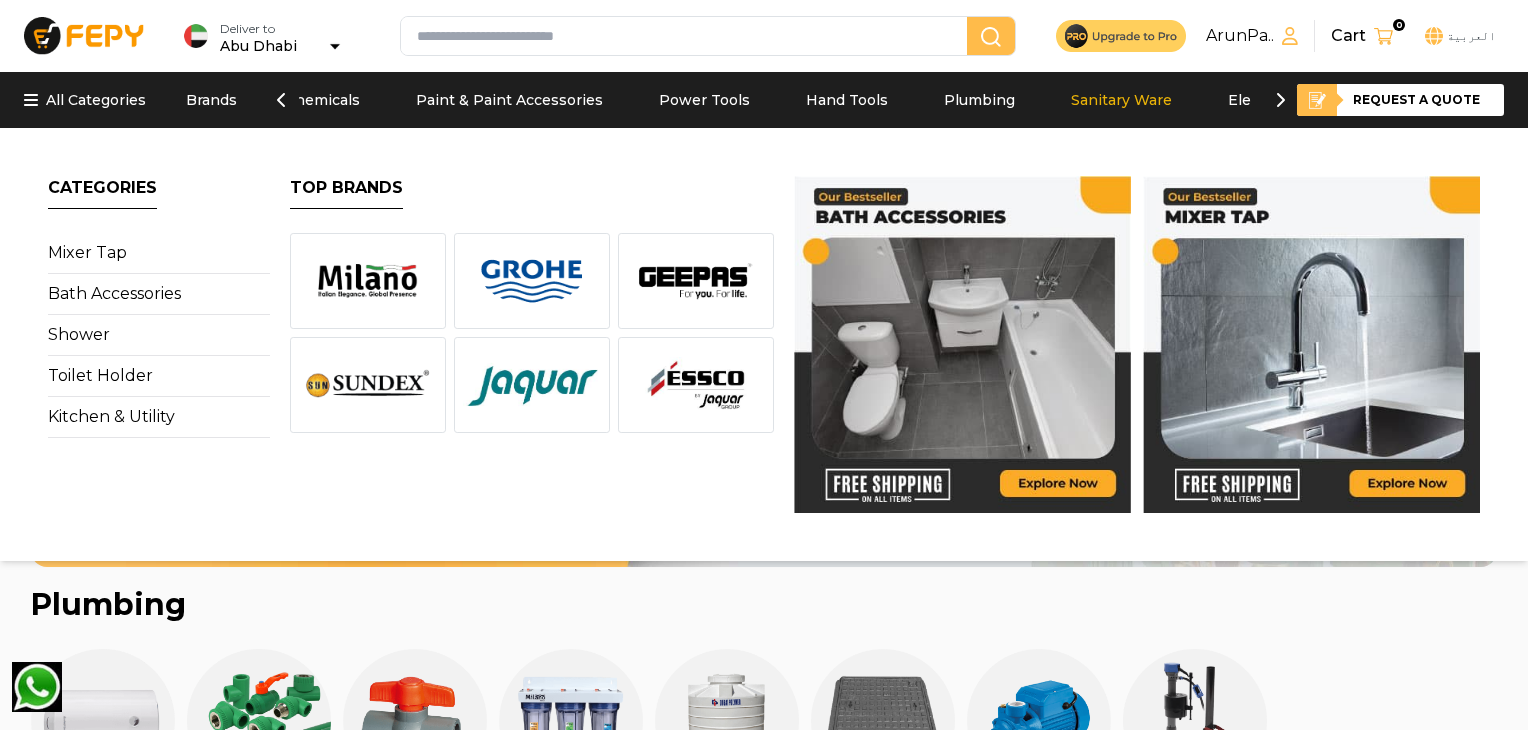click on "Sanitary Ware" at bounding box center (1121, 100) 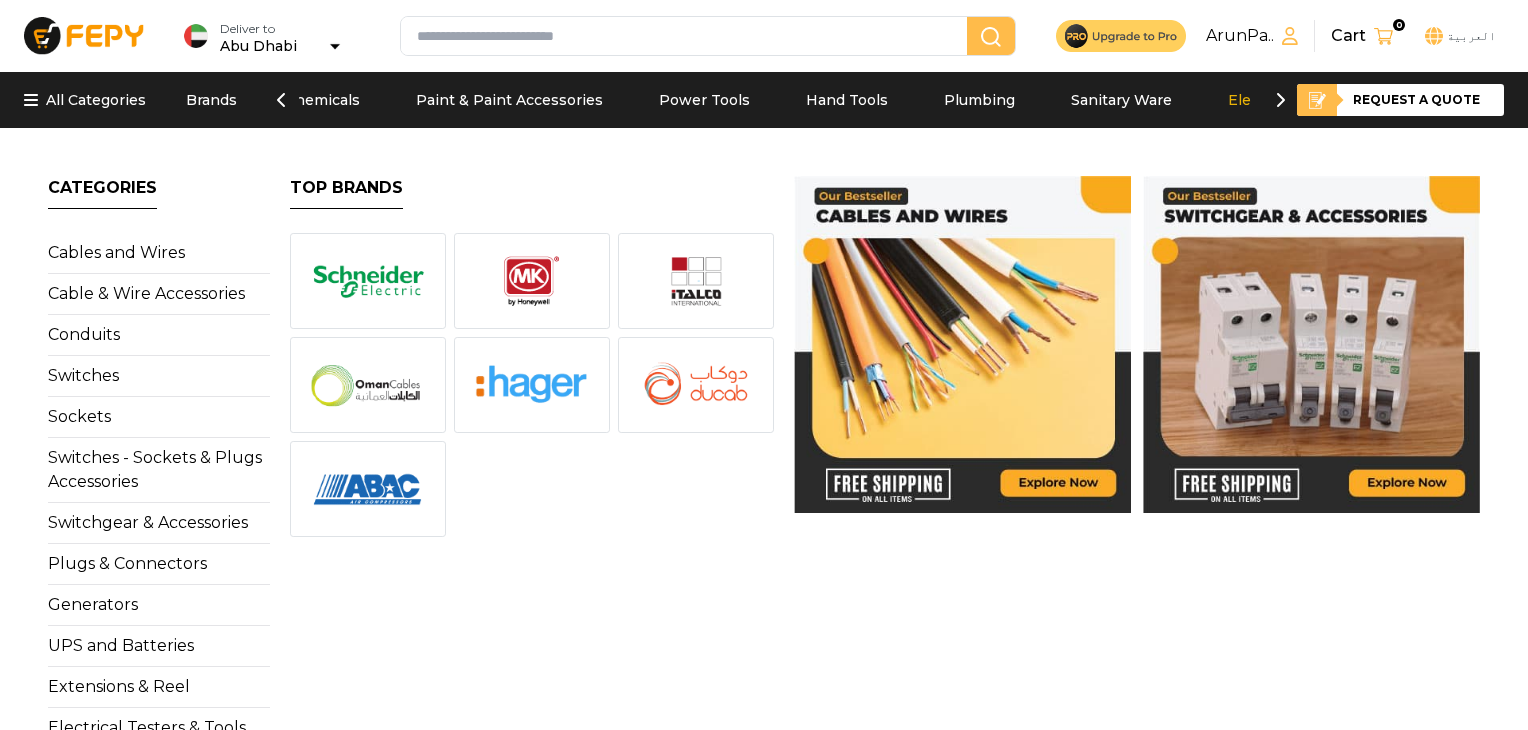 click on "Electrical" at bounding box center (1261, 100) 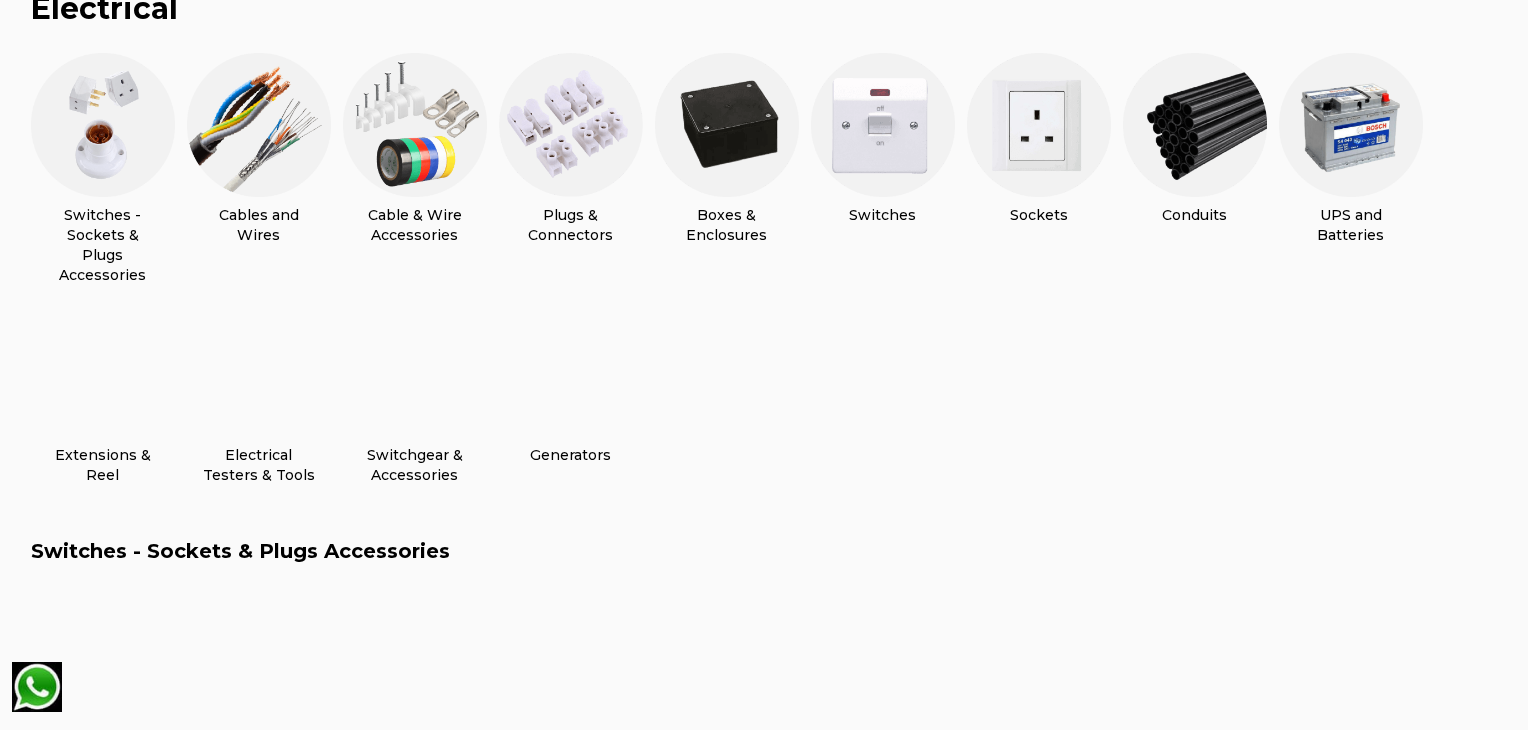 scroll, scrollTop: 608, scrollLeft: 0, axis: vertical 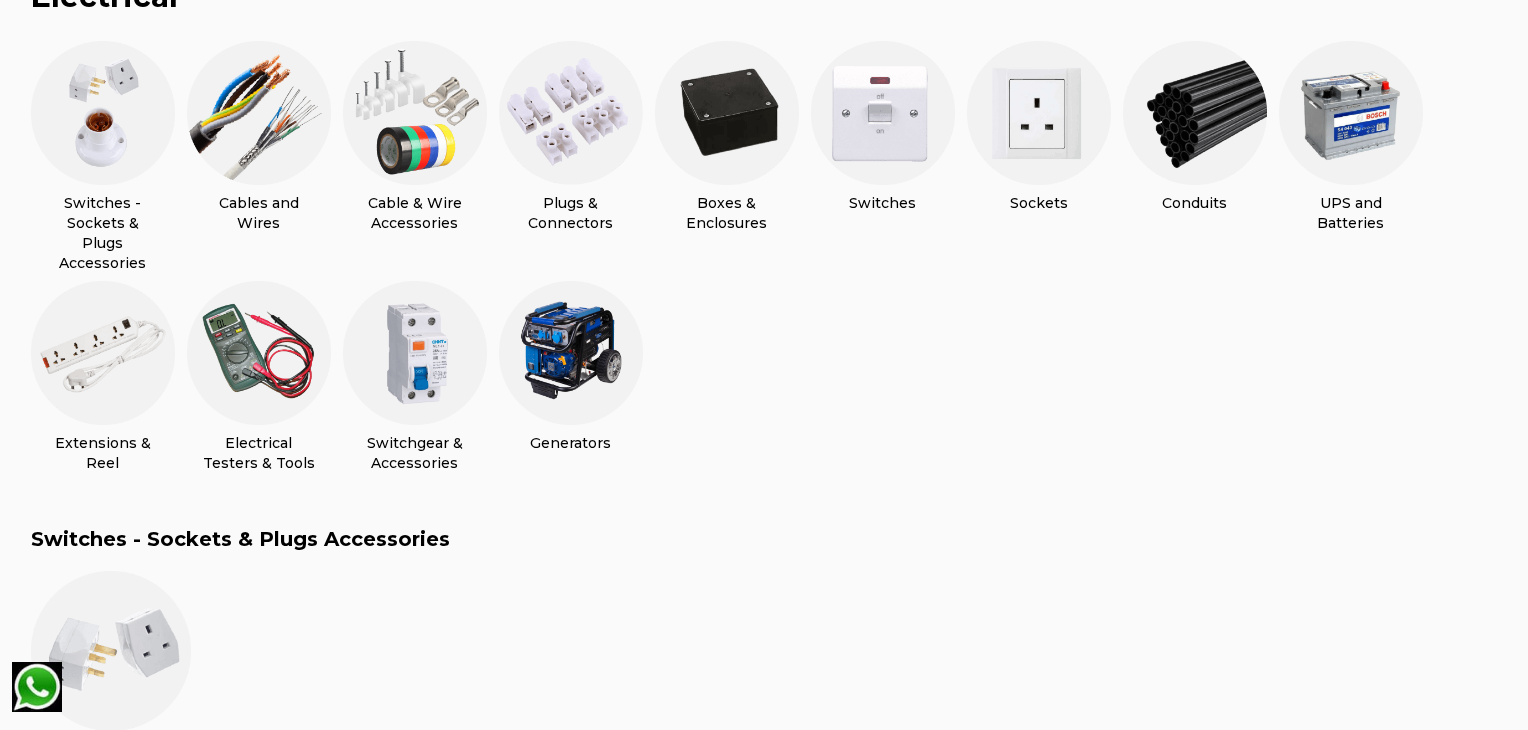 click at bounding box center (259, 353) 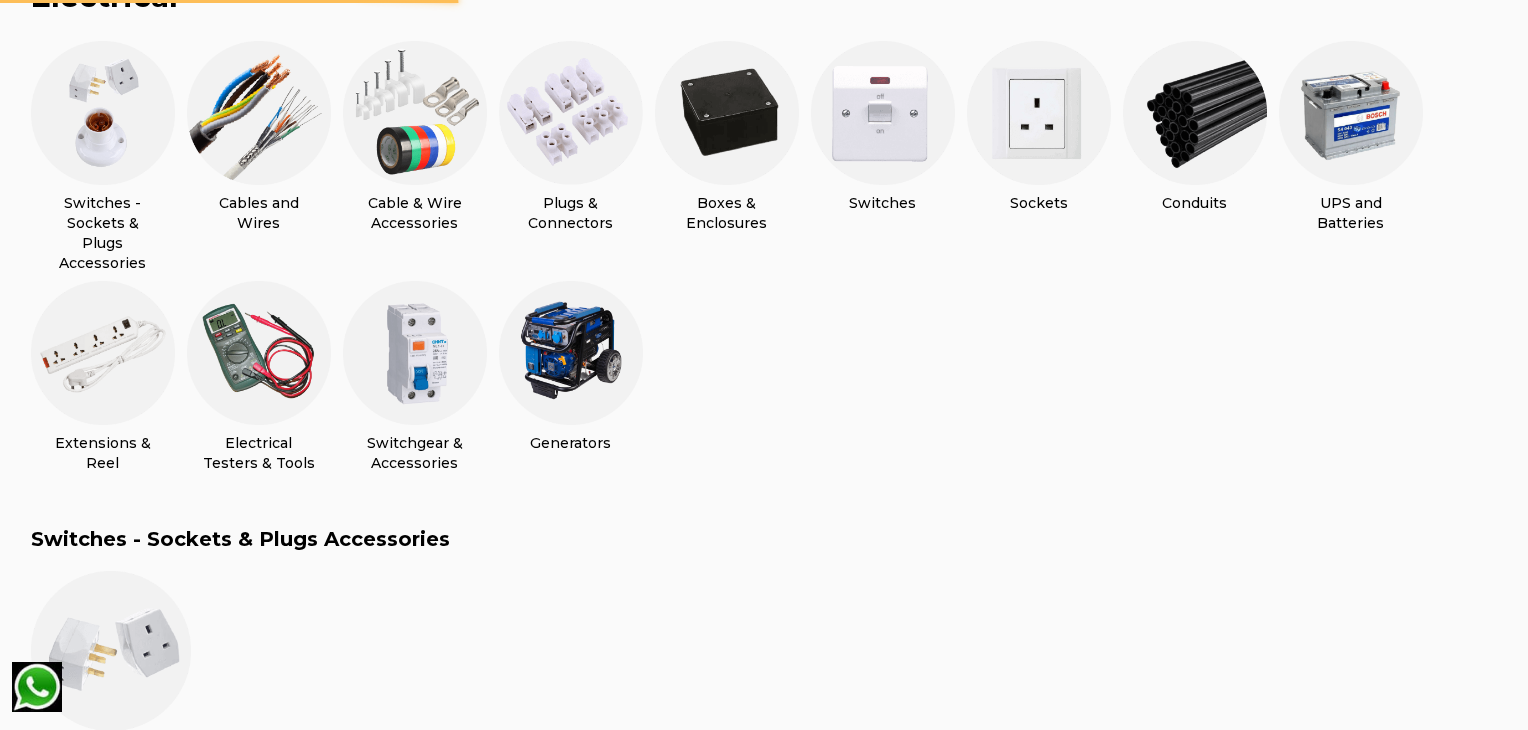 scroll, scrollTop: 0, scrollLeft: 0, axis: both 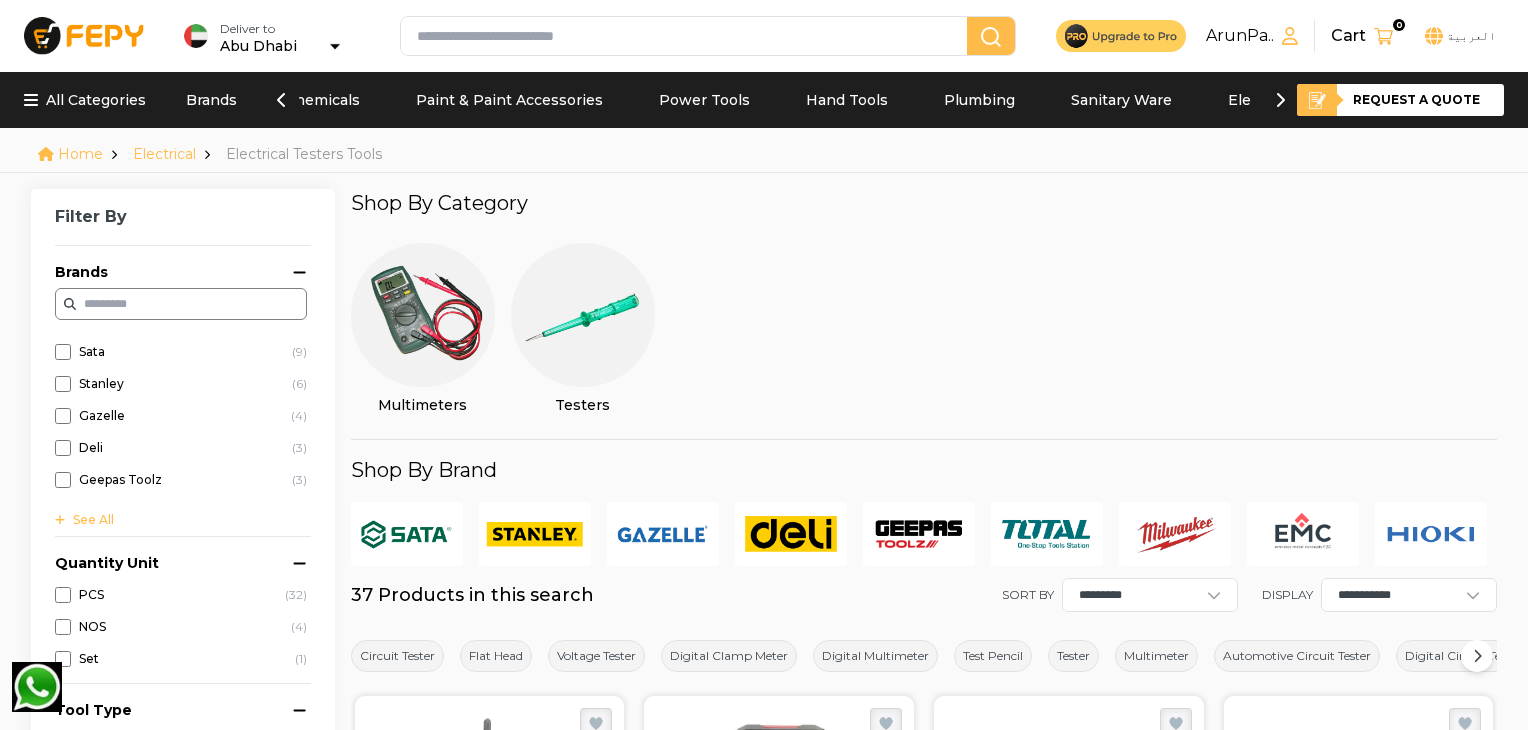 click at bounding box center (423, 315) 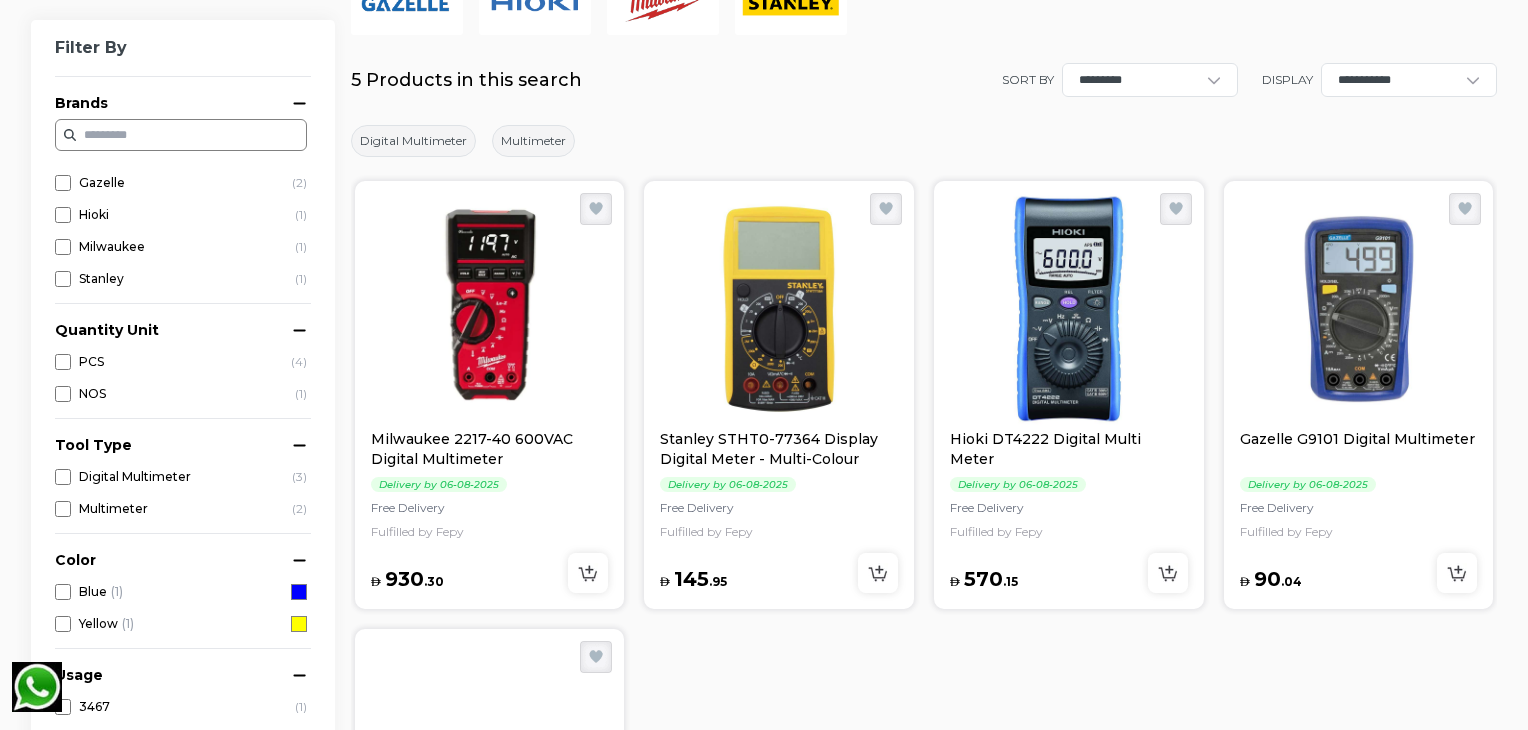 scroll, scrollTop: 267, scrollLeft: 0, axis: vertical 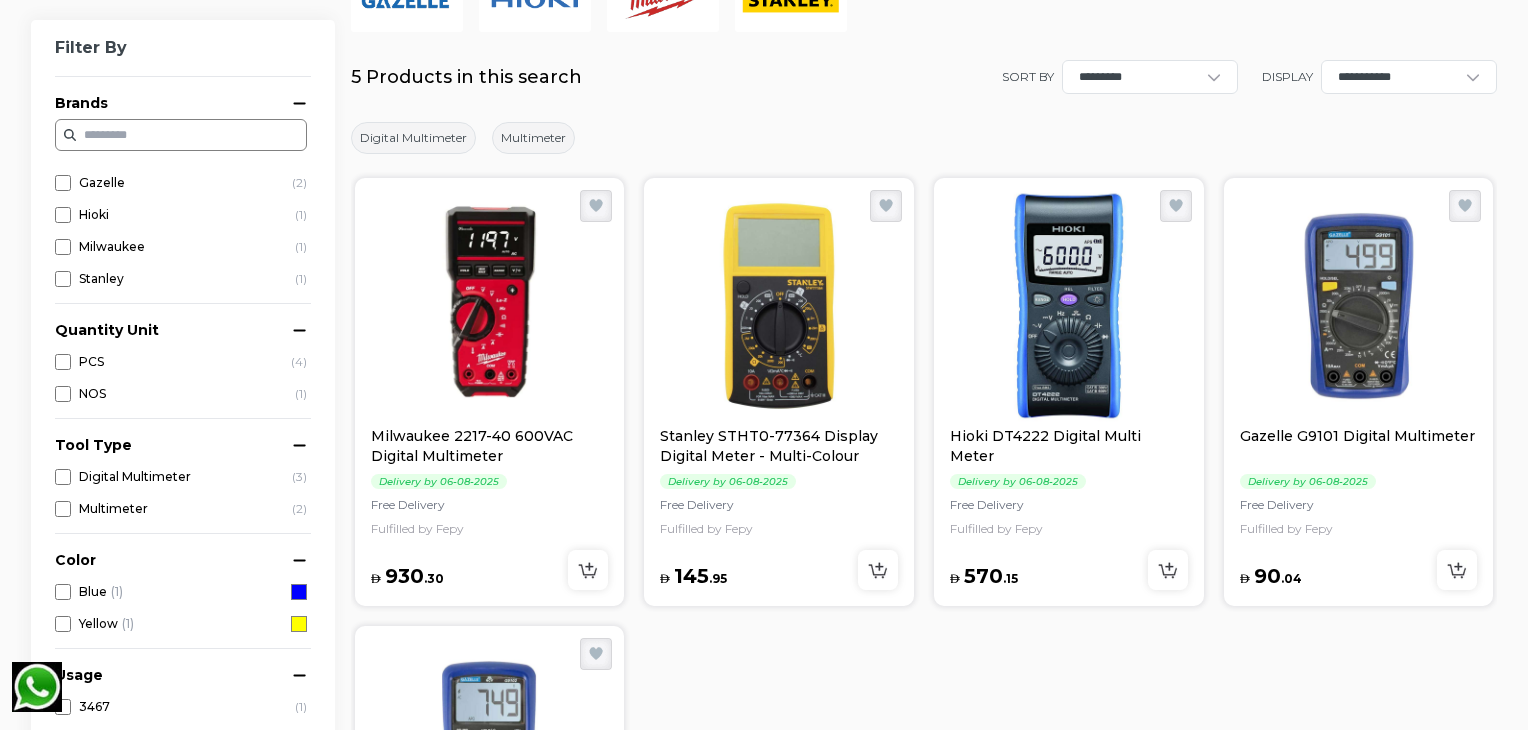 click at bounding box center (490, 306) 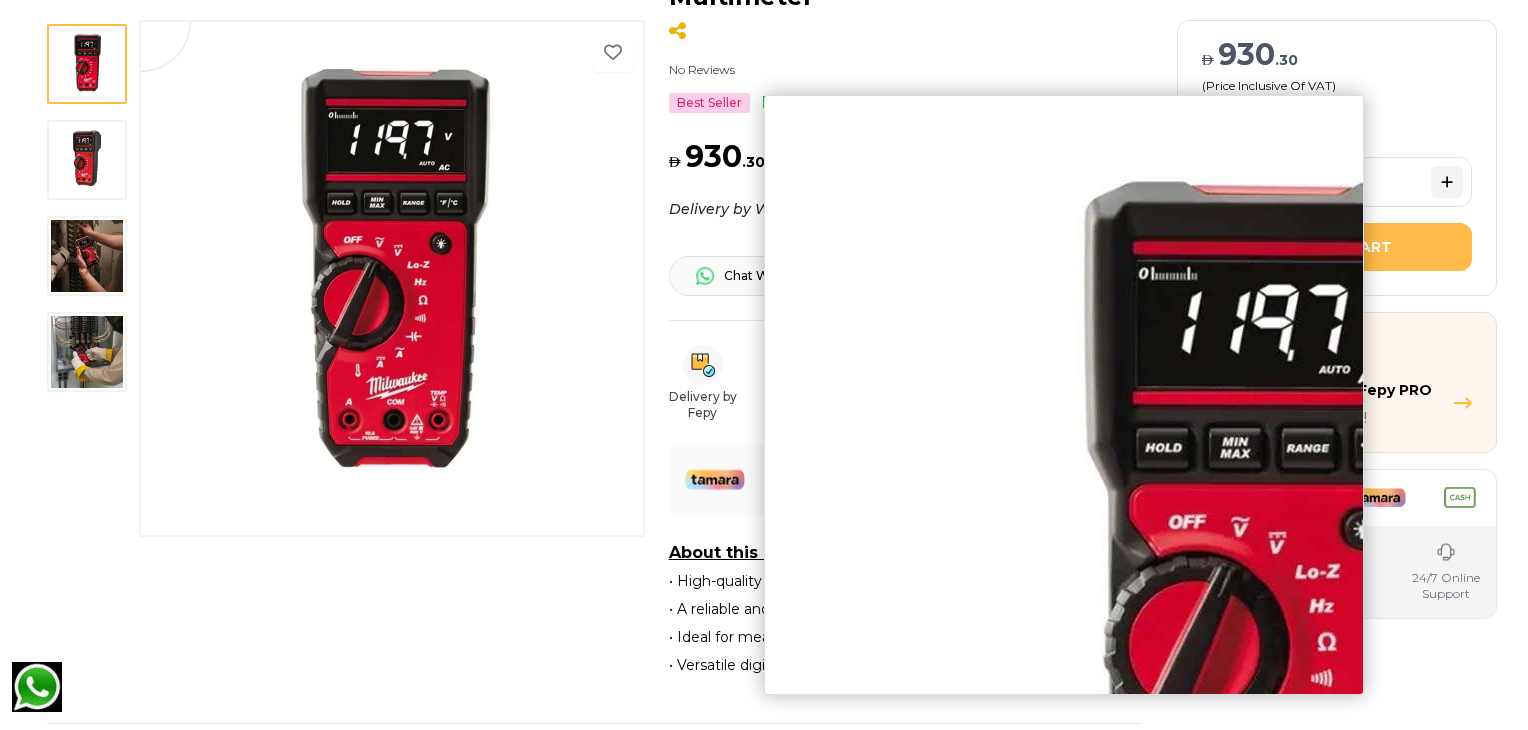 scroll, scrollTop: 0, scrollLeft: 0, axis: both 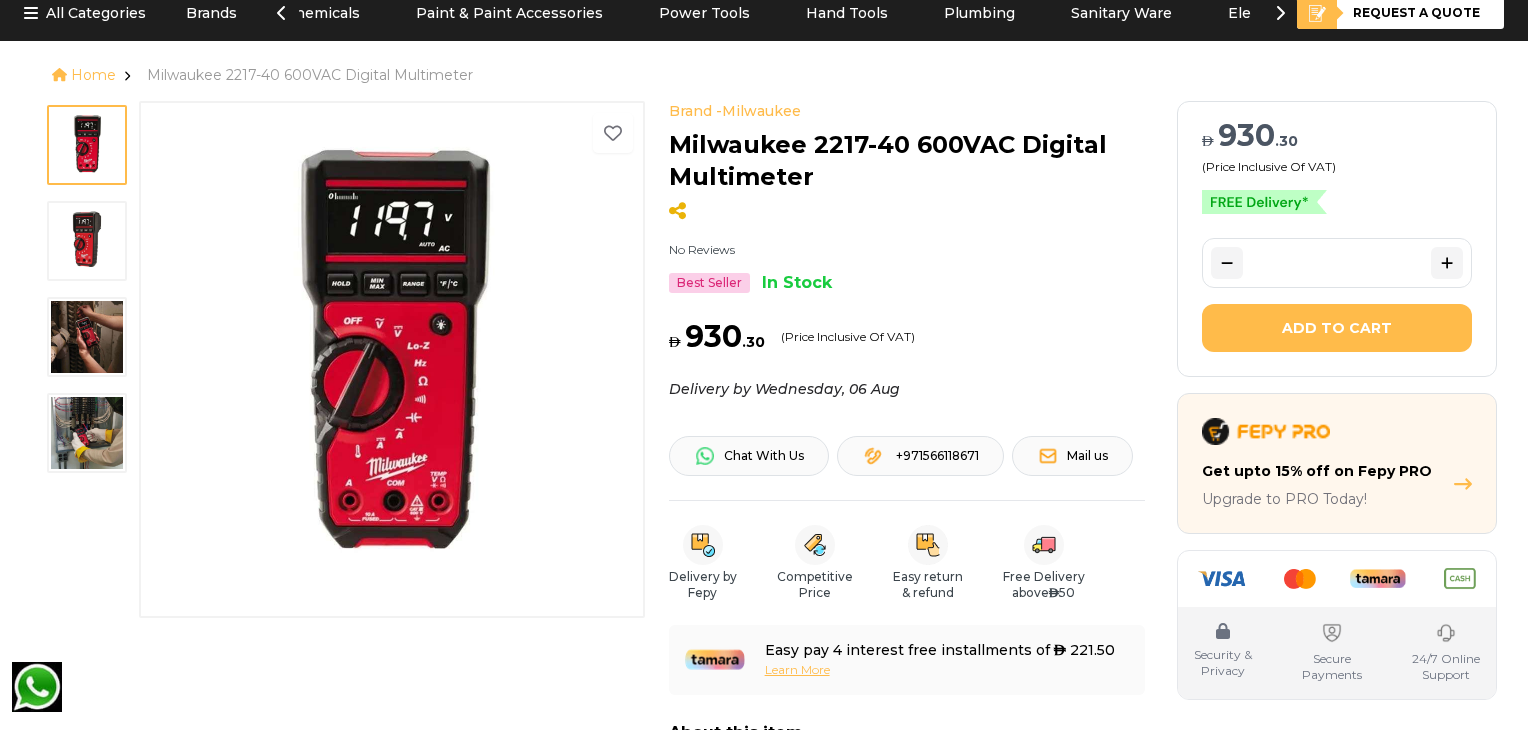 click at bounding box center [87, 241] 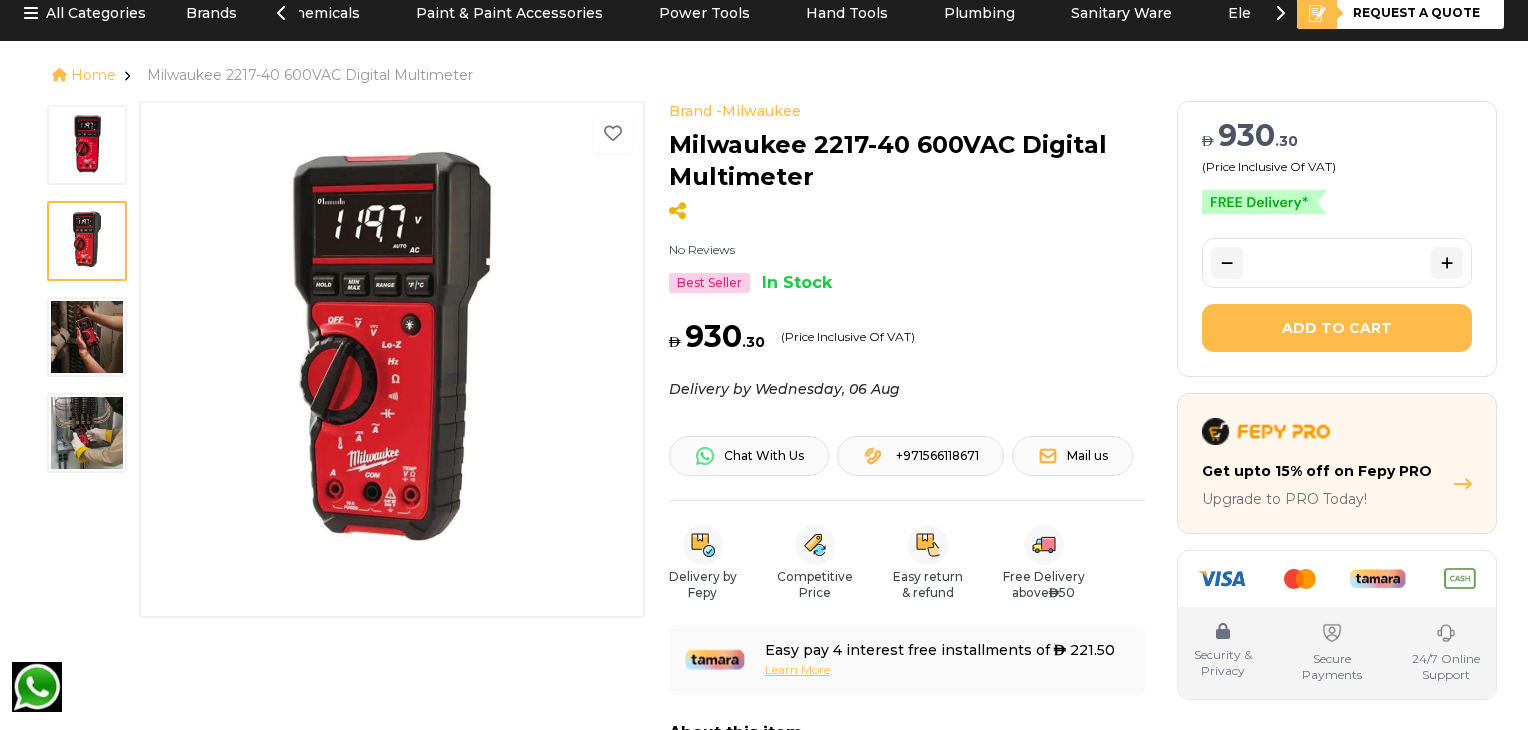 click at bounding box center (87, 337) 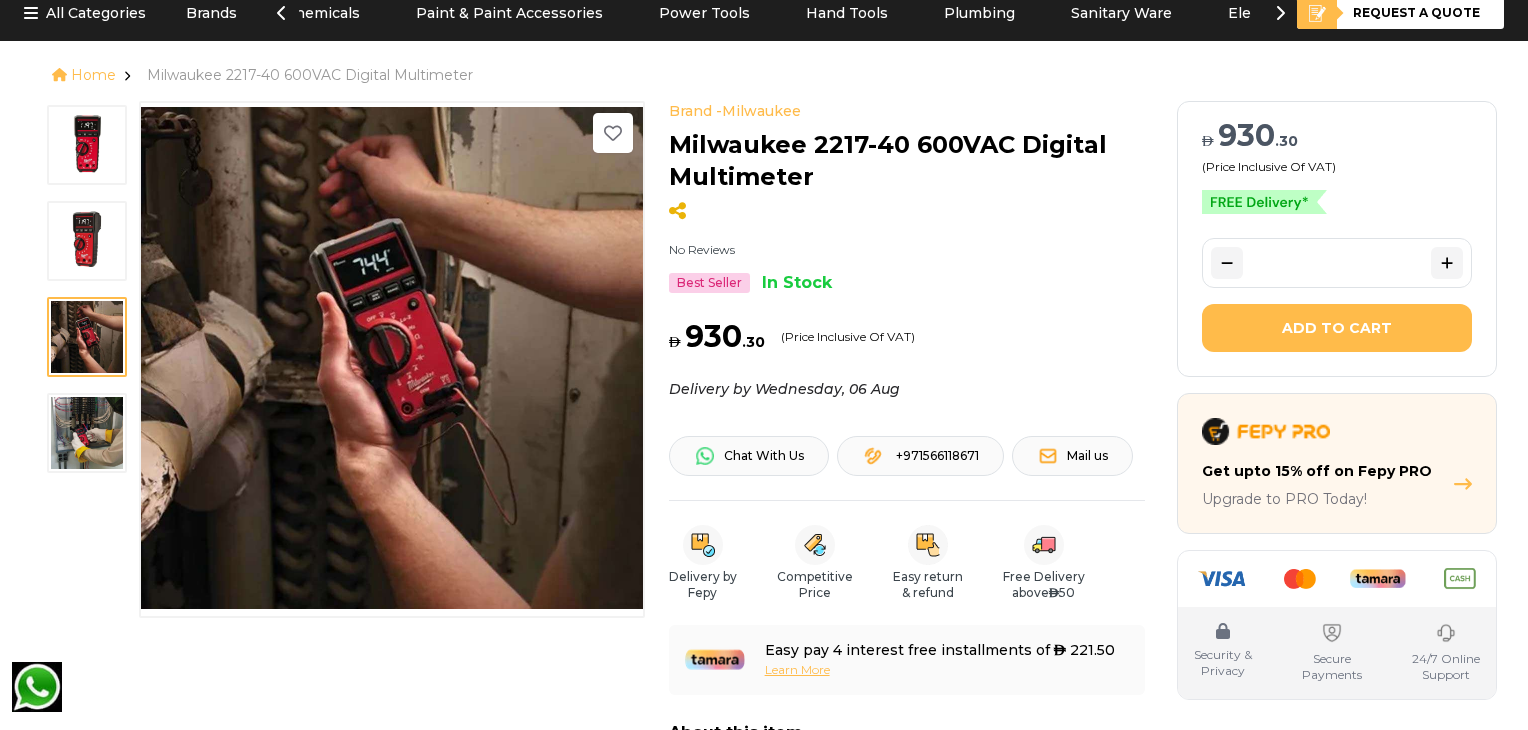 click at bounding box center [87, 433] 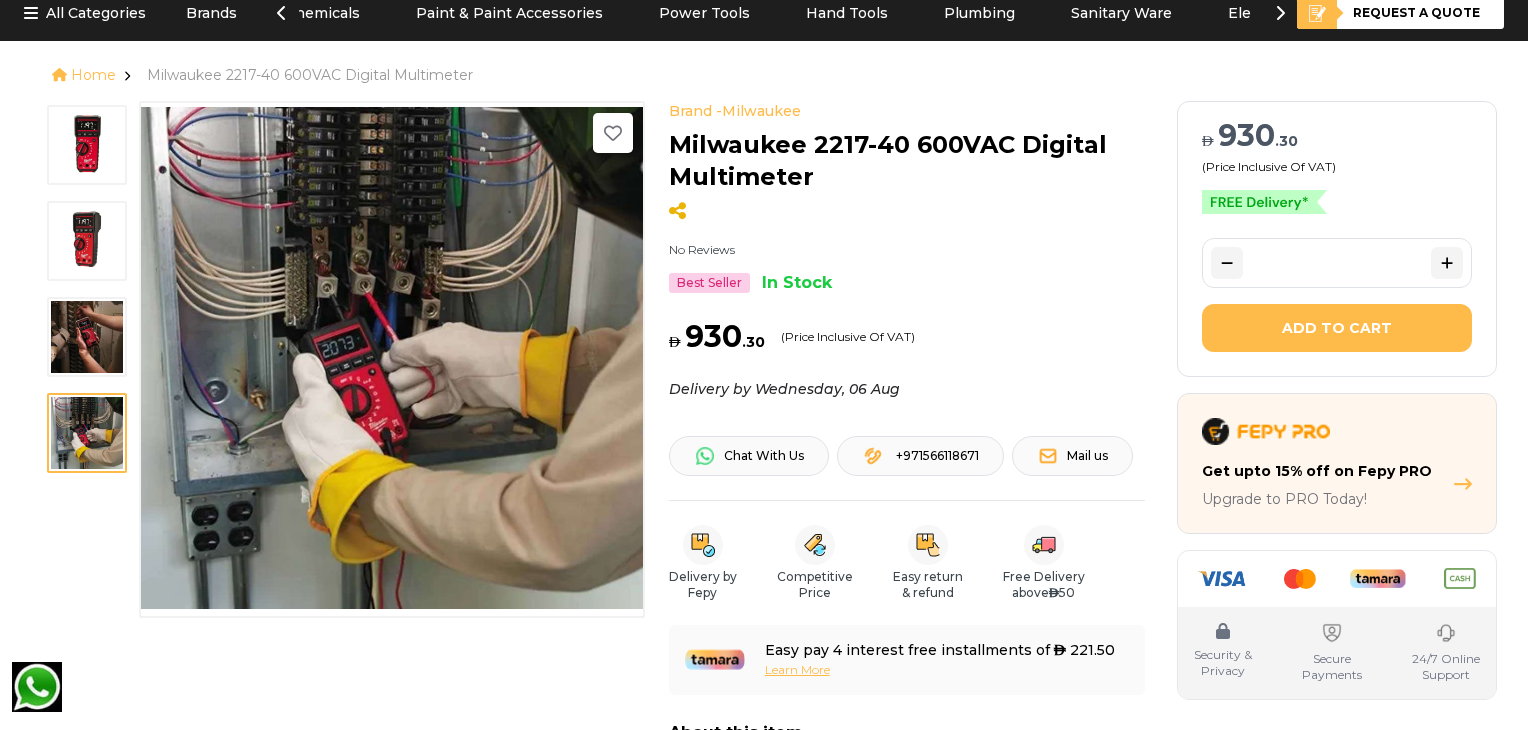 click 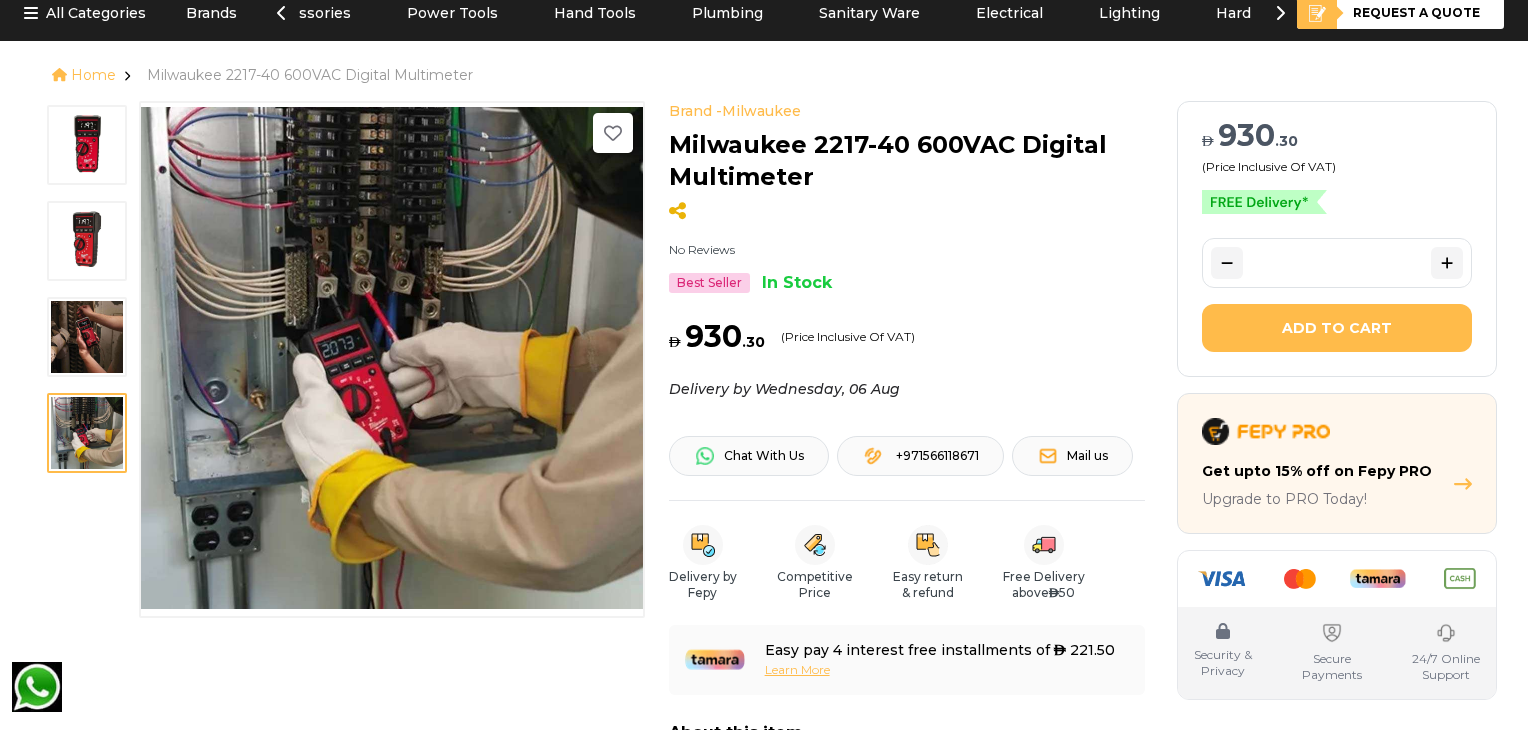 scroll, scrollTop: 0, scrollLeft: 600, axis: horizontal 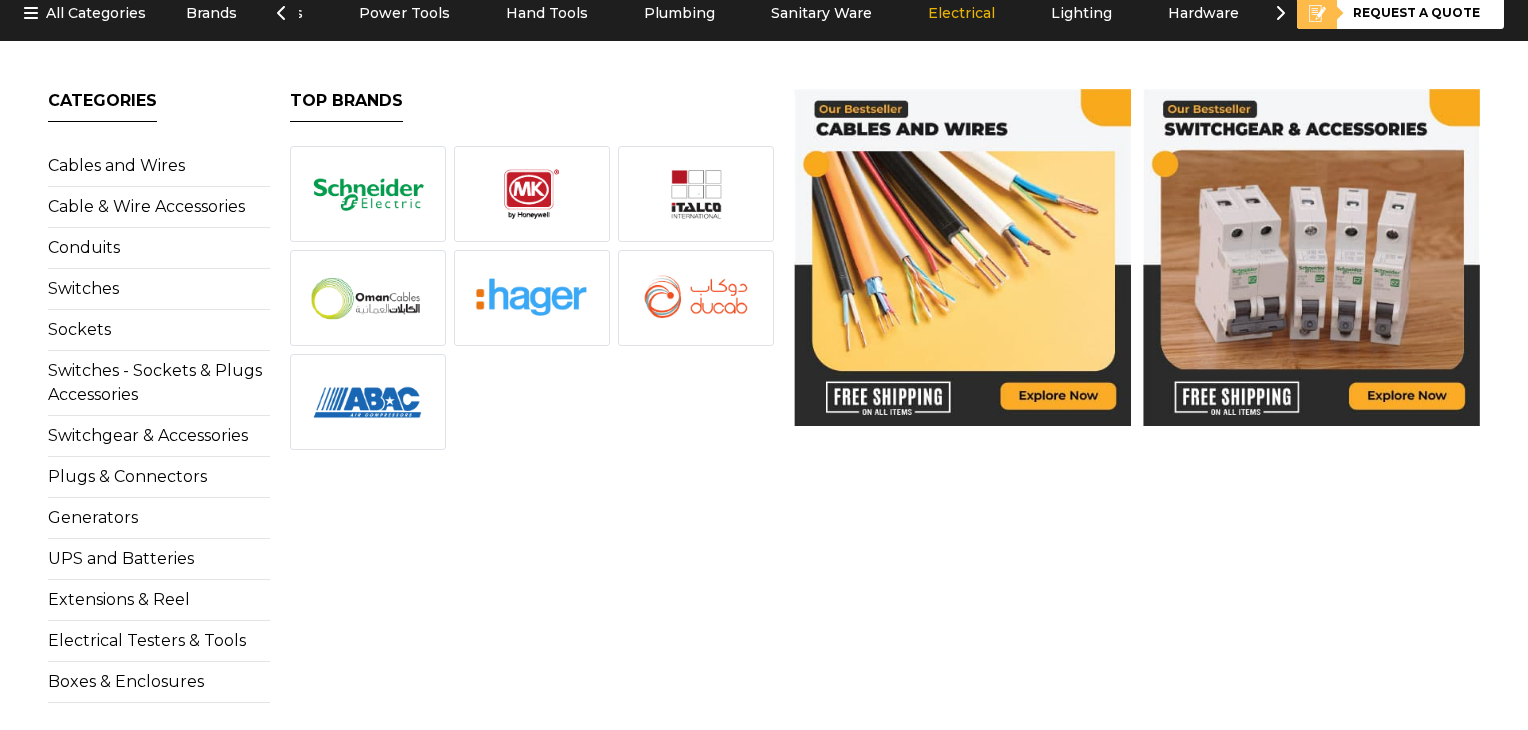 click on "Electrical" at bounding box center [961, 13] 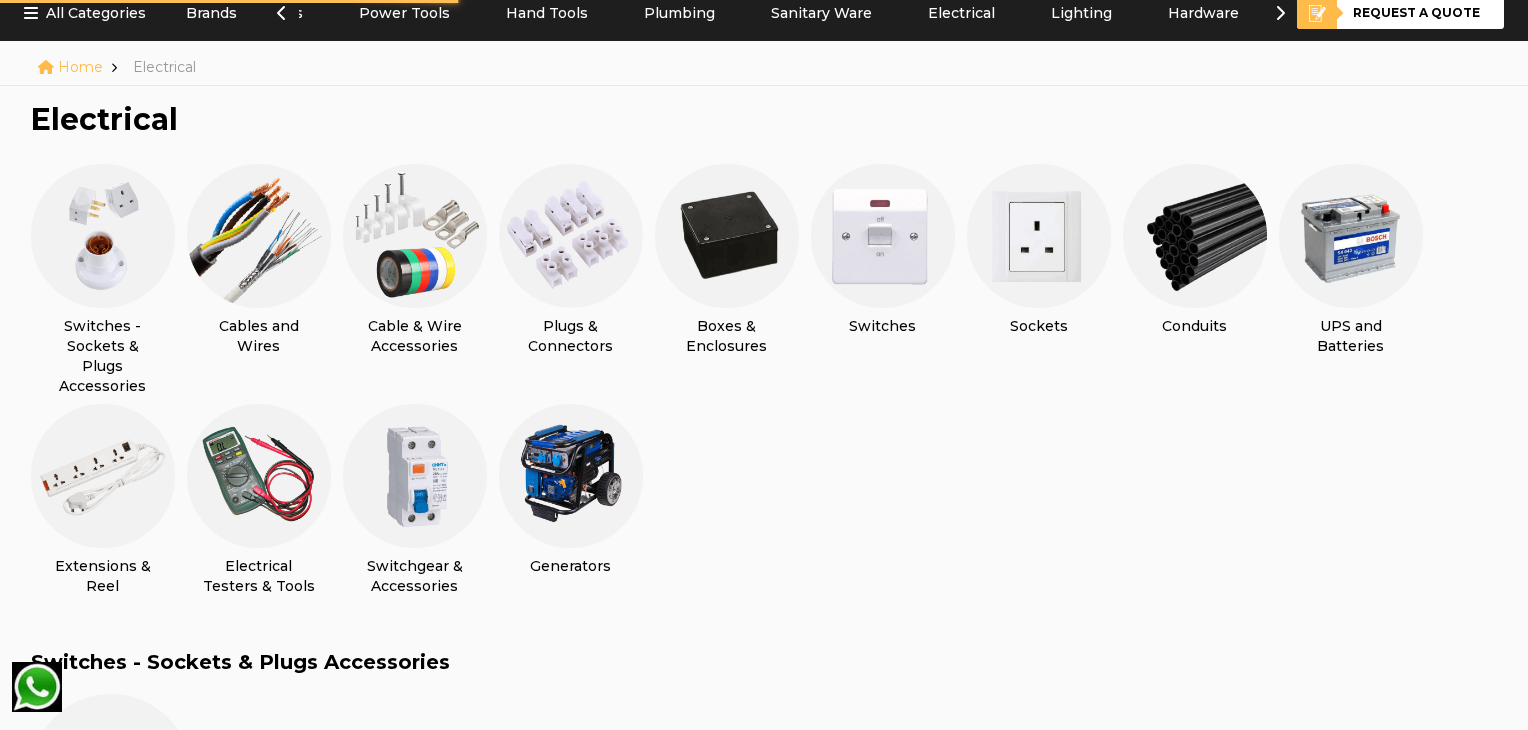 scroll, scrollTop: 0, scrollLeft: 0, axis: both 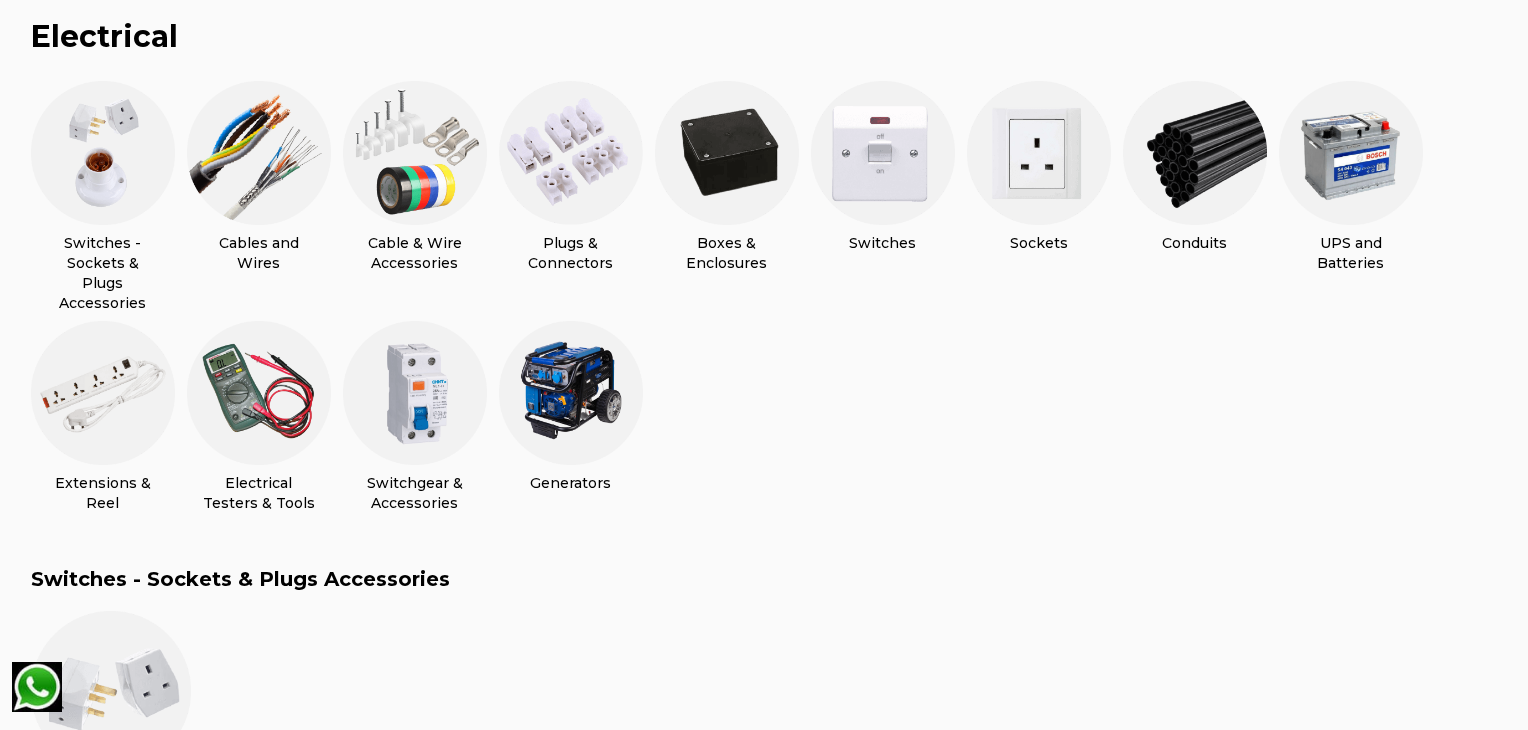 click at bounding box center [259, 153] 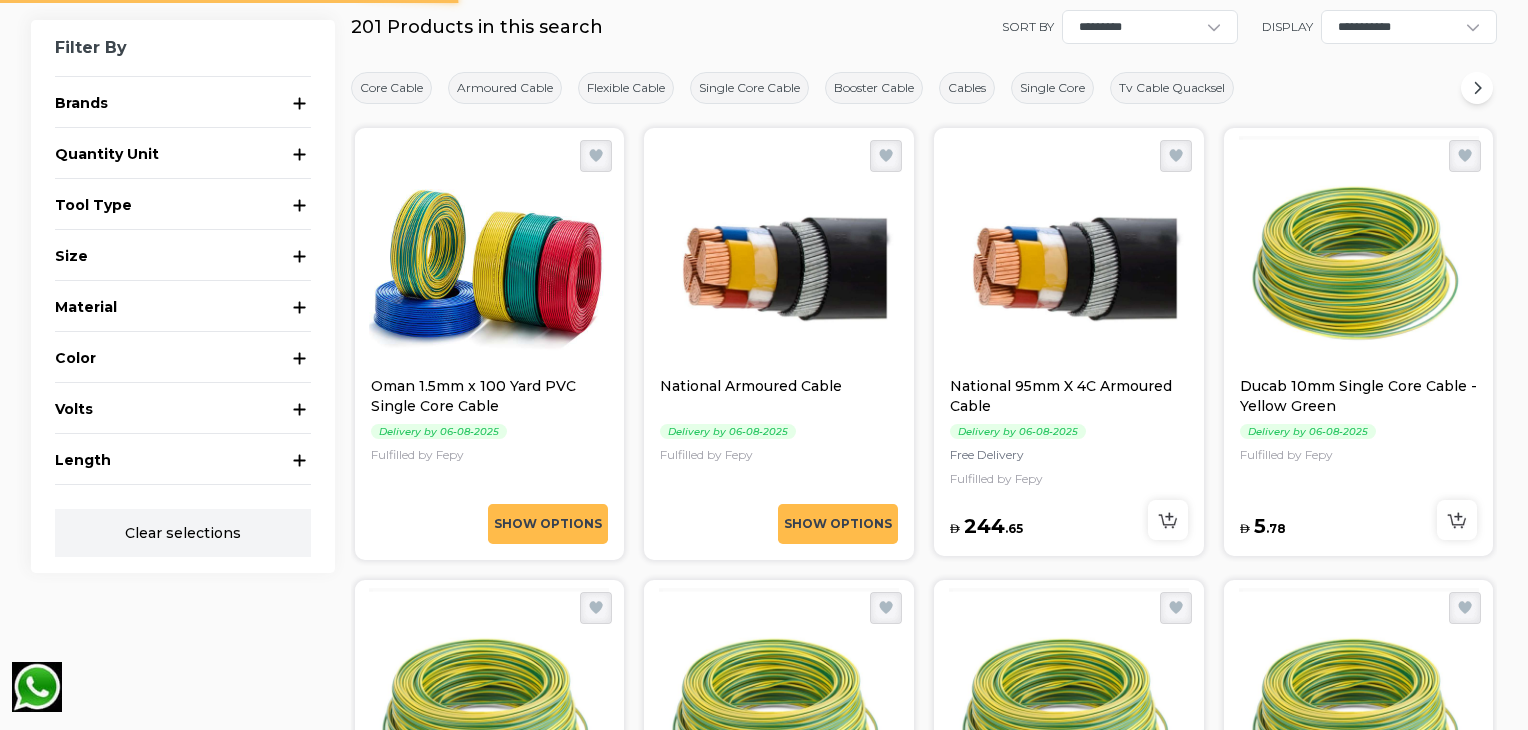 scroll, scrollTop: 0, scrollLeft: 0, axis: both 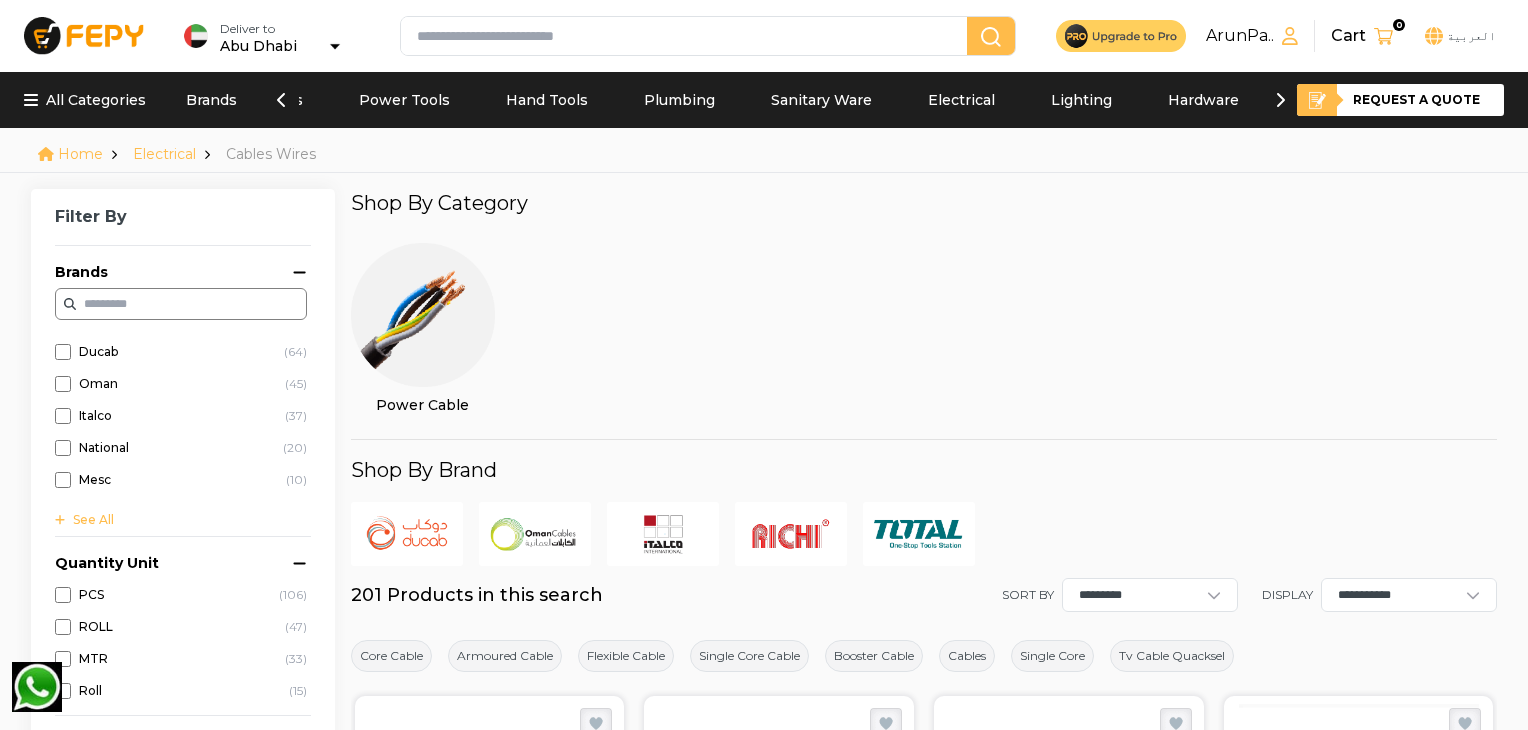 click at bounding box center (423, 315) 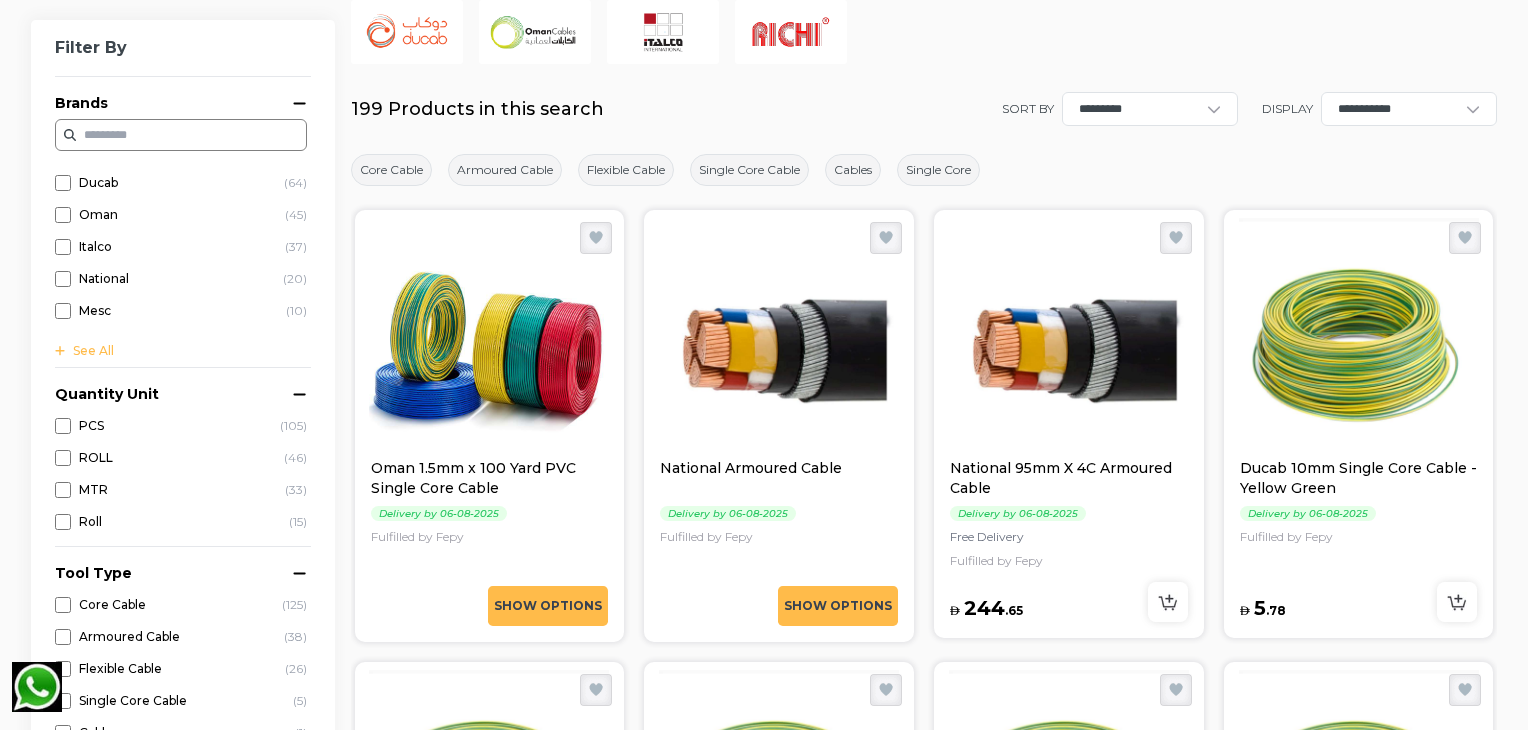 scroll, scrollTop: 490, scrollLeft: 0, axis: vertical 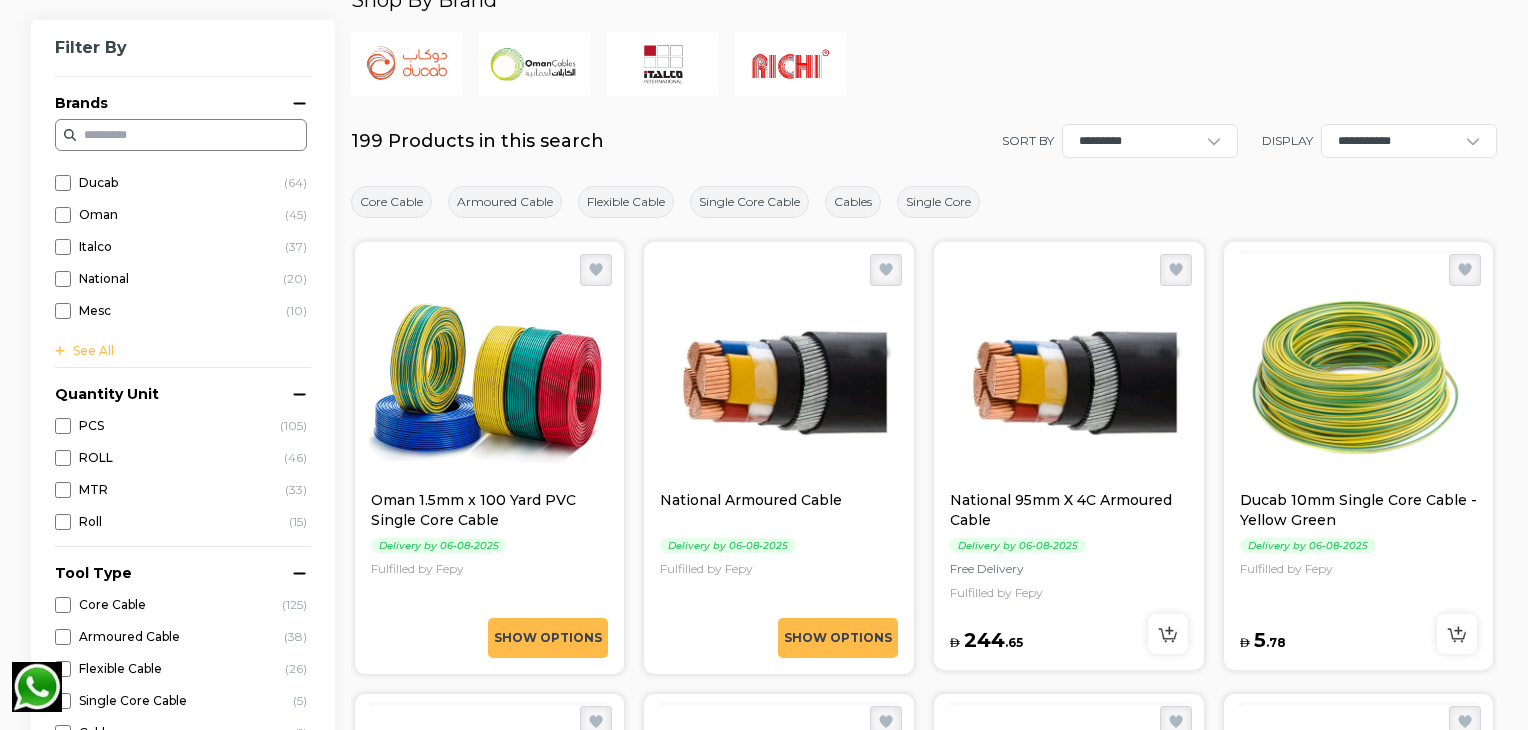 click at bounding box center (779, 370) 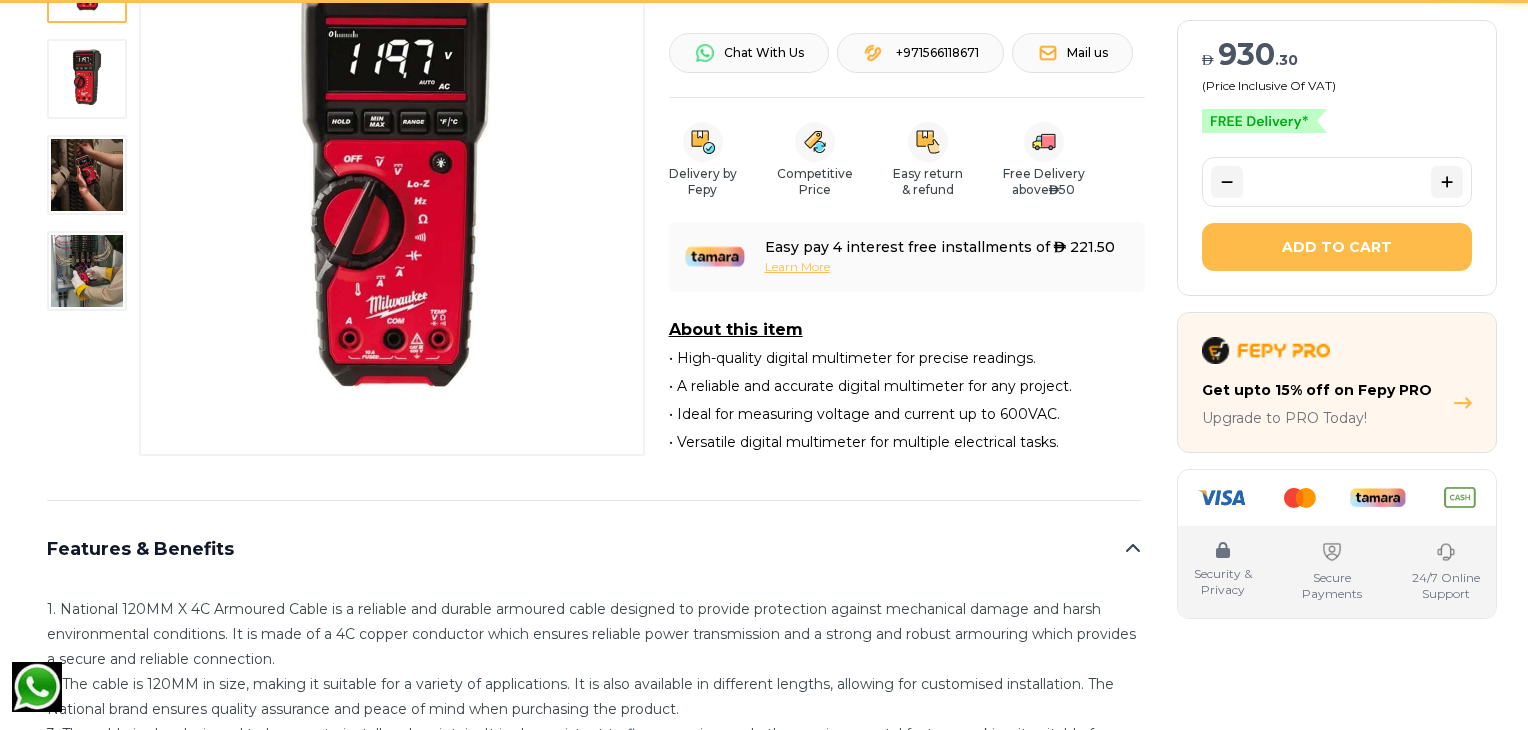 scroll, scrollTop: 0, scrollLeft: 0, axis: both 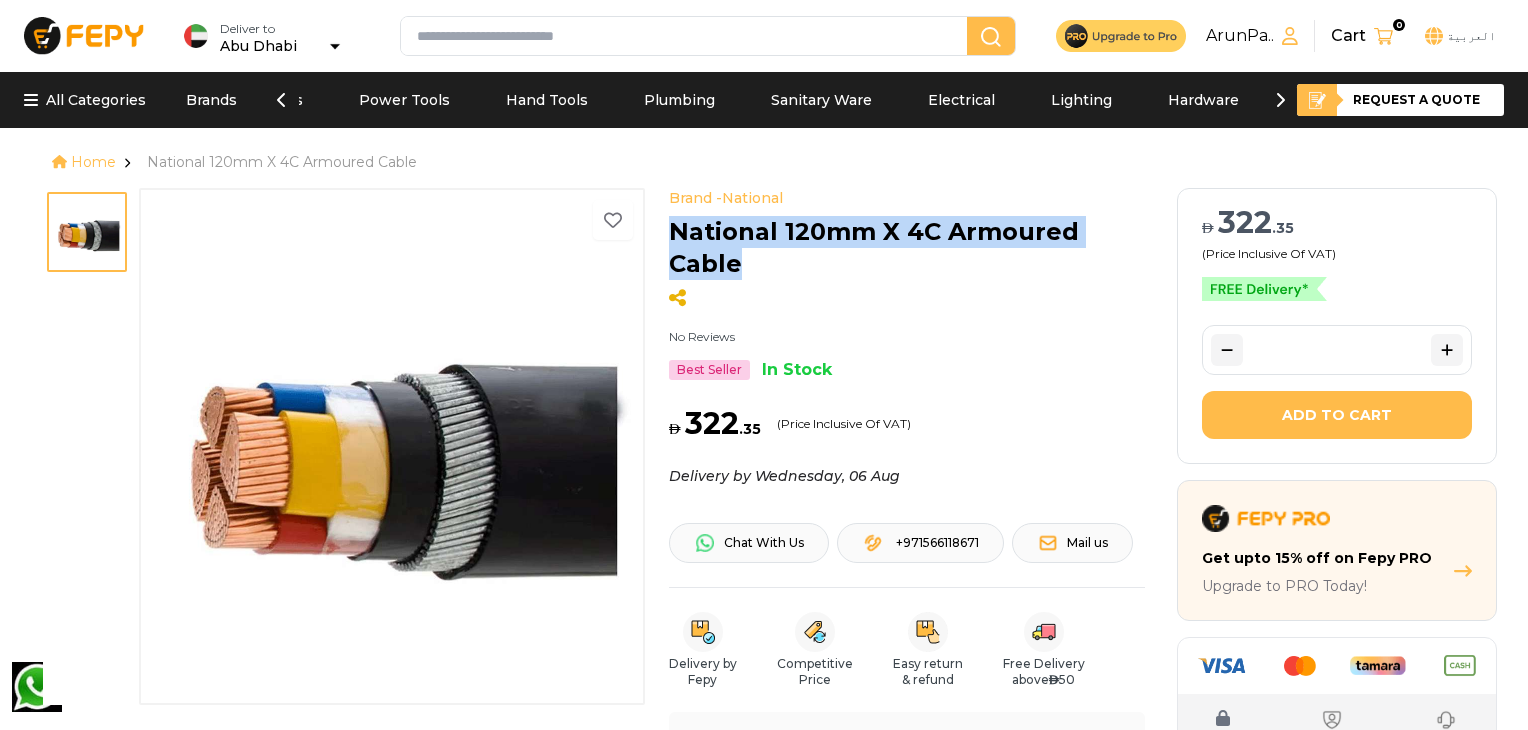 drag, startPoint x: 667, startPoint y: 229, endPoint x: 854, endPoint y: 260, distance: 189.55211 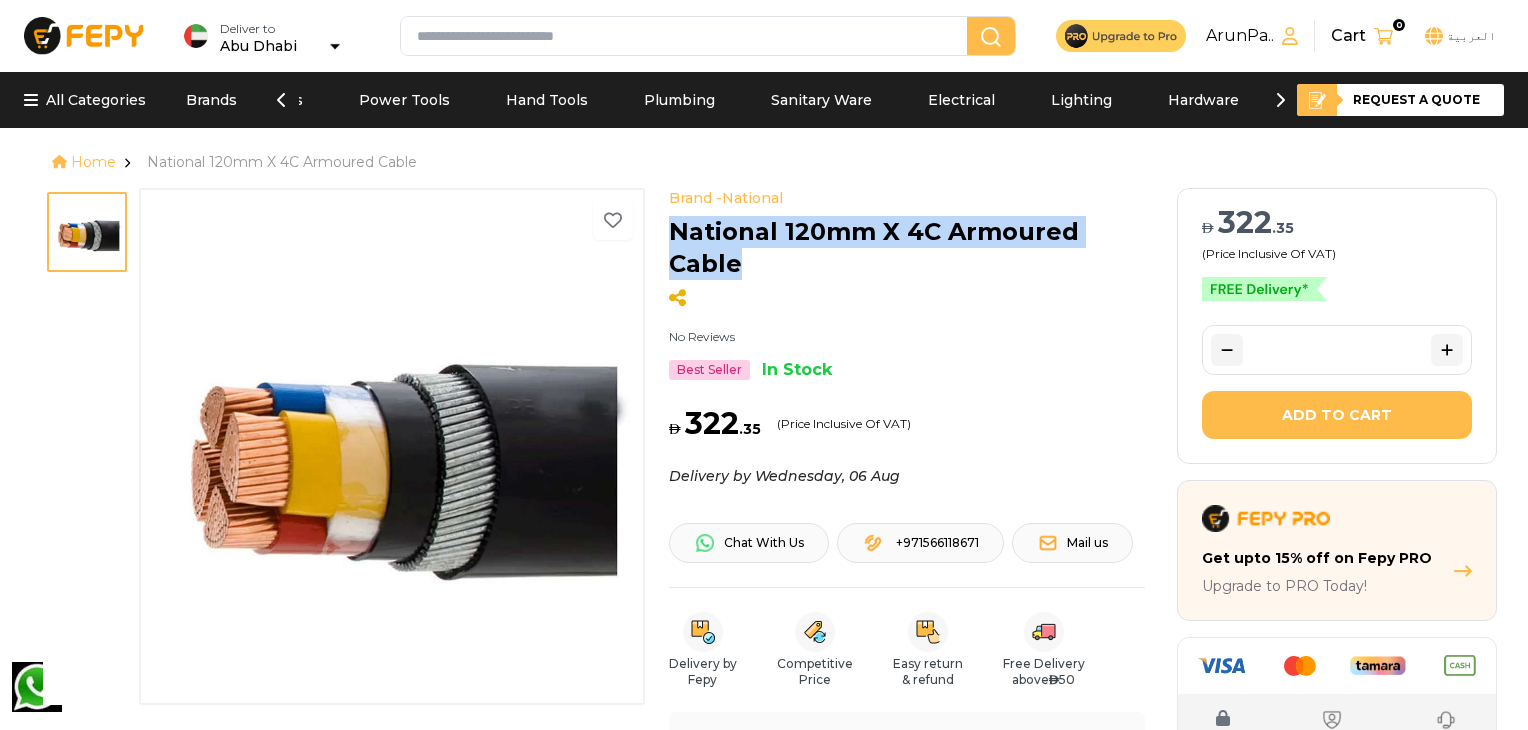 copy on "National 120mm X 4C Armoured Cable" 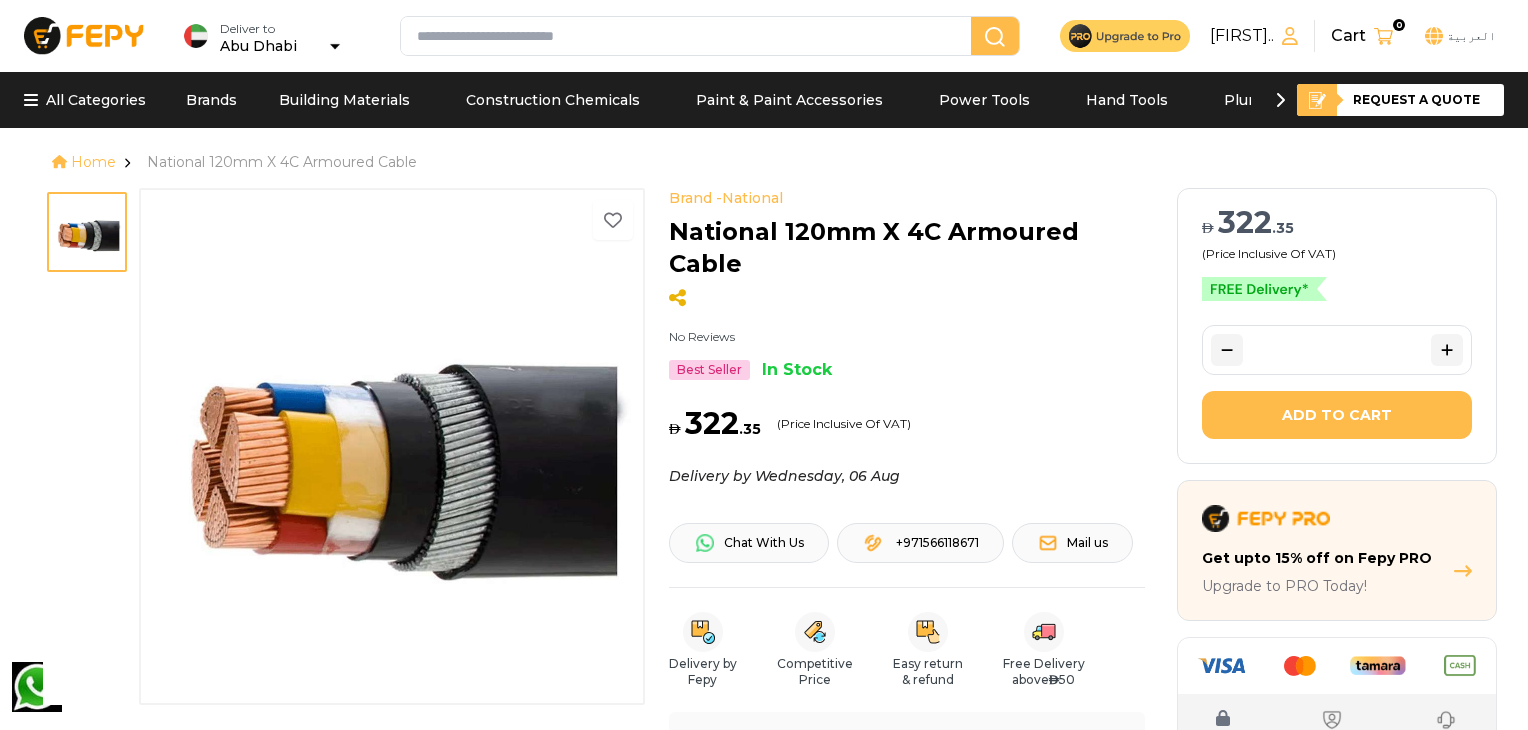 scroll, scrollTop: 0, scrollLeft: 0, axis: both 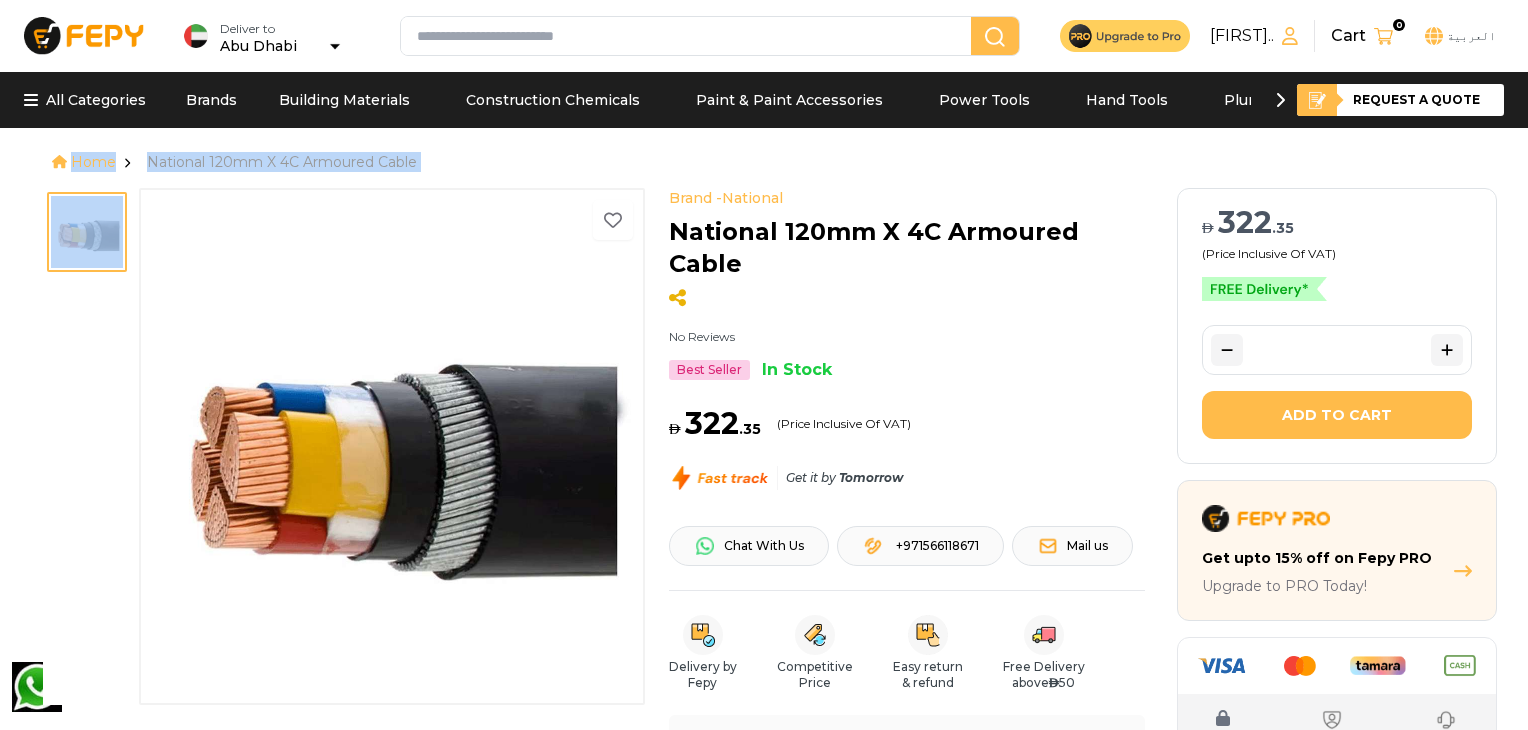 drag, startPoint x: 15, startPoint y: 177, endPoint x: 28, endPoint y: 193, distance: 20.615528 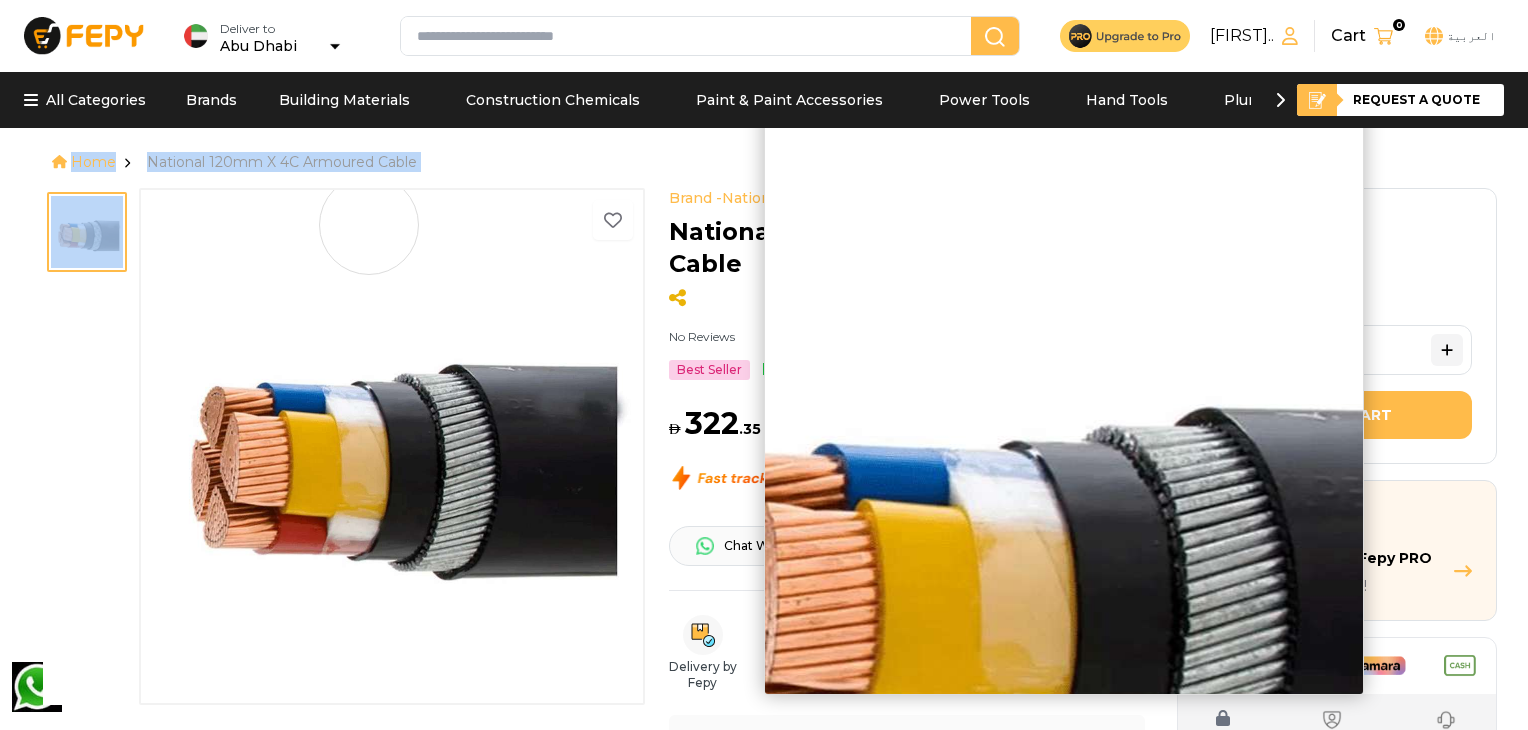 drag, startPoint x: 415, startPoint y: 278, endPoint x: 369, endPoint y: 229, distance: 67.20863 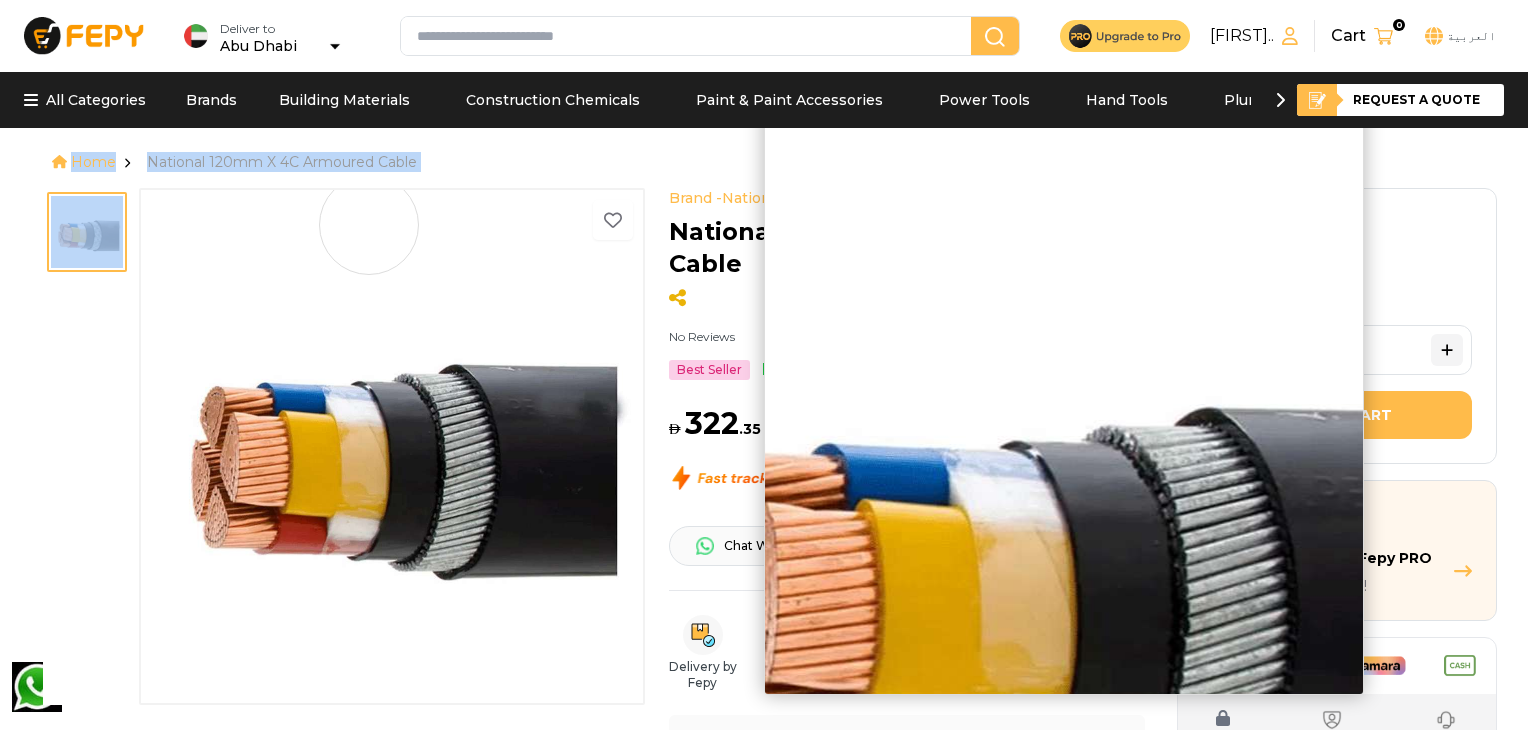 drag, startPoint x: 369, startPoint y: 229, endPoint x: 481, endPoint y: 188, distance: 119.26861 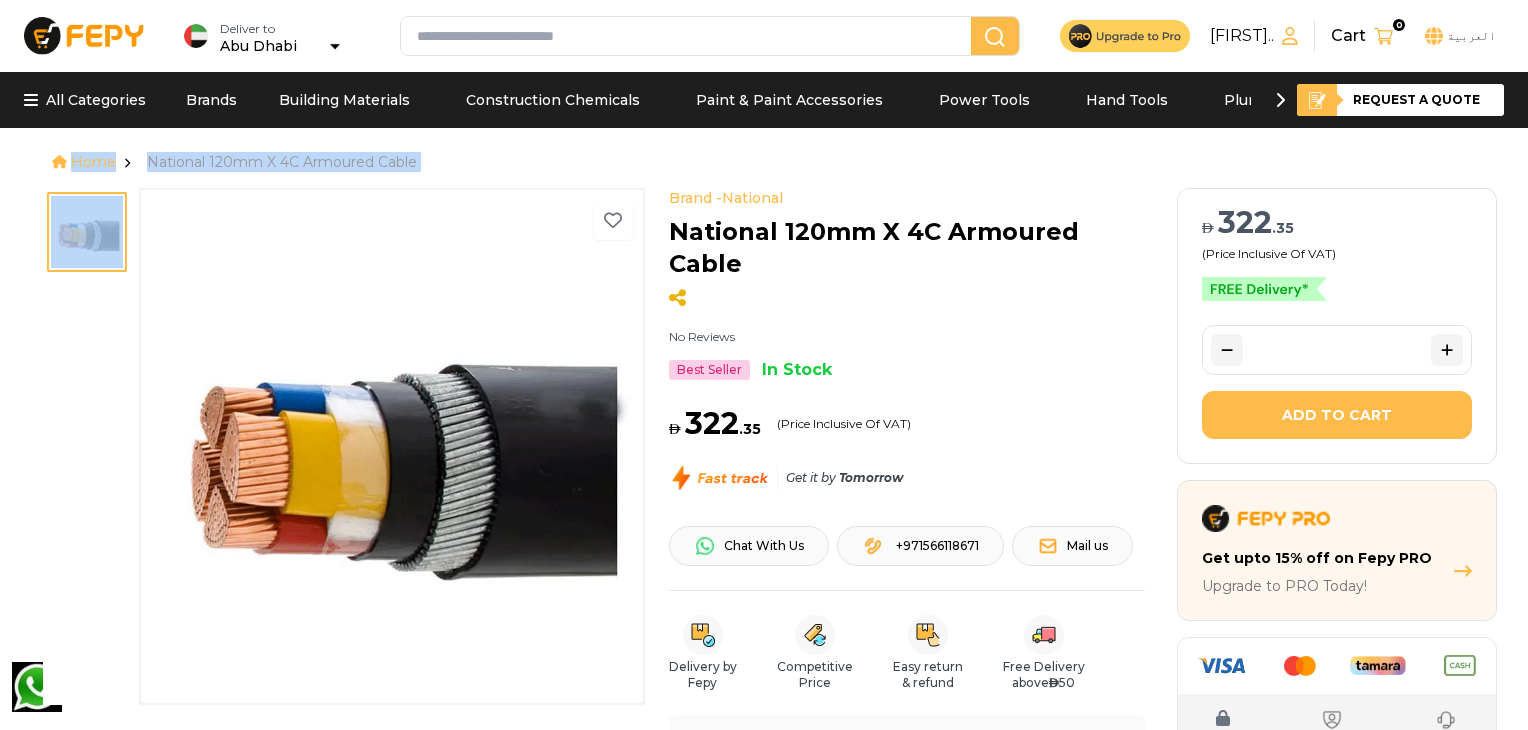 click 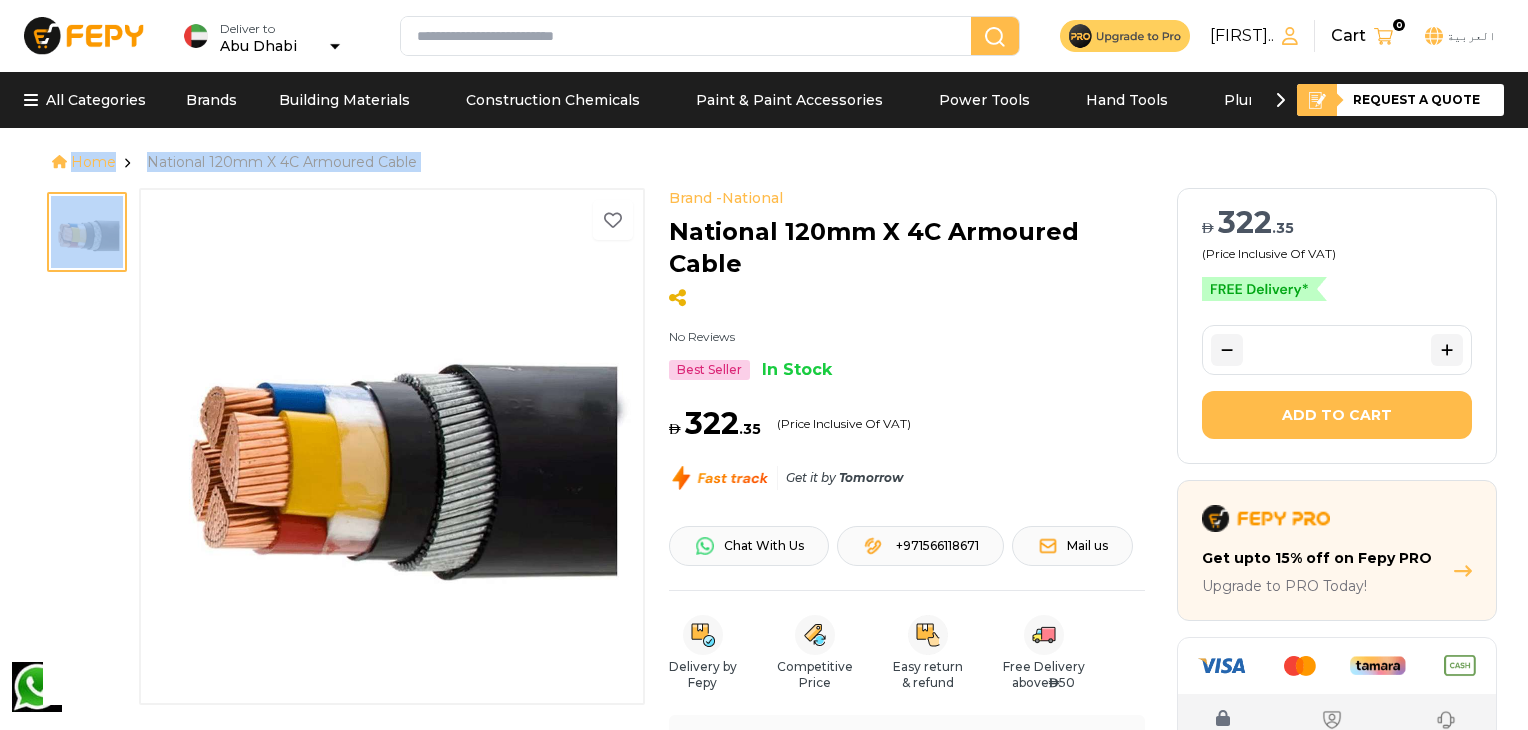 click on "Add to Cart" at bounding box center (1337, 415) 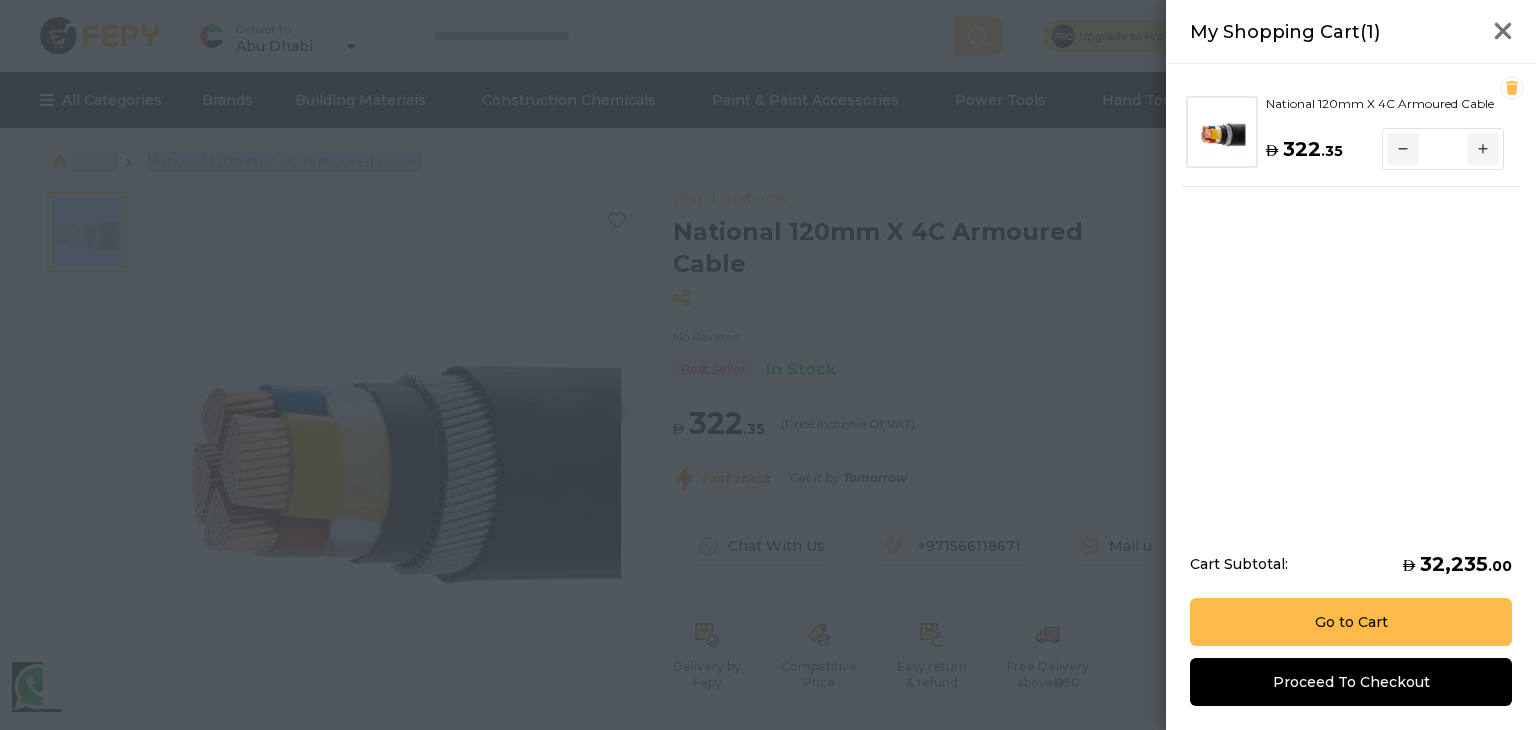 click 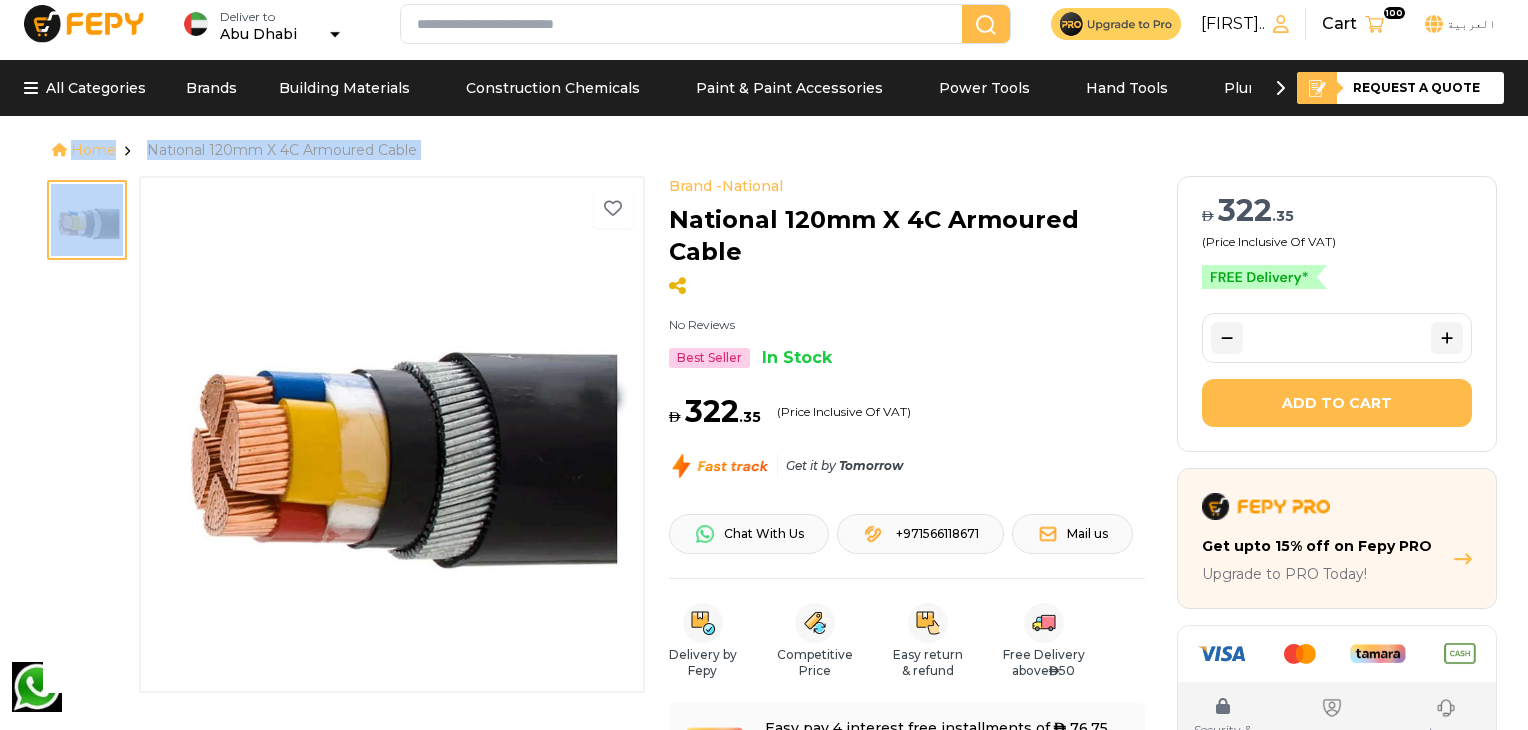 scroll, scrollTop: 0, scrollLeft: 0, axis: both 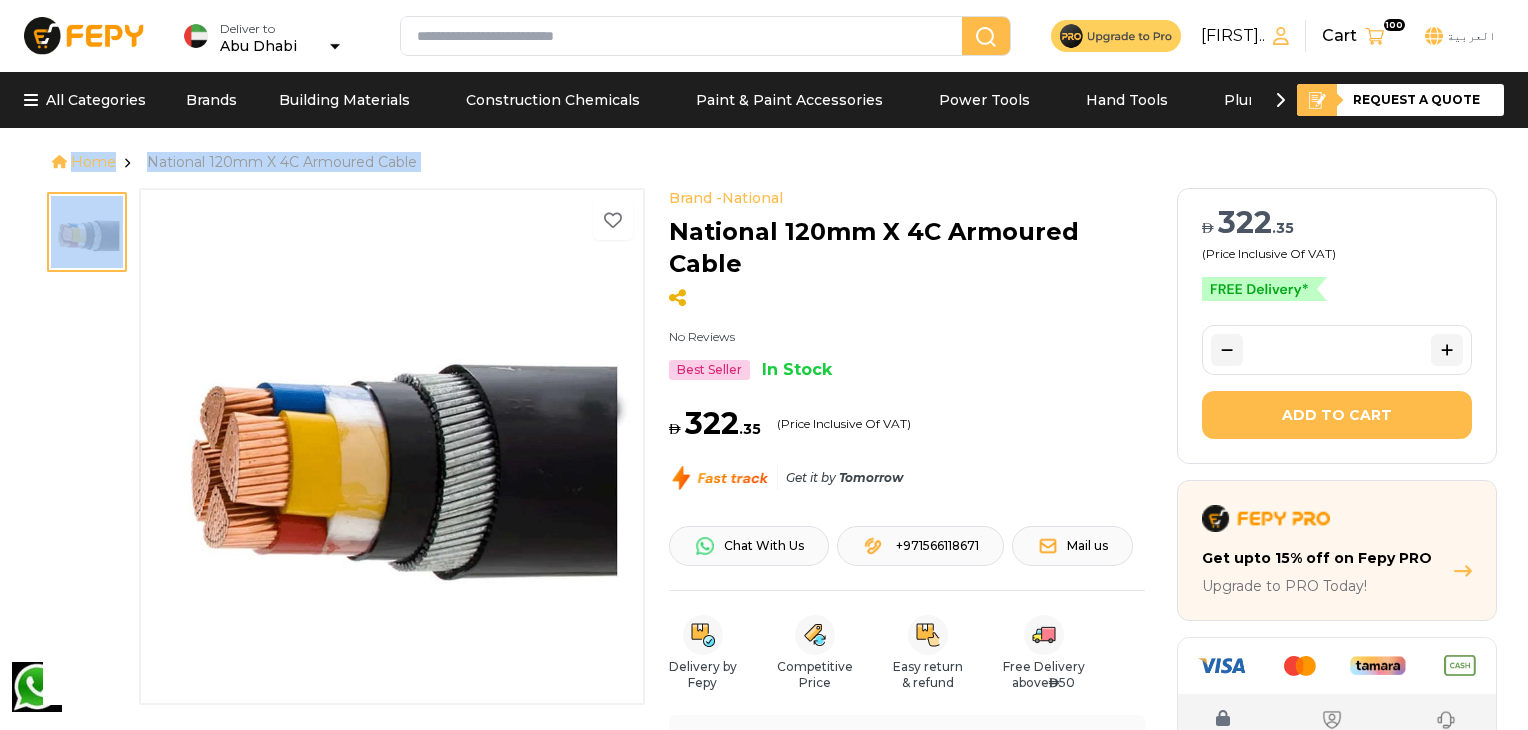 click at bounding box center [87, 232] 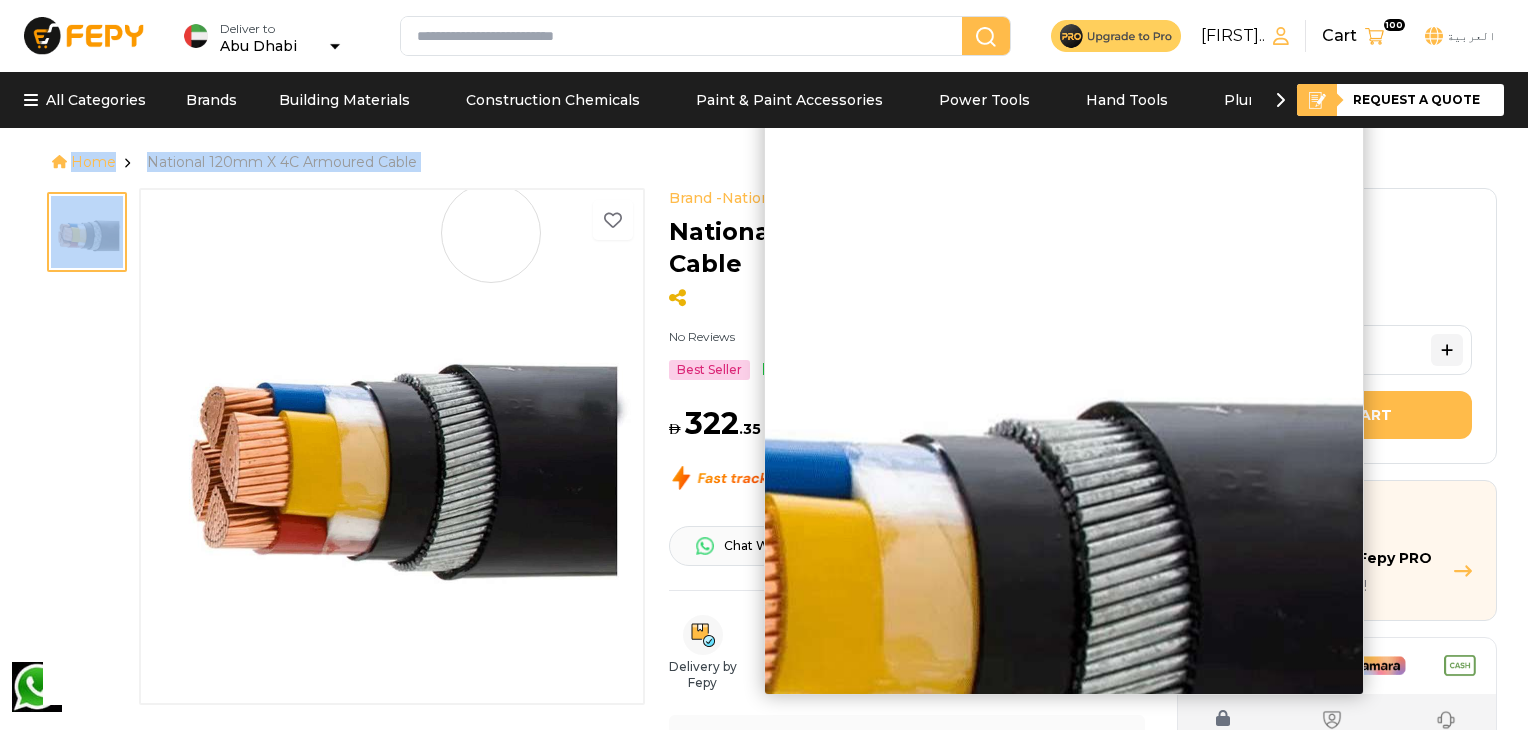 click at bounding box center [392, 445] 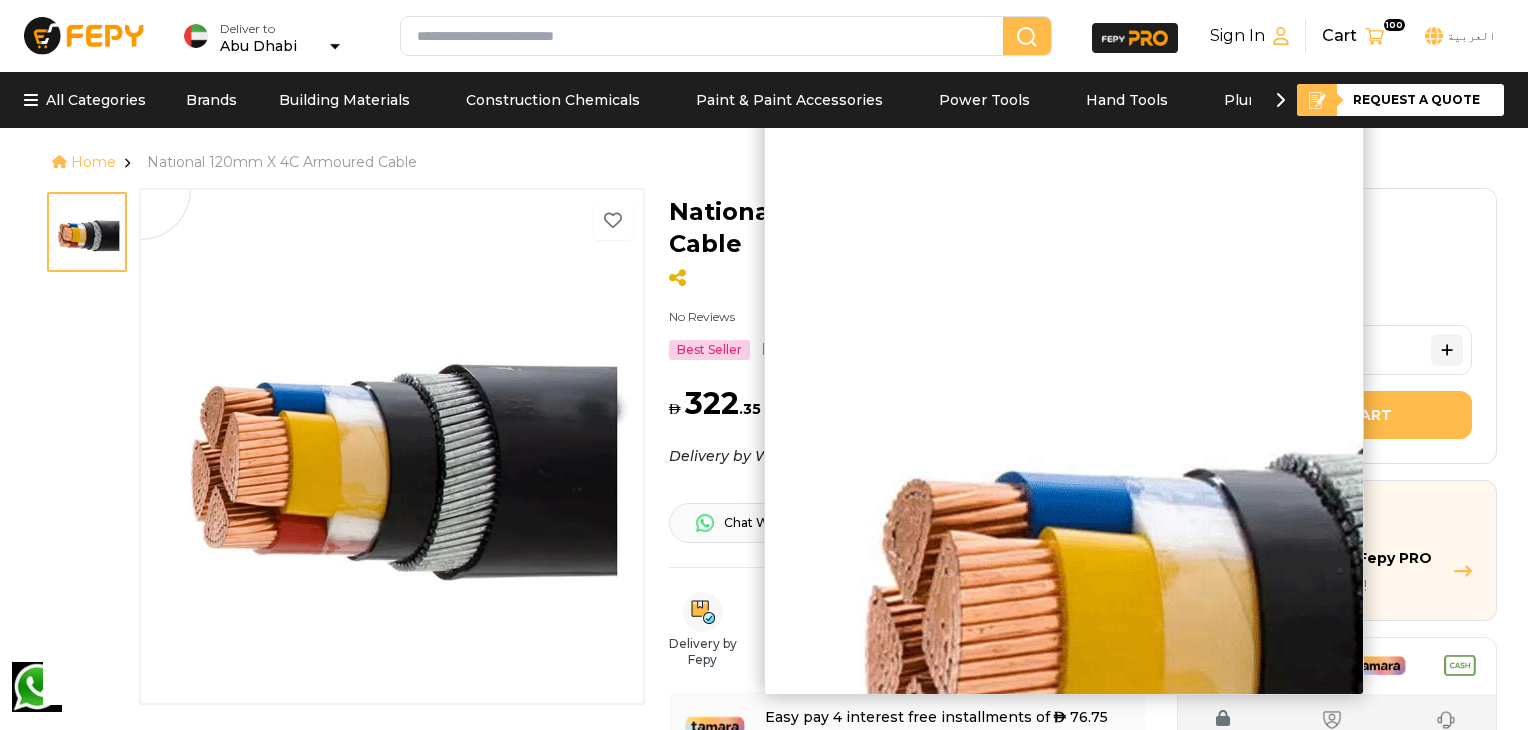 scroll, scrollTop: 0, scrollLeft: 0, axis: both 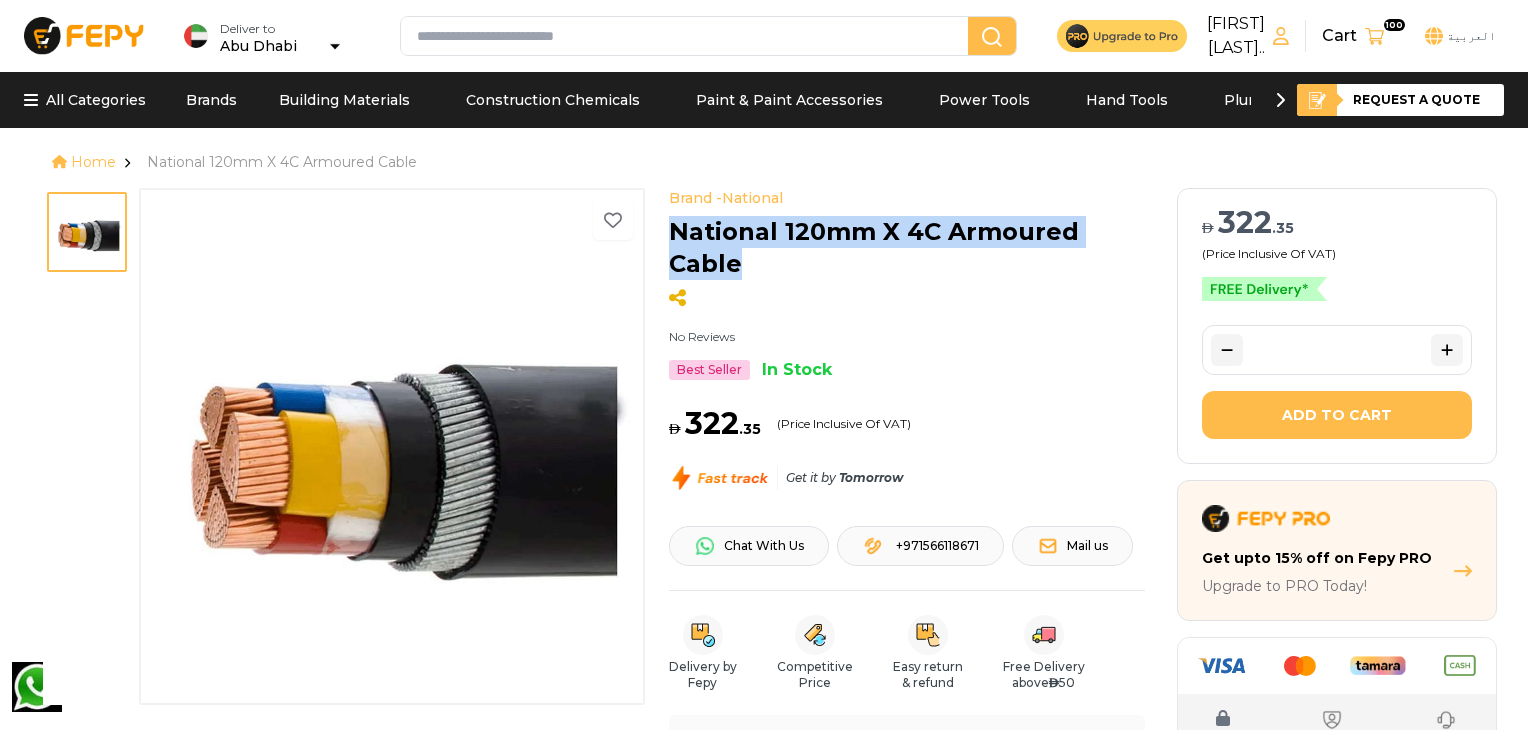 drag, startPoint x: 672, startPoint y: 228, endPoint x: 773, endPoint y: 267, distance: 108.26819 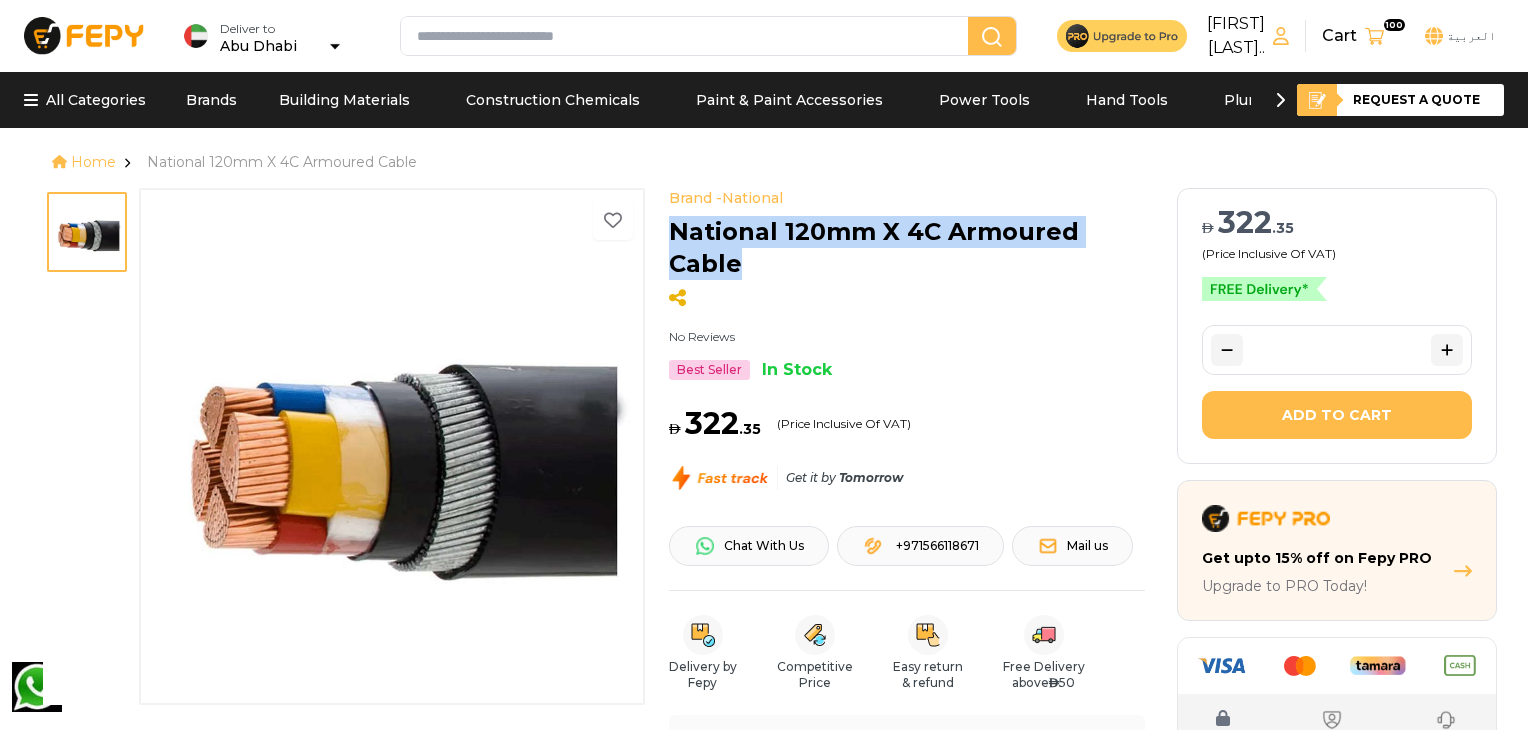 copy on "National 120mm X 4C Armoured Cable" 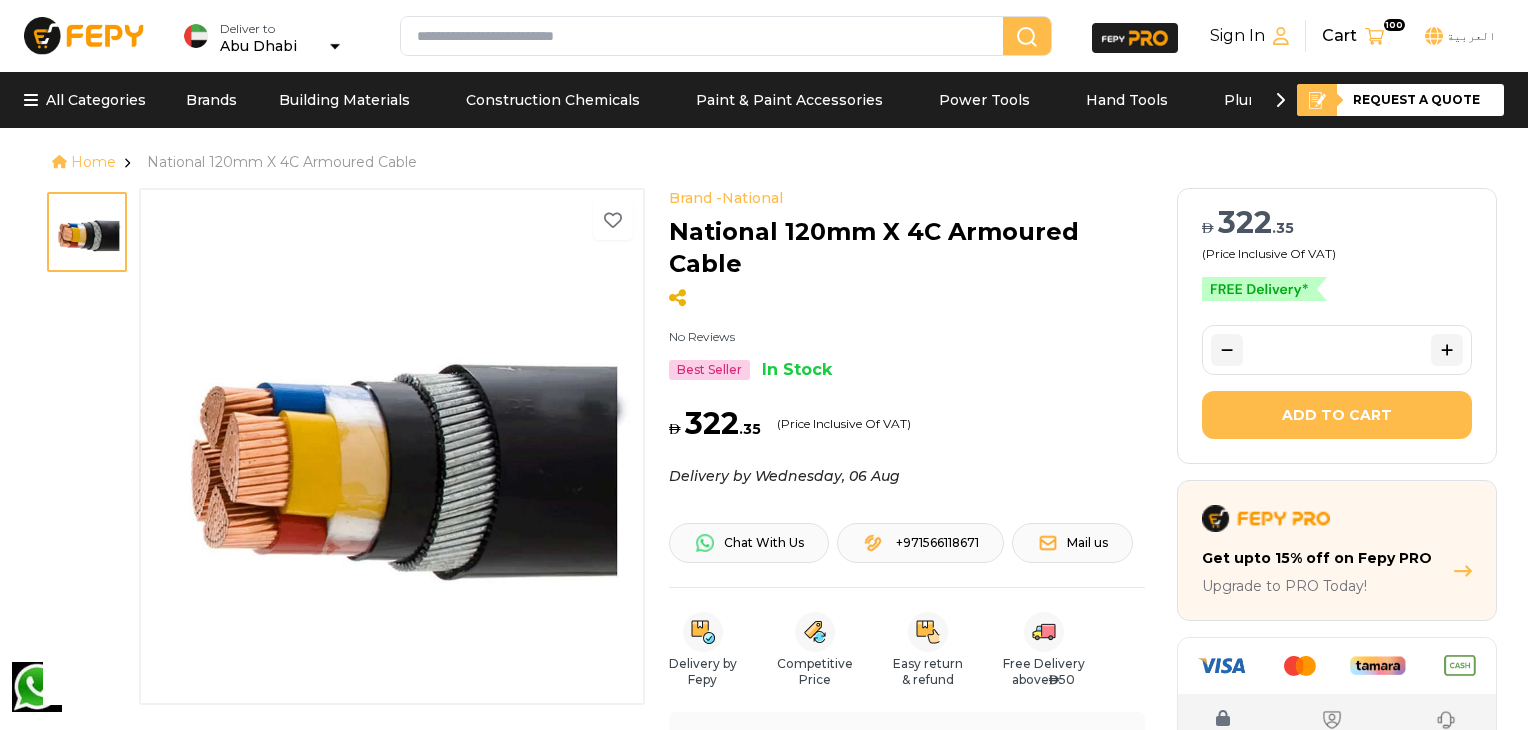 scroll, scrollTop: 0, scrollLeft: 0, axis: both 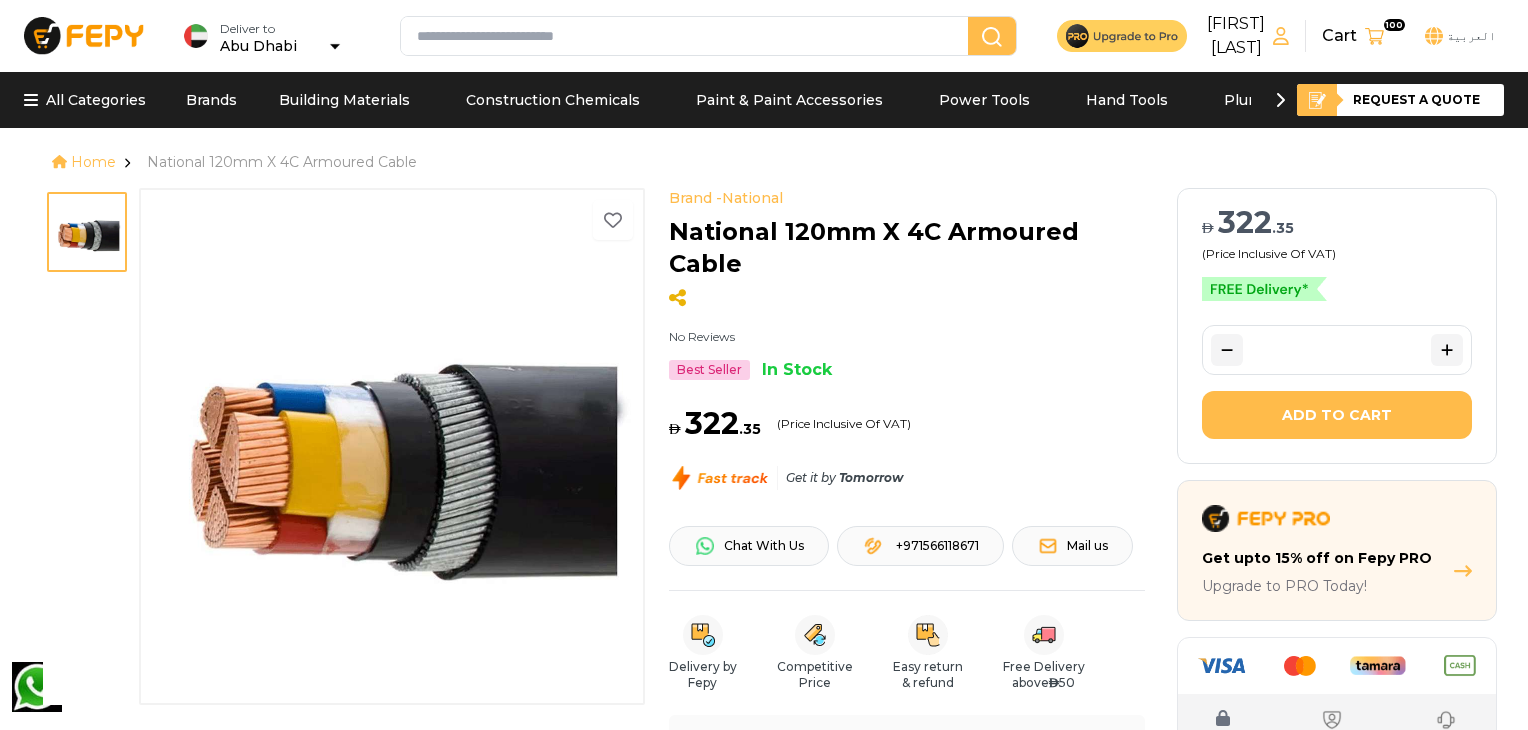 click 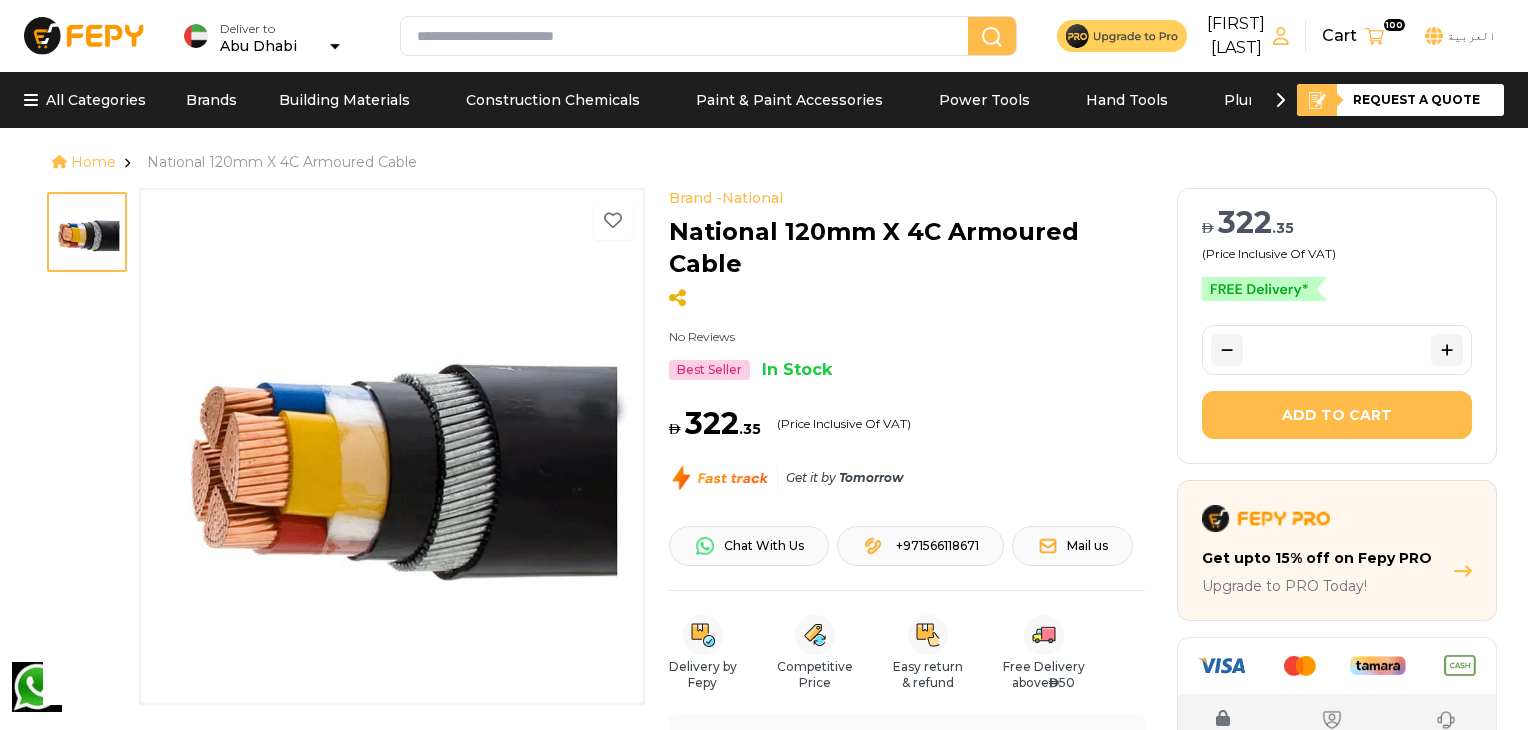 click on "Add to Cart" at bounding box center [1337, 415] 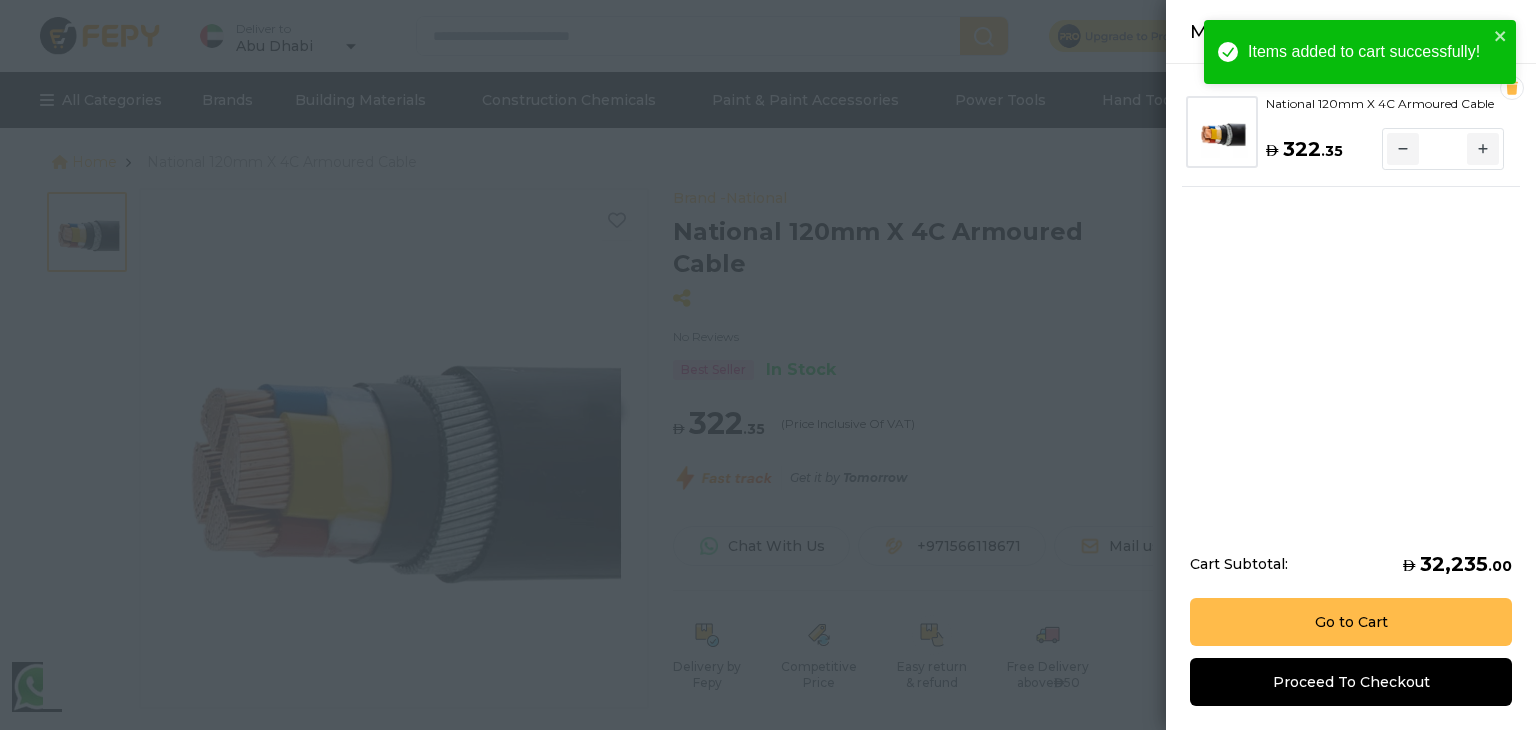 type on "***" 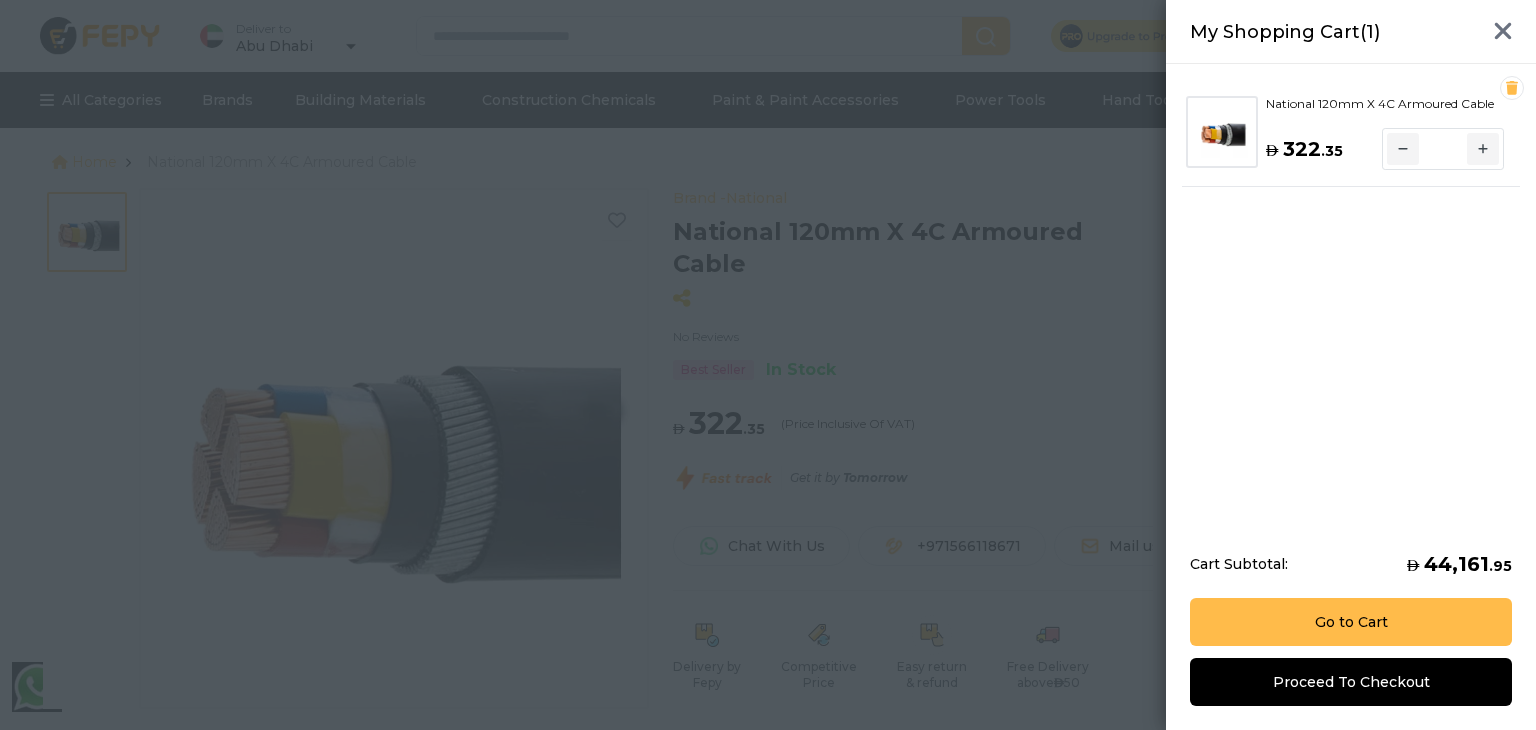 click 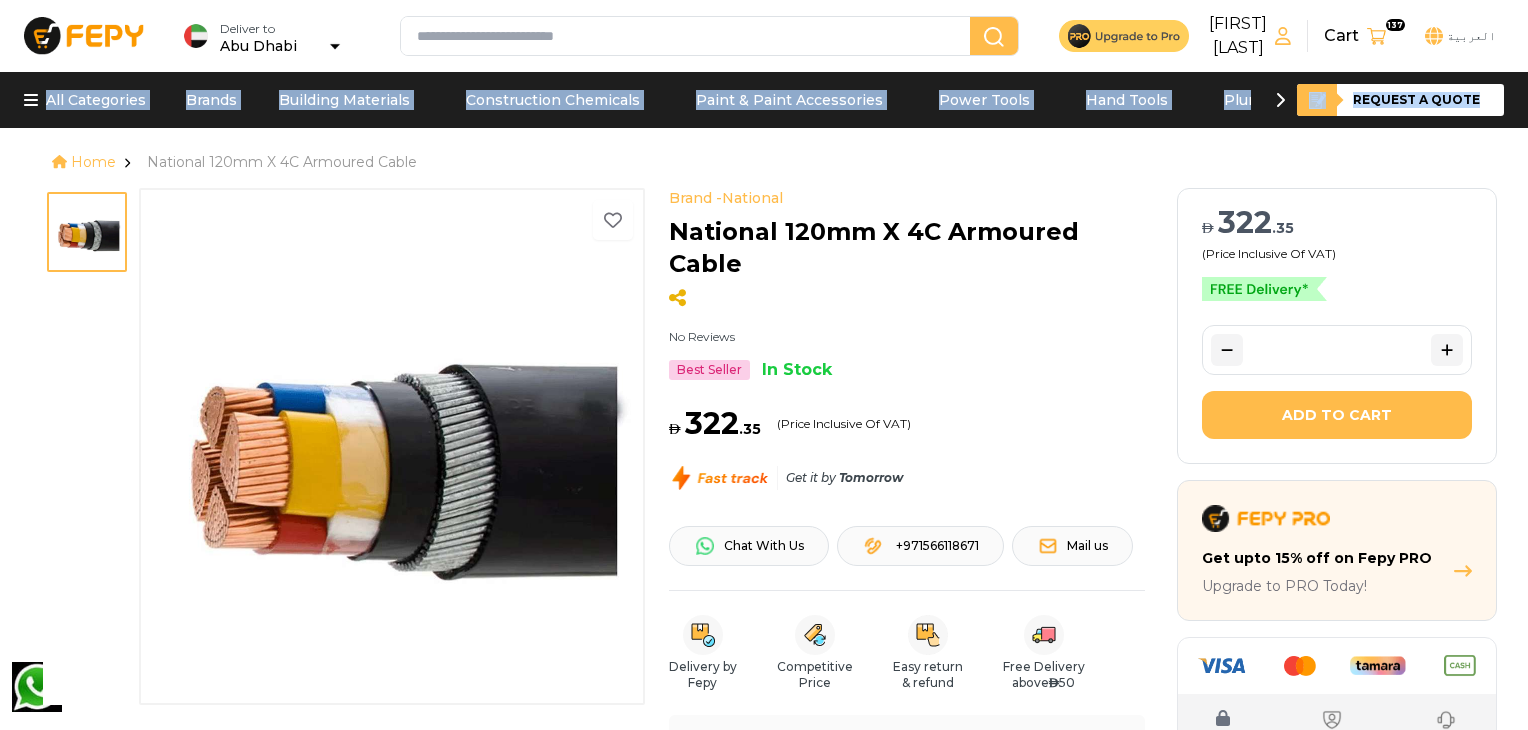 drag, startPoint x: 1527, startPoint y: 66, endPoint x: 1530, endPoint y: 97, distance: 31.144823 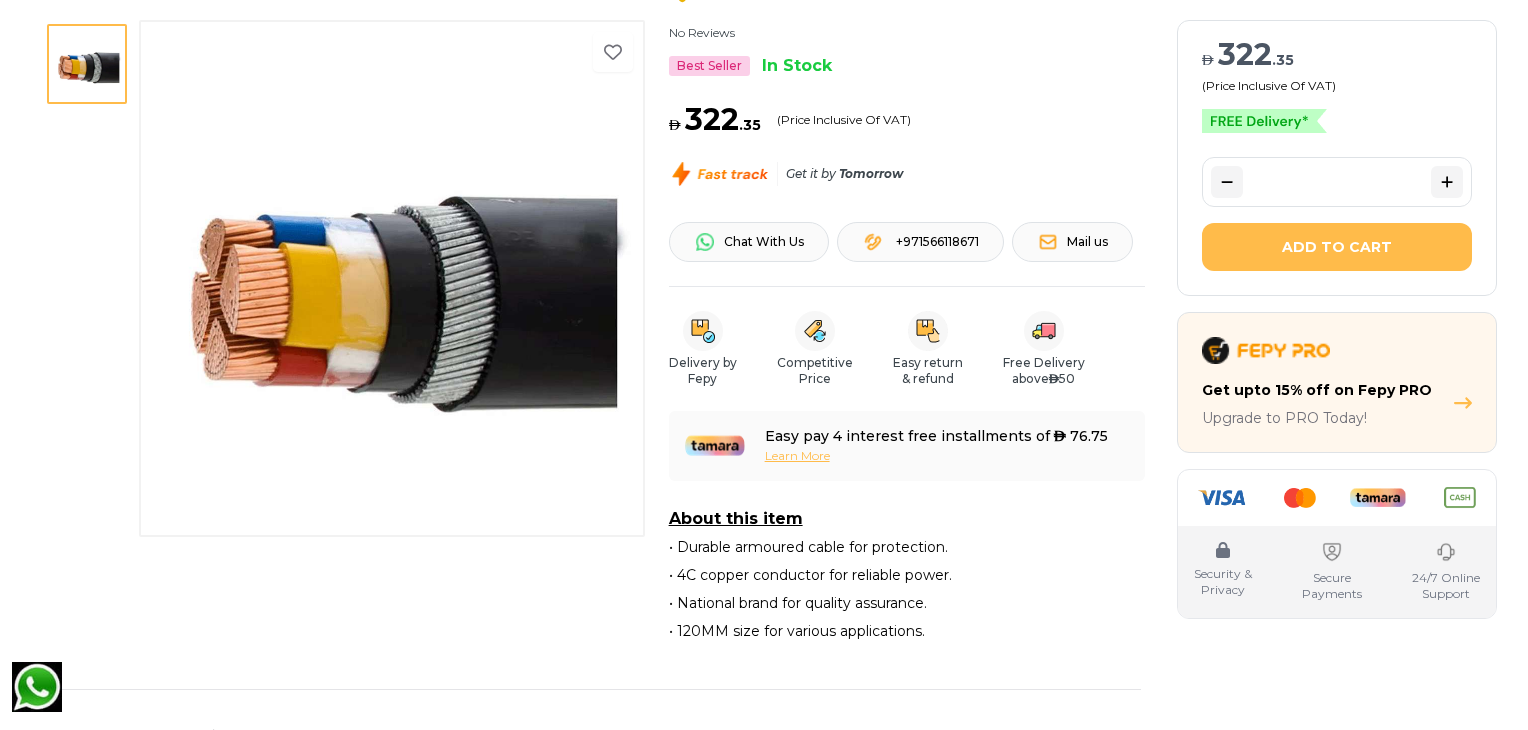scroll, scrollTop: 275, scrollLeft: 0, axis: vertical 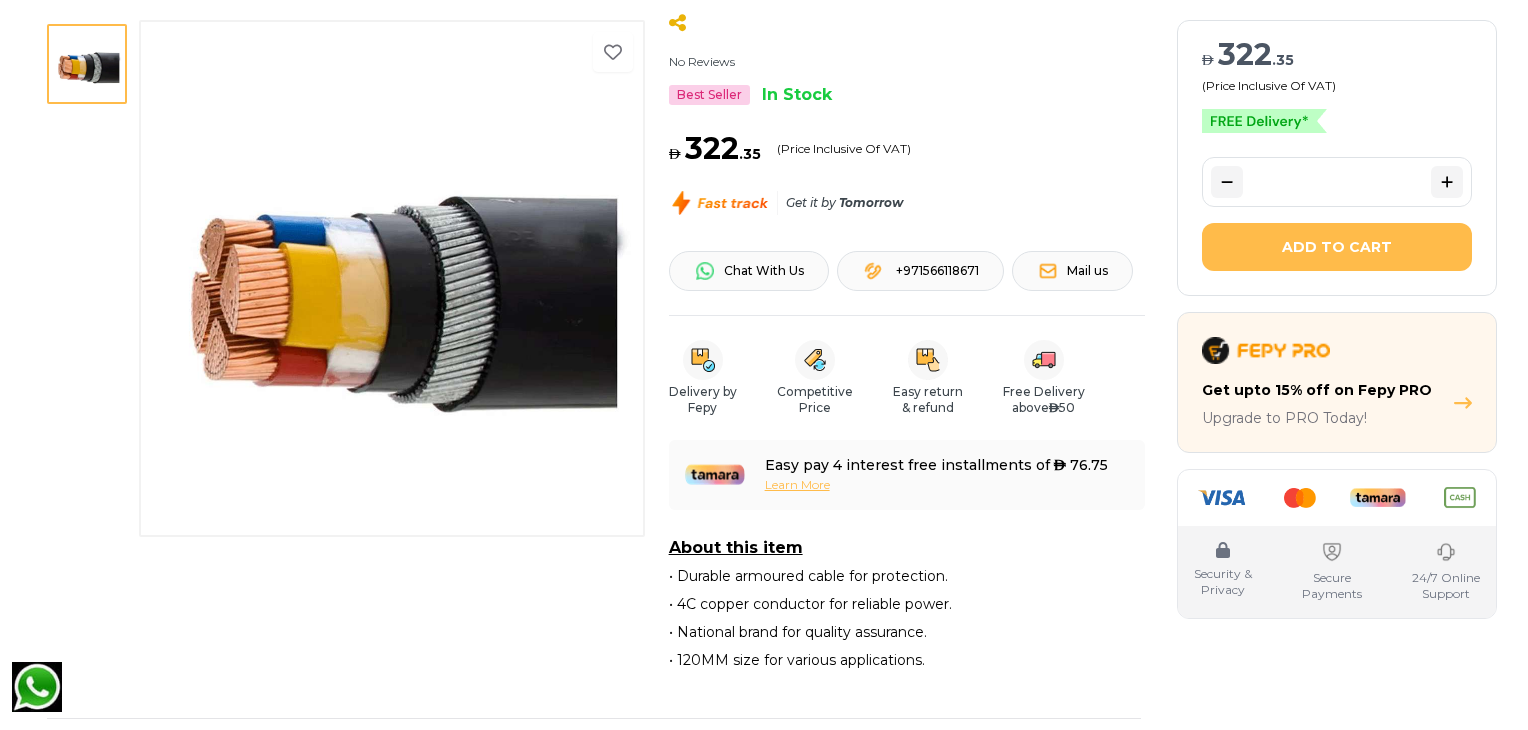 click on "Best Seller In Stock" at bounding box center [907, 95] 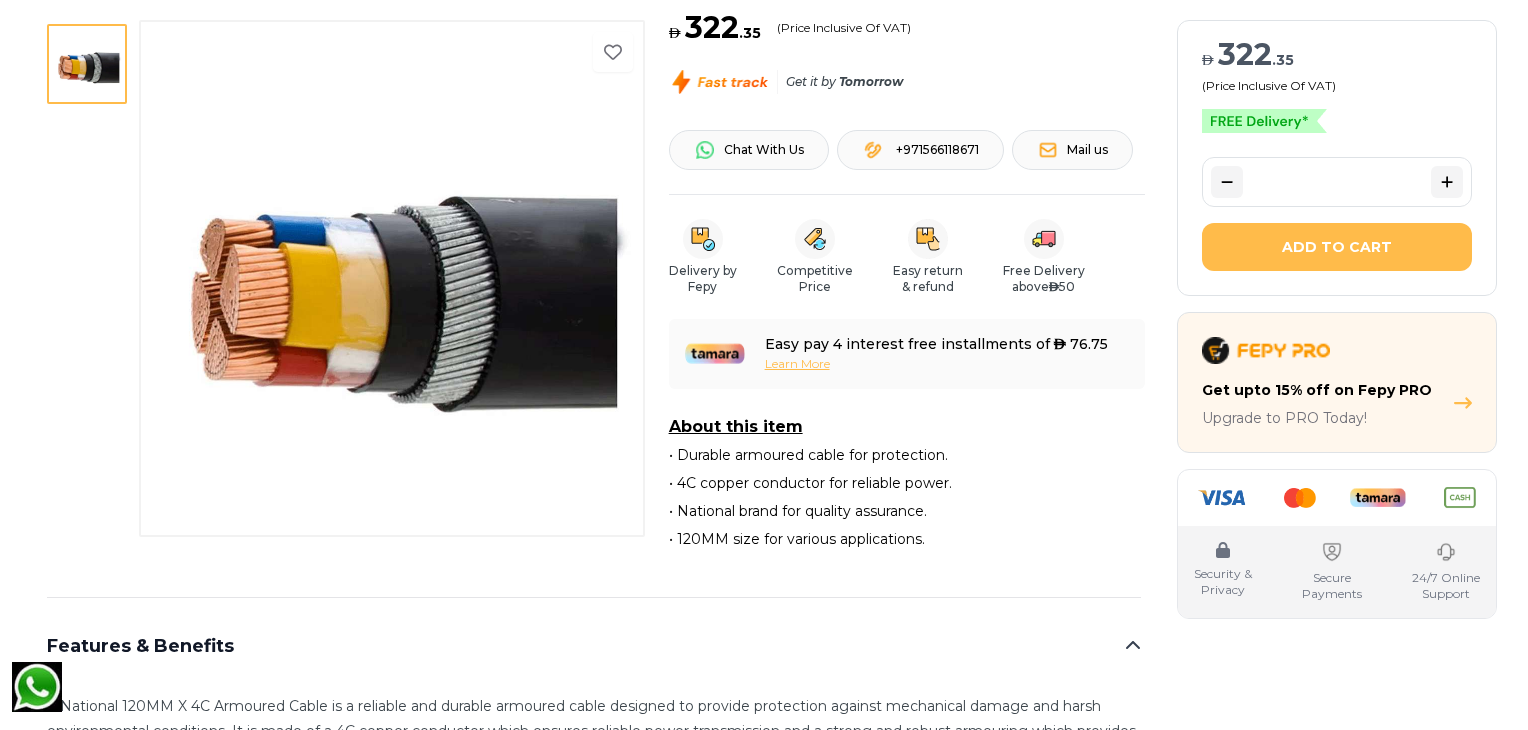 scroll, scrollTop: 0, scrollLeft: 0, axis: both 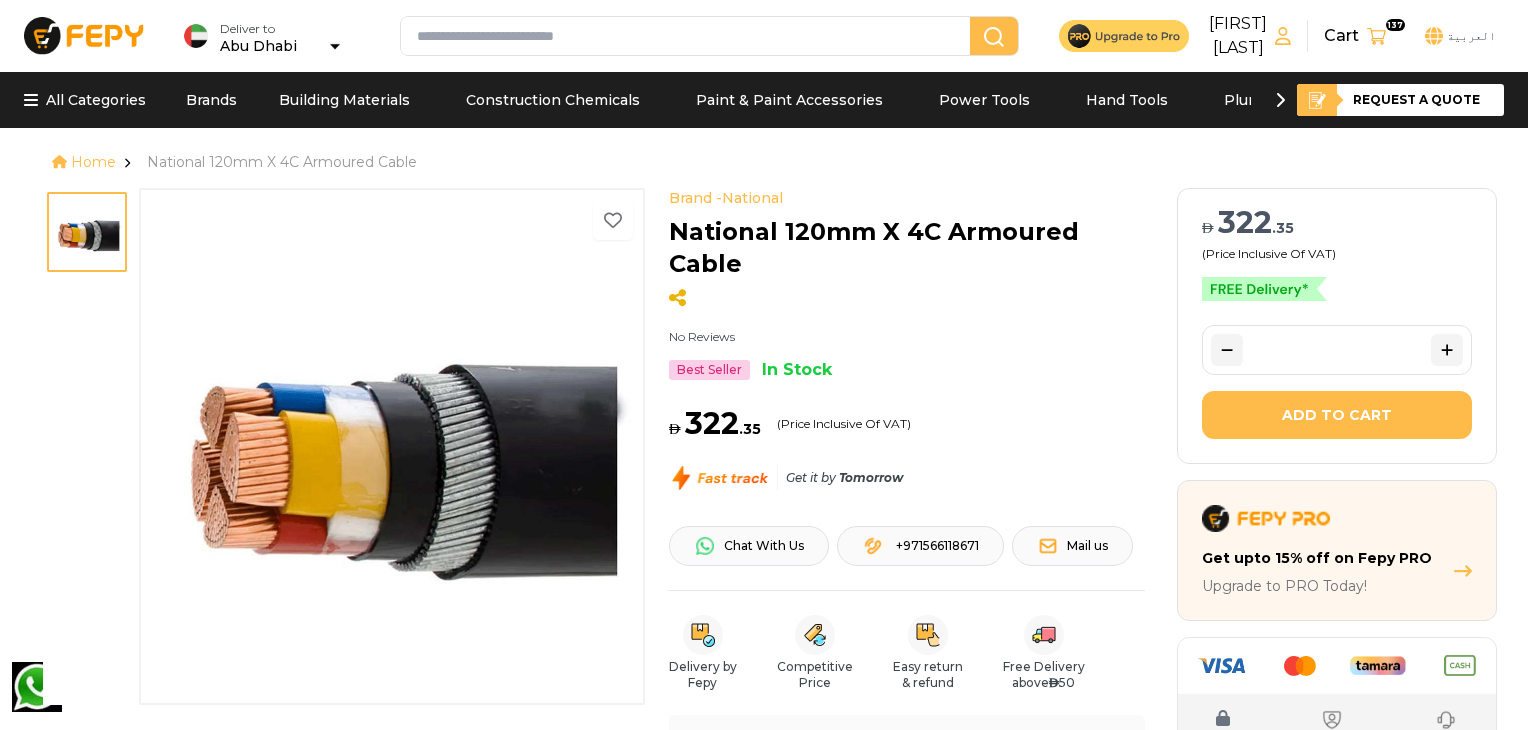 click on "National 120mm X 4C Armoured Cable" at bounding box center (907, 248) 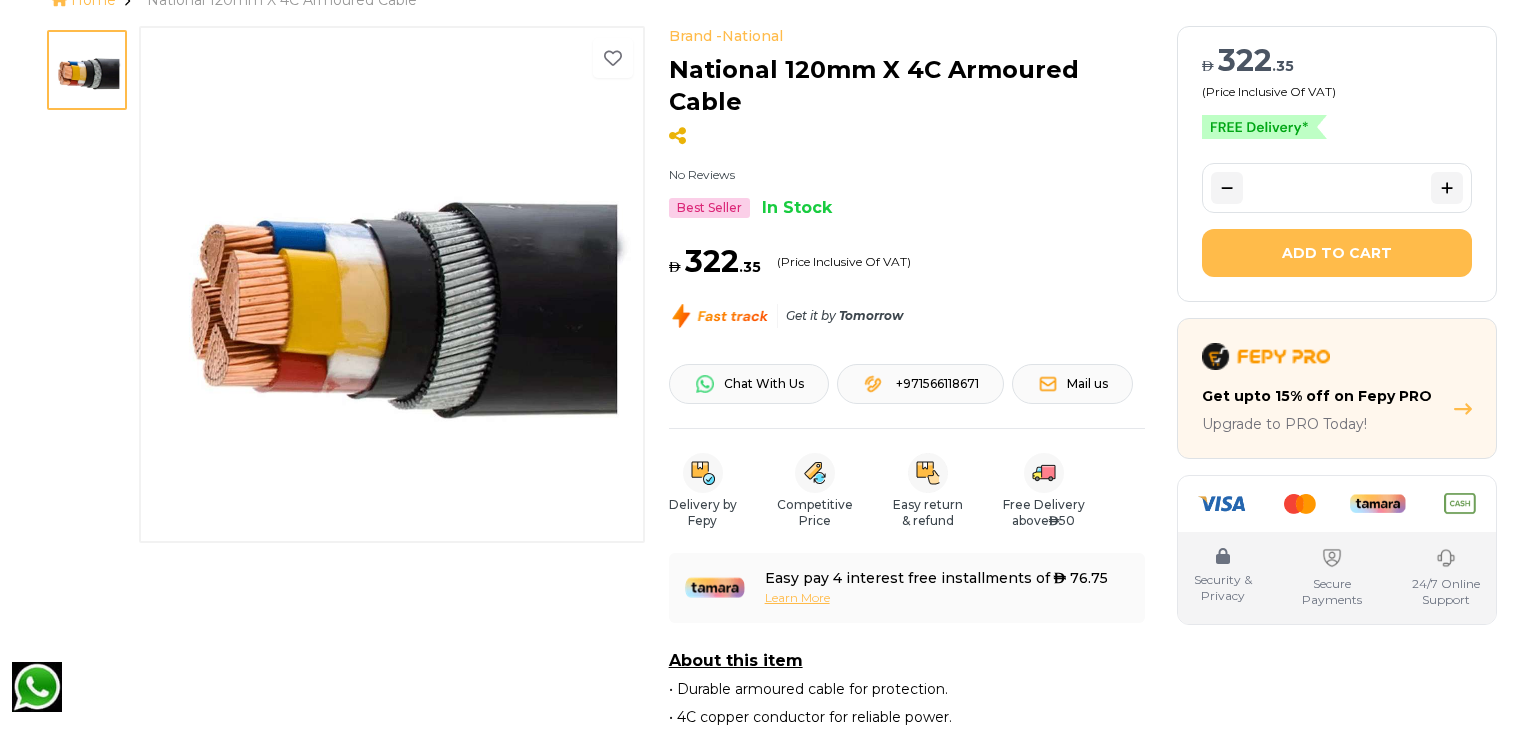 scroll, scrollTop: 0, scrollLeft: 0, axis: both 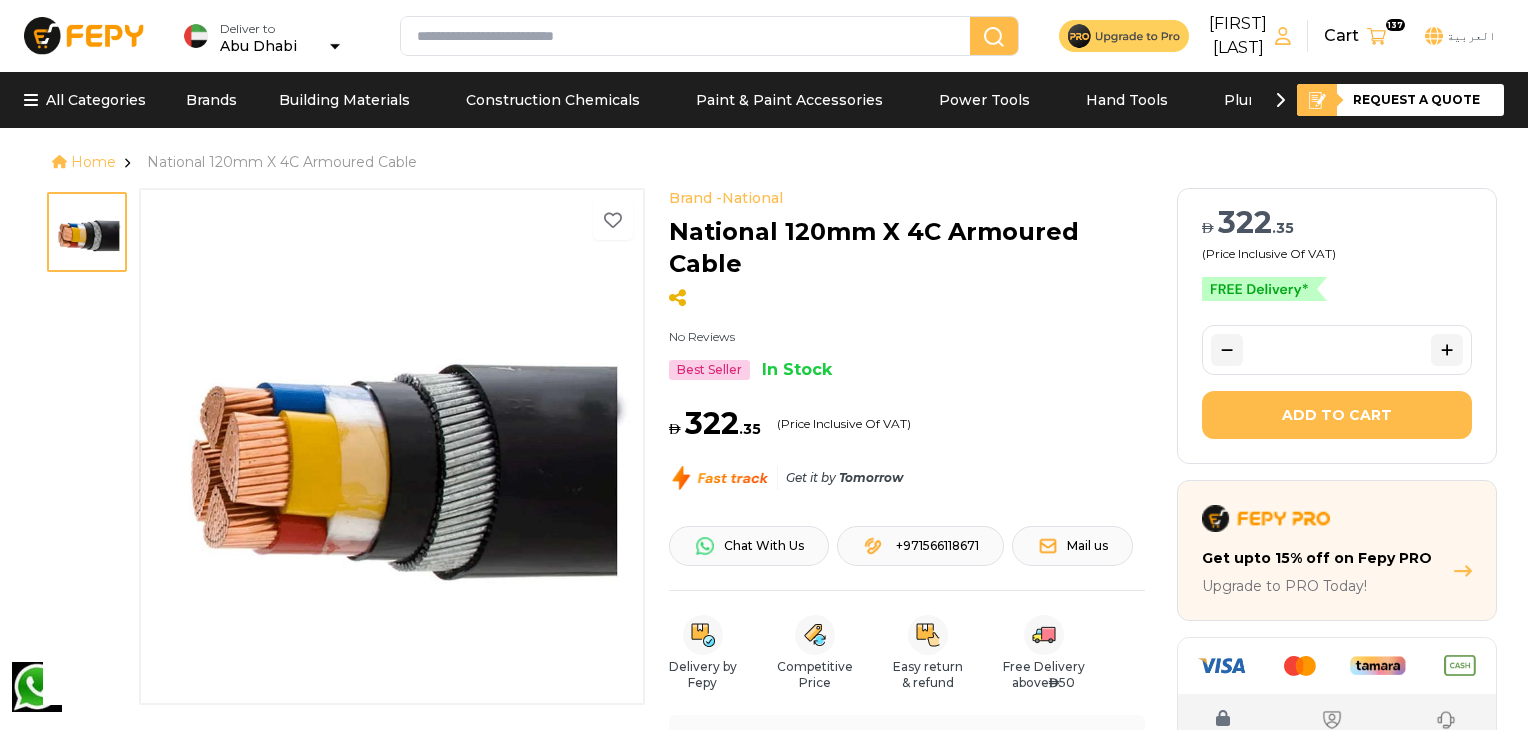 click on "Home National 120mm X 4C Armoured Cable" at bounding box center [756, 158] 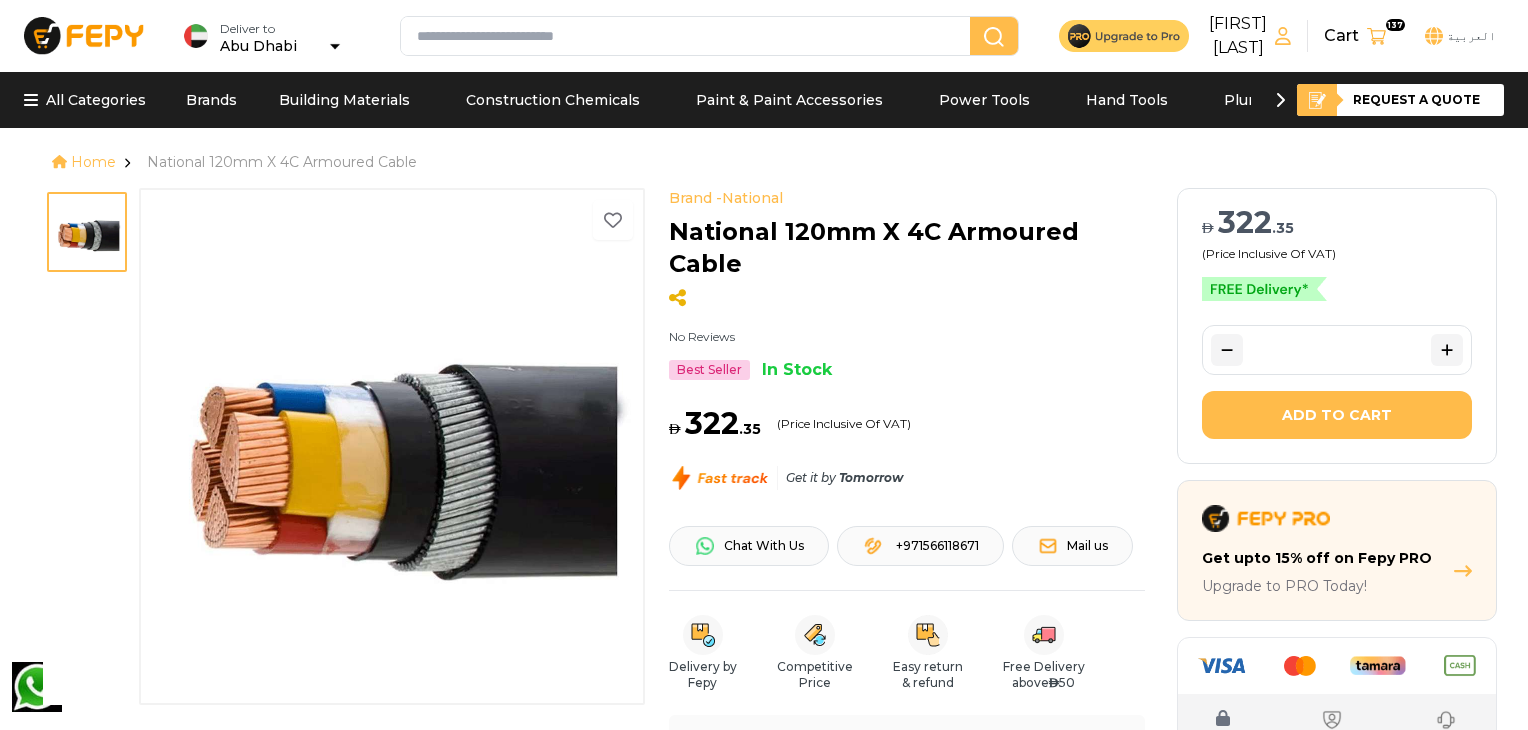 click 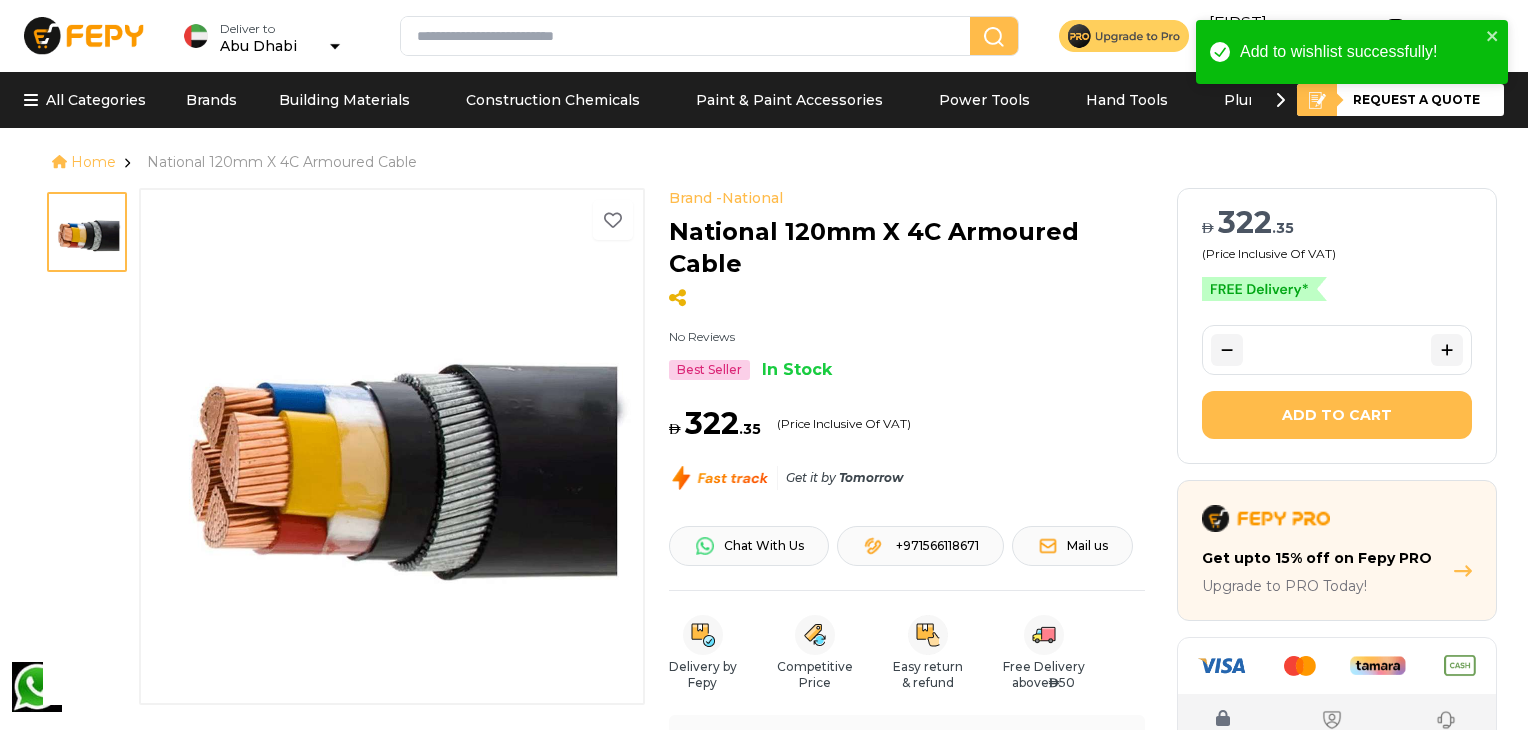 click 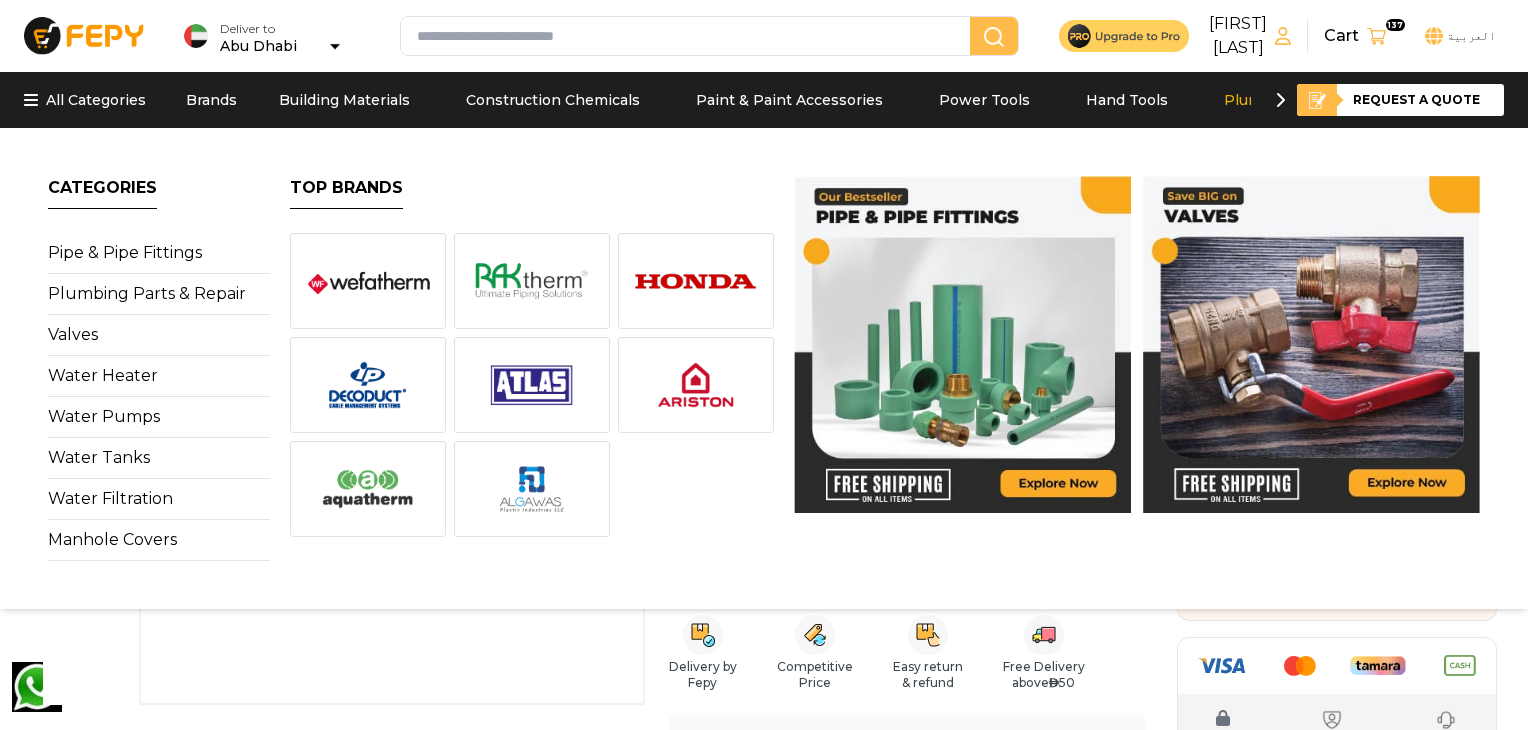 click 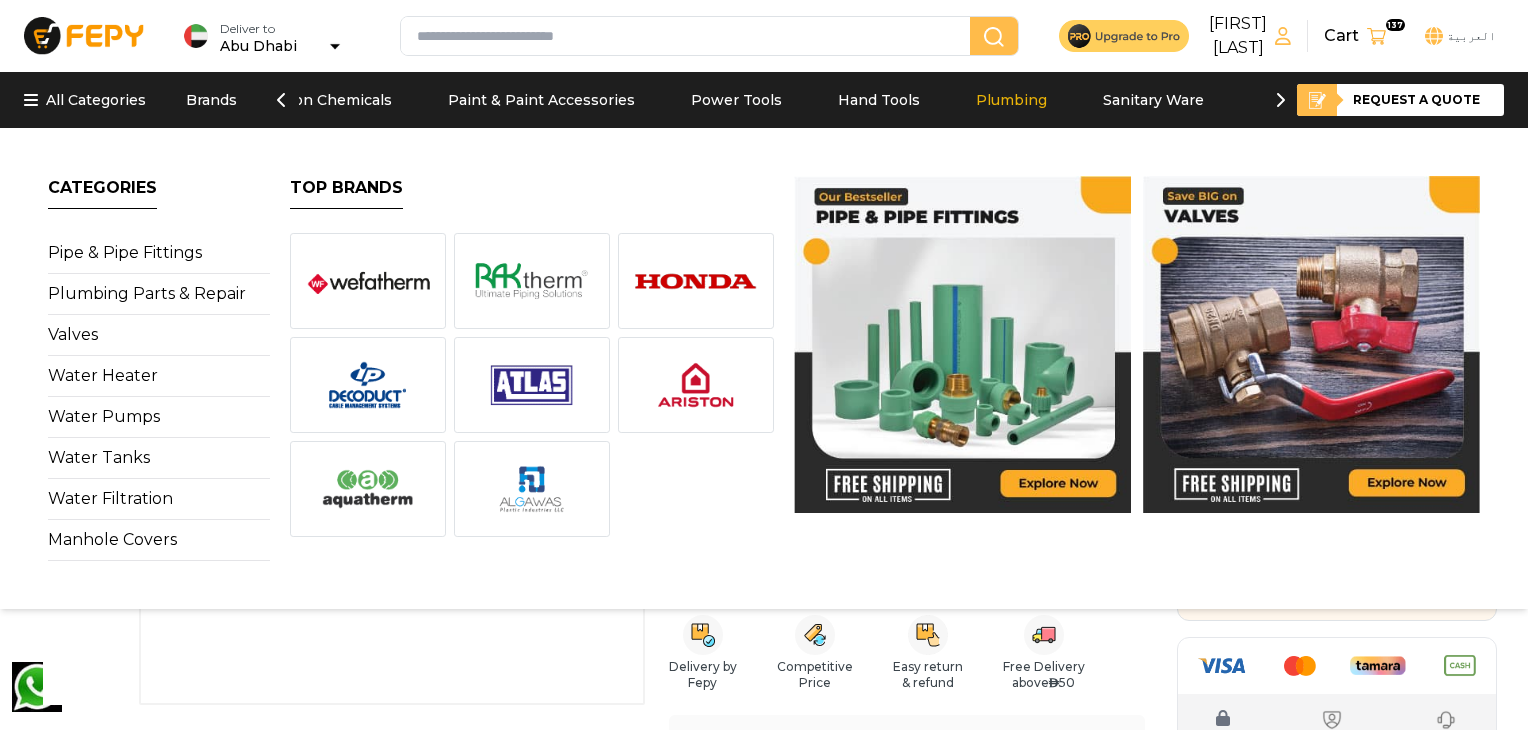 scroll, scrollTop: 0, scrollLeft: 300, axis: horizontal 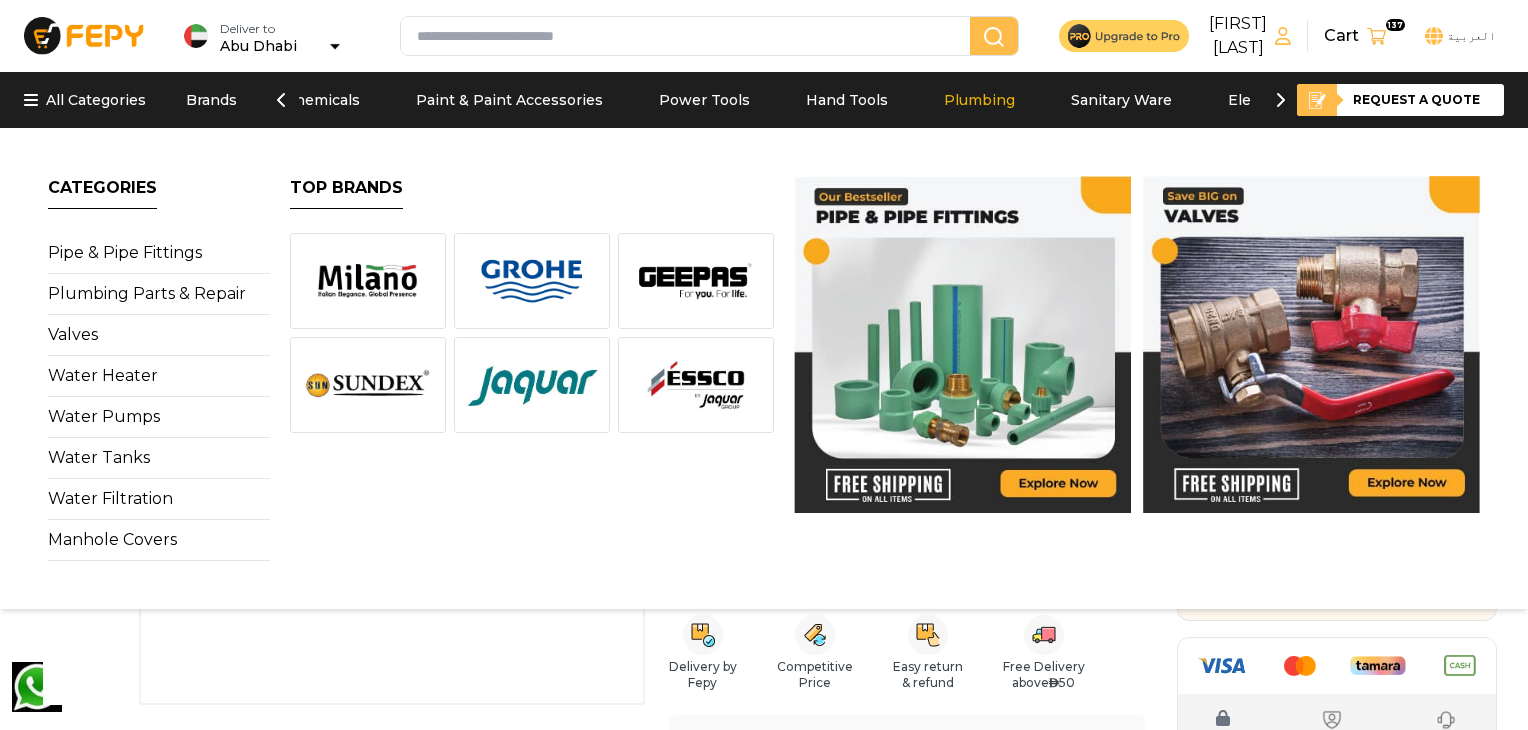 click on "Plumbing" at bounding box center [979, 100] 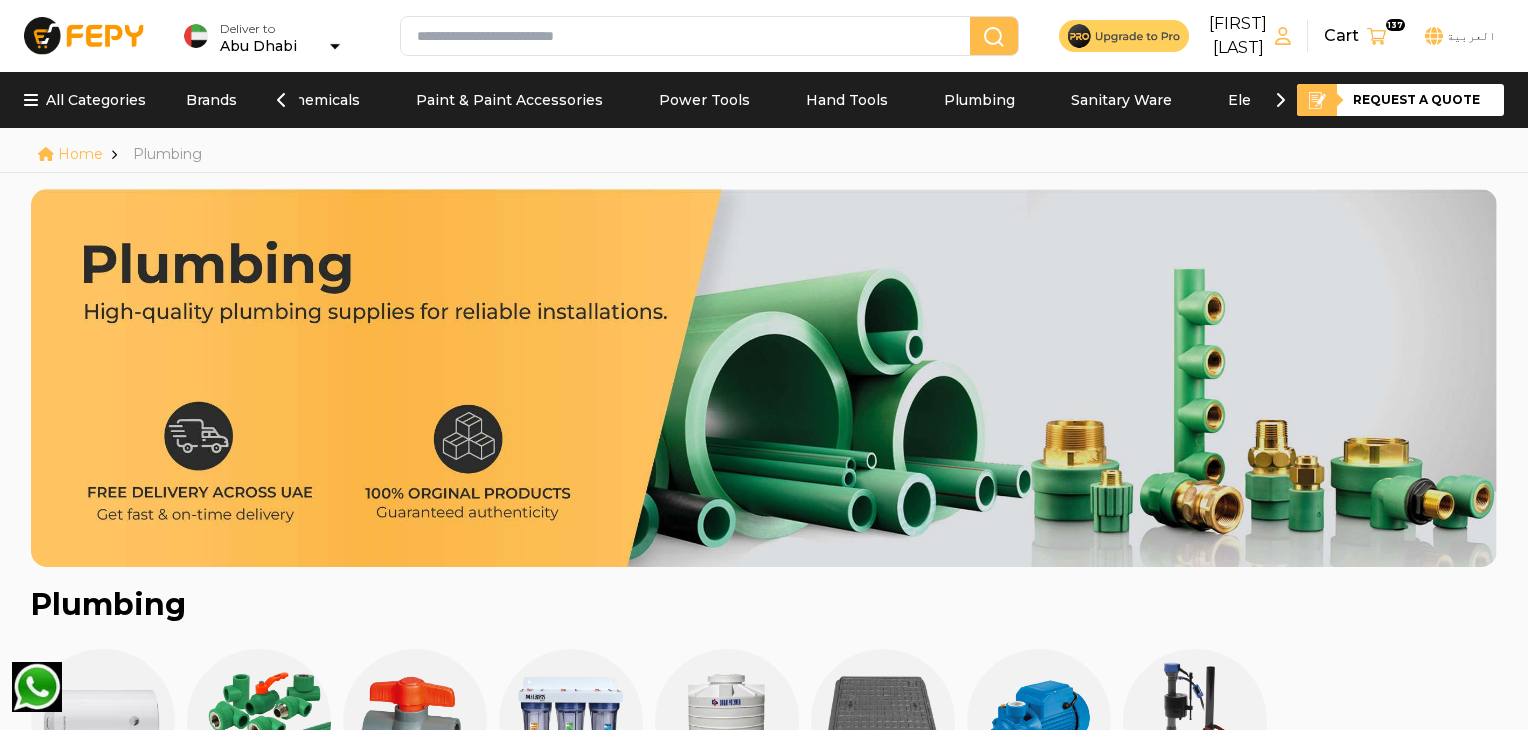 click on "Electrical" at bounding box center (1261, 100) 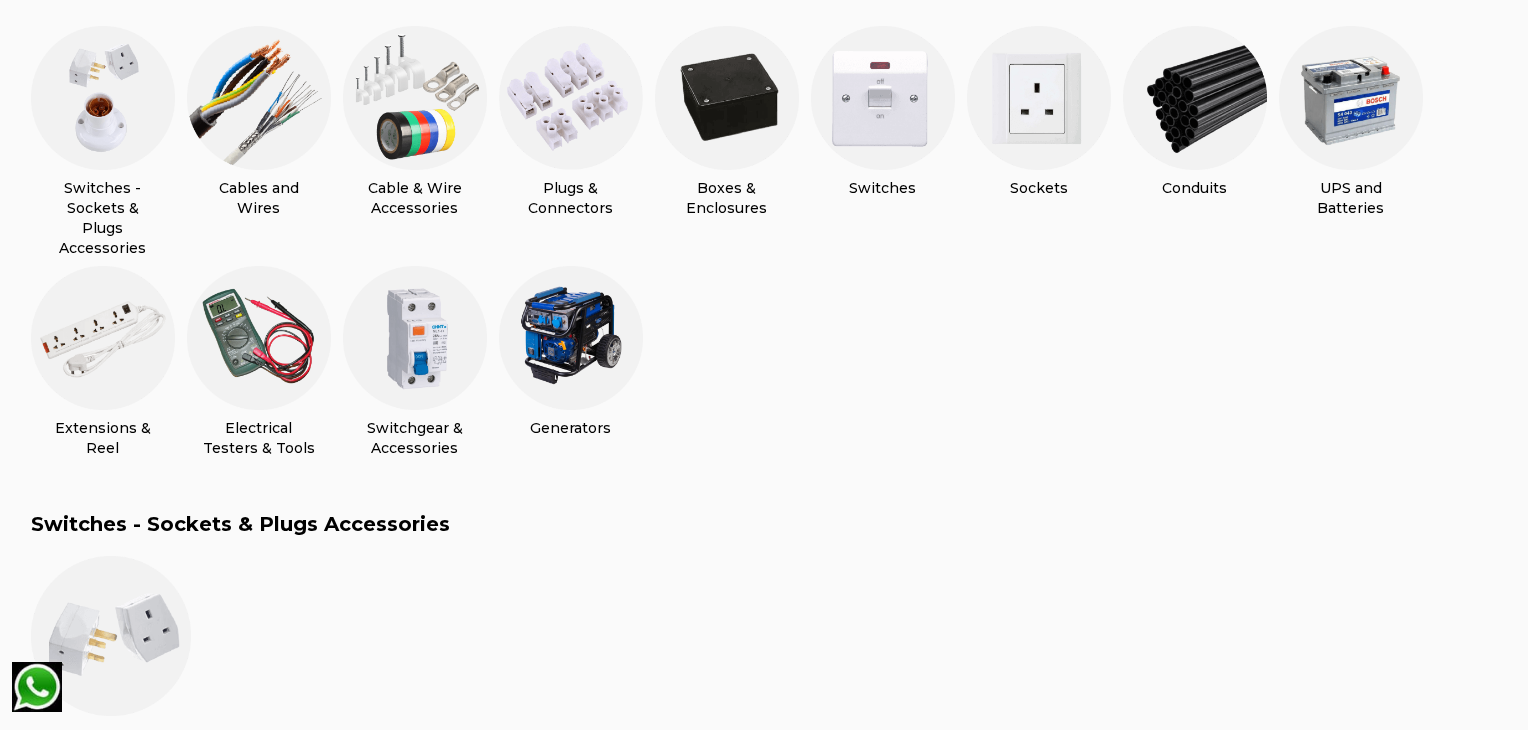scroll, scrollTop: 636, scrollLeft: 0, axis: vertical 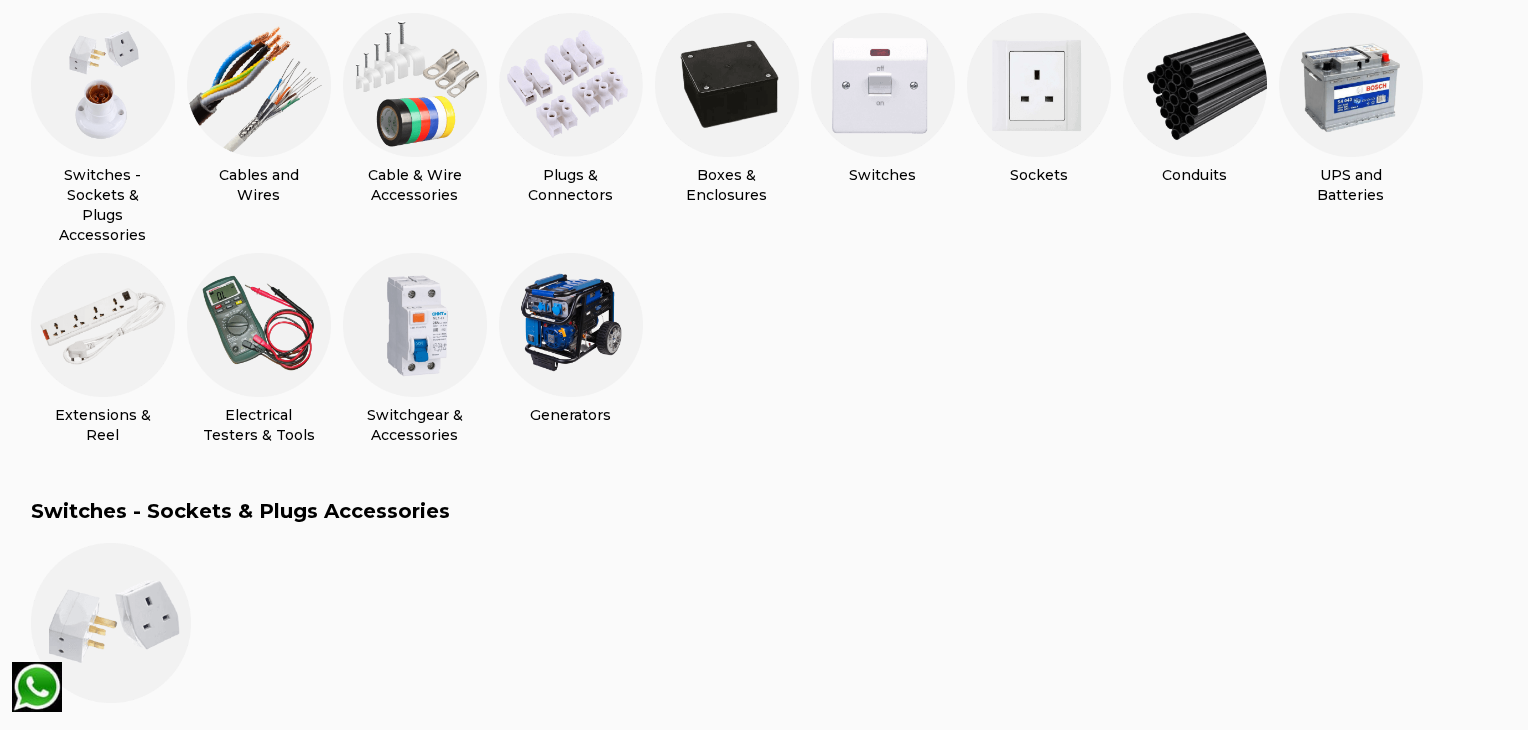 click at bounding box center (415, 325) 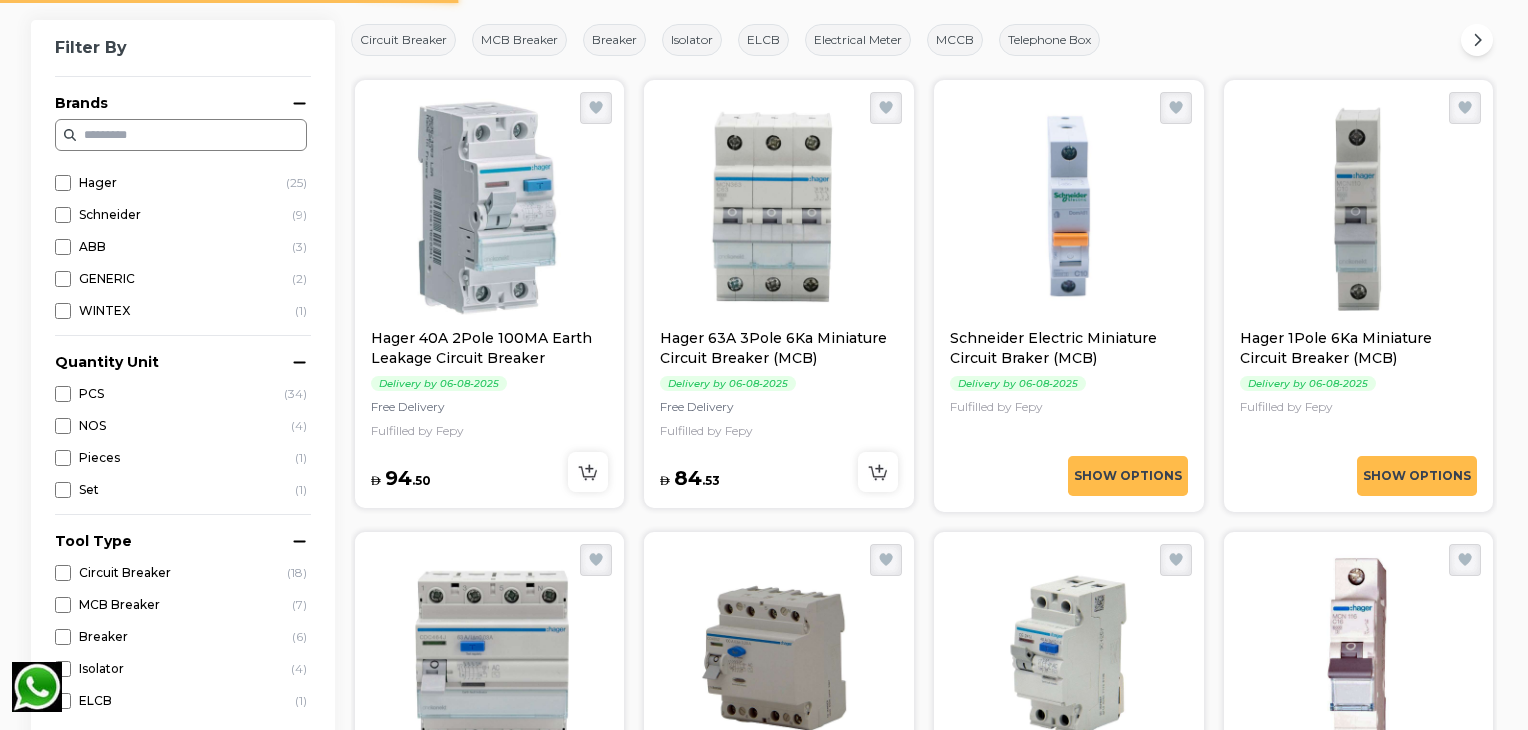 scroll, scrollTop: 0, scrollLeft: 0, axis: both 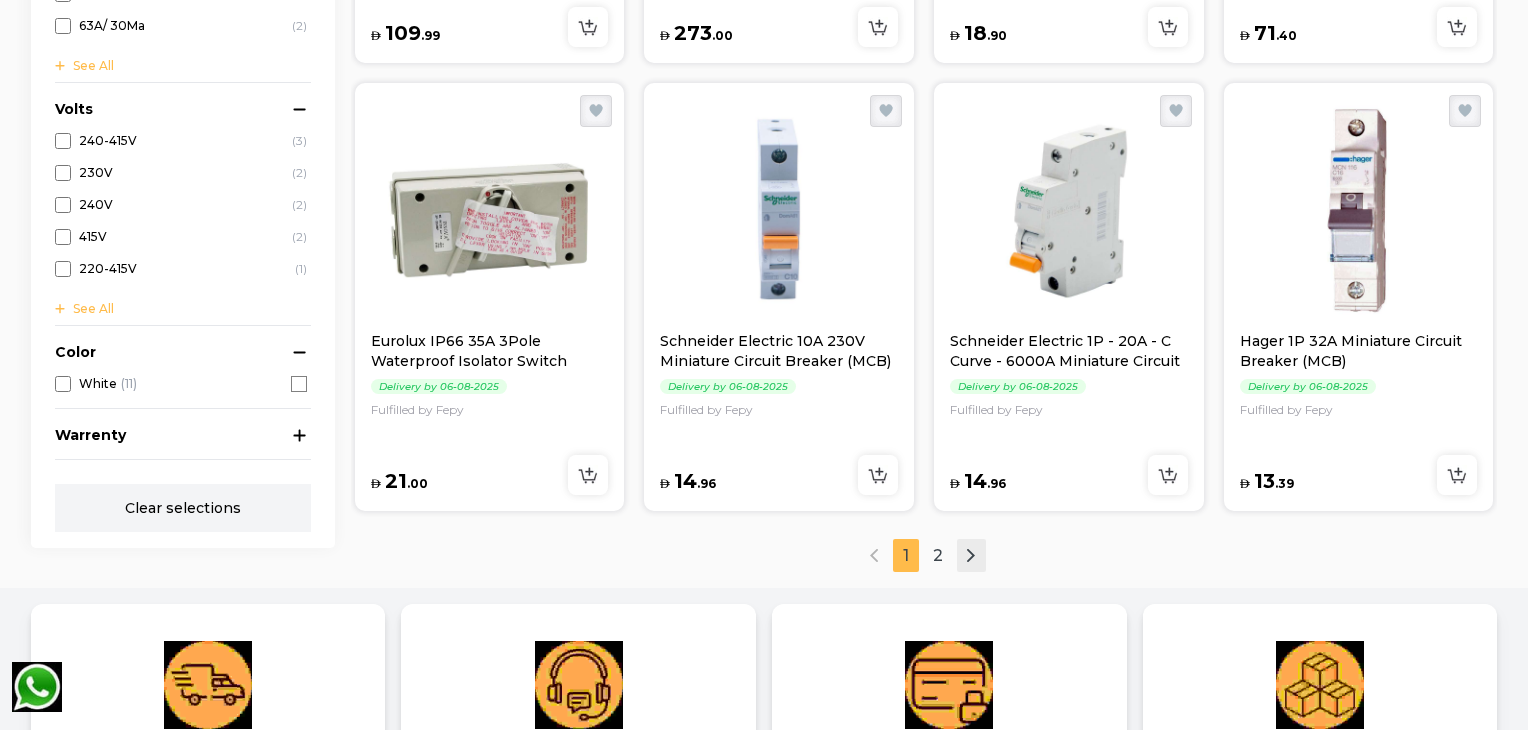 click 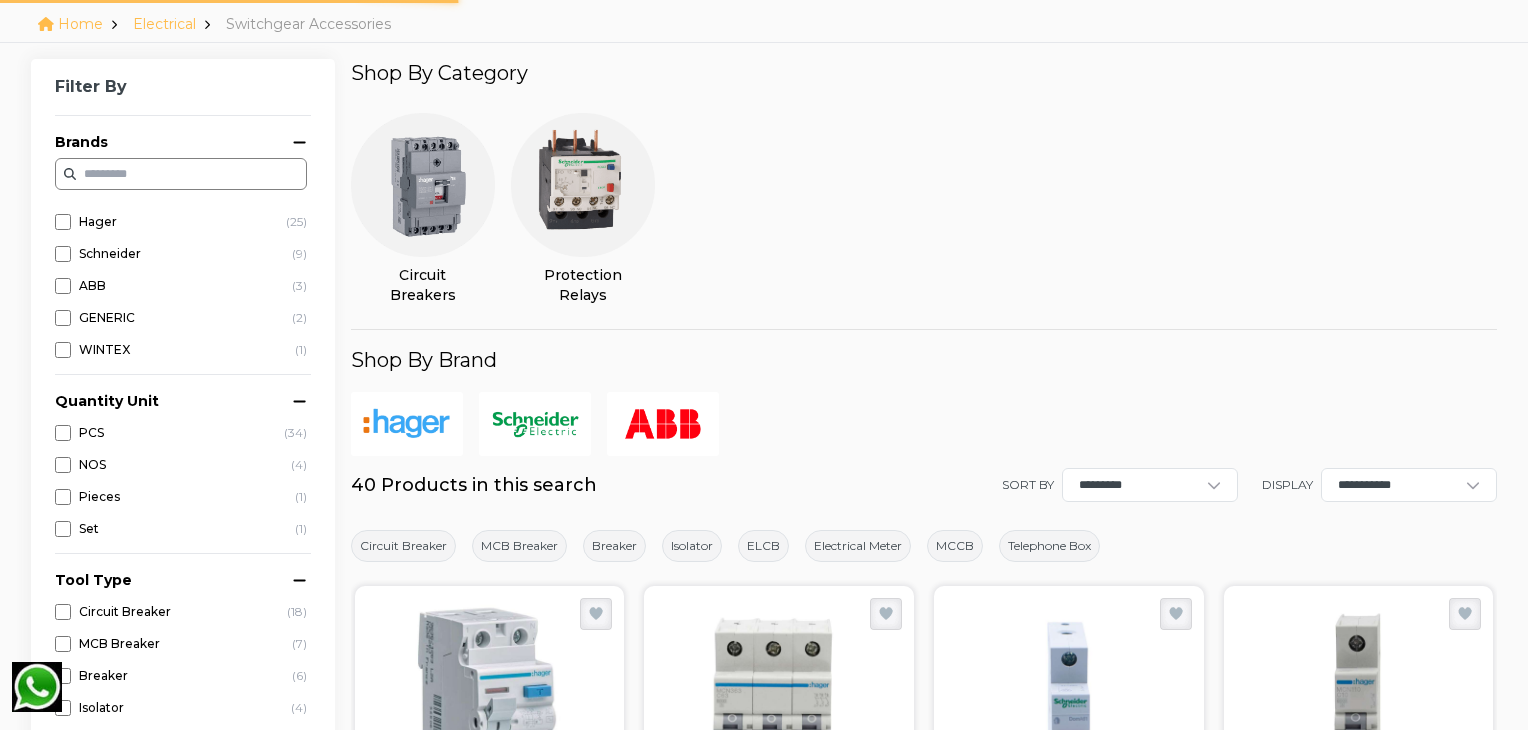scroll, scrollTop: 128, scrollLeft: 0, axis: vertical 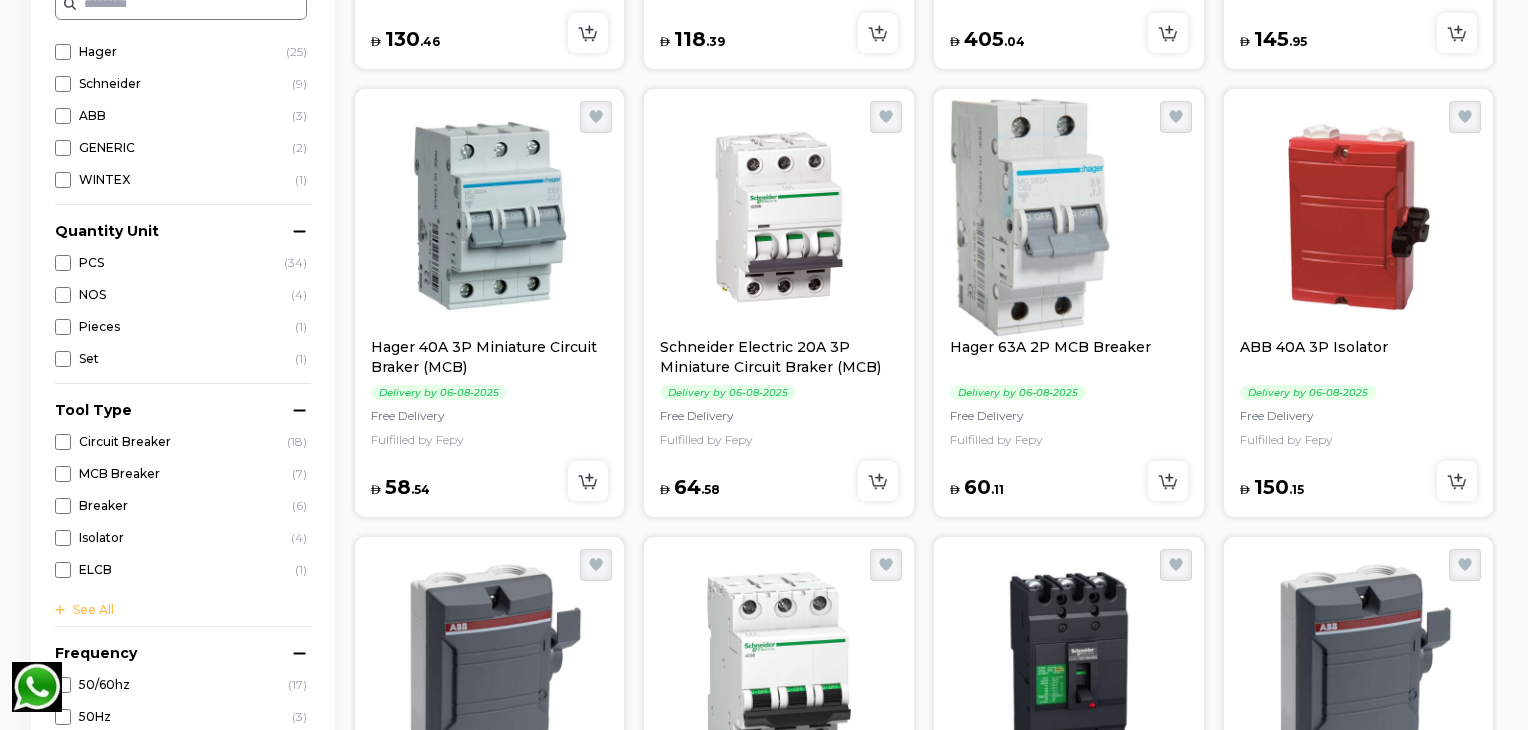 click at bounding box center (1359, 217) 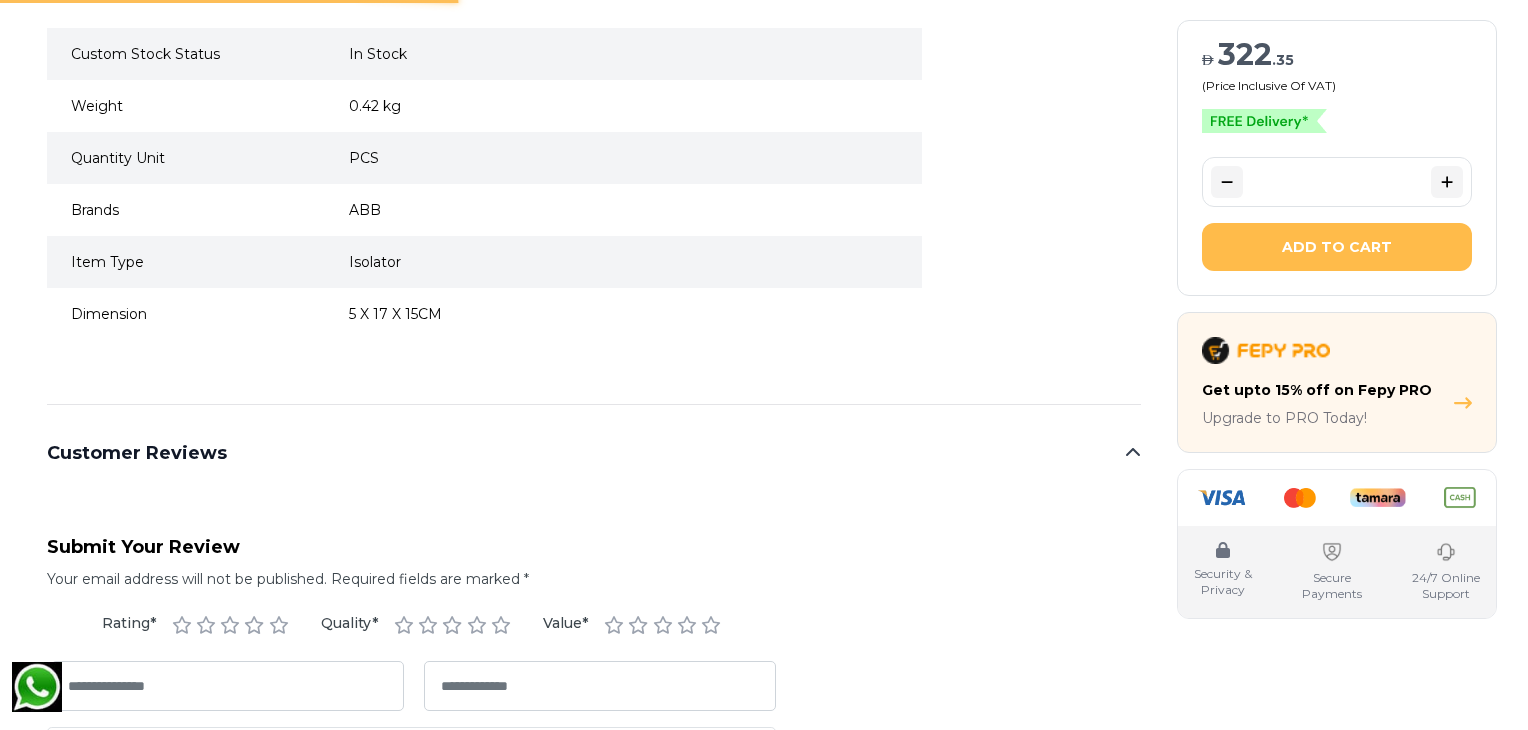 scroll, scrollTop: 0, scrollLeft: 0, axis: both 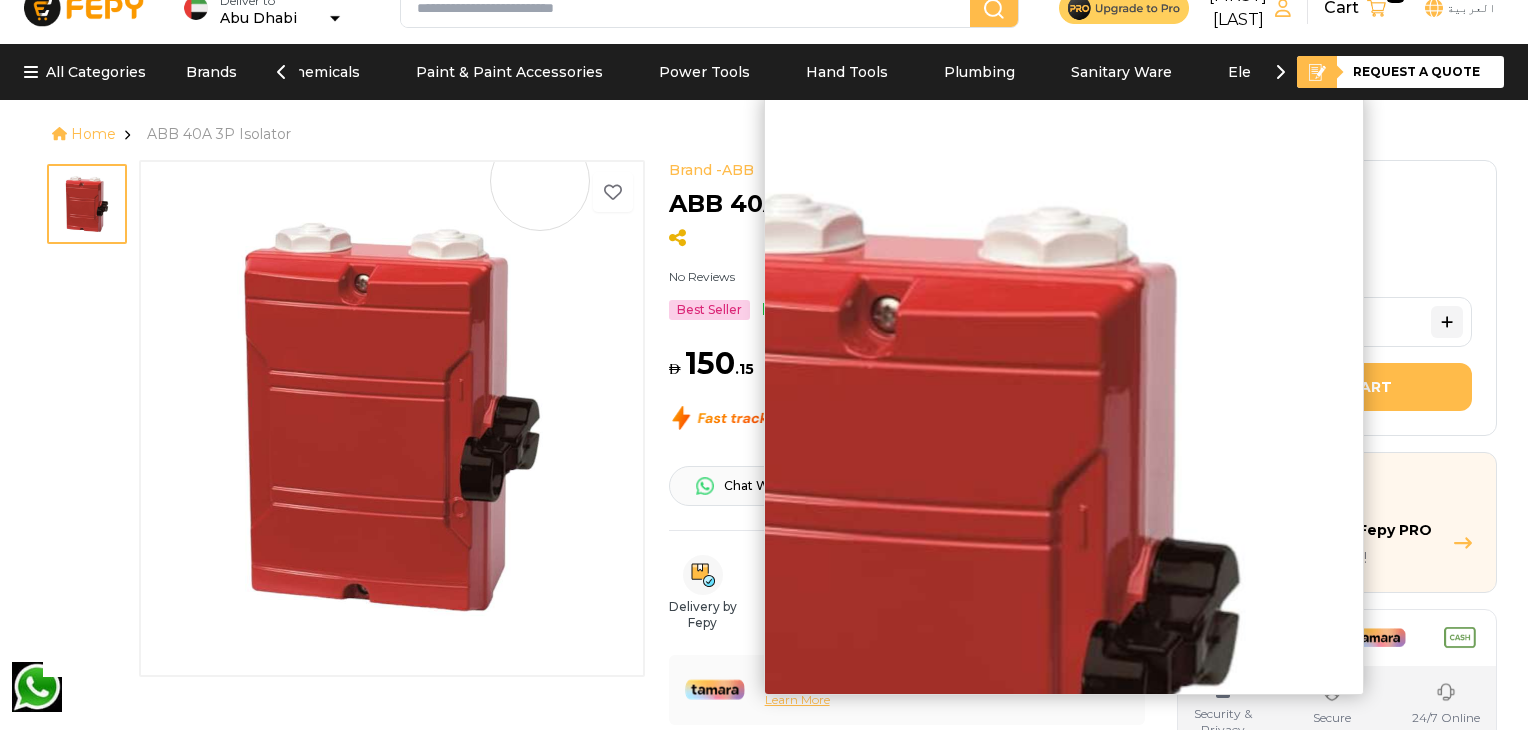 click at bounding box center [392, 417] 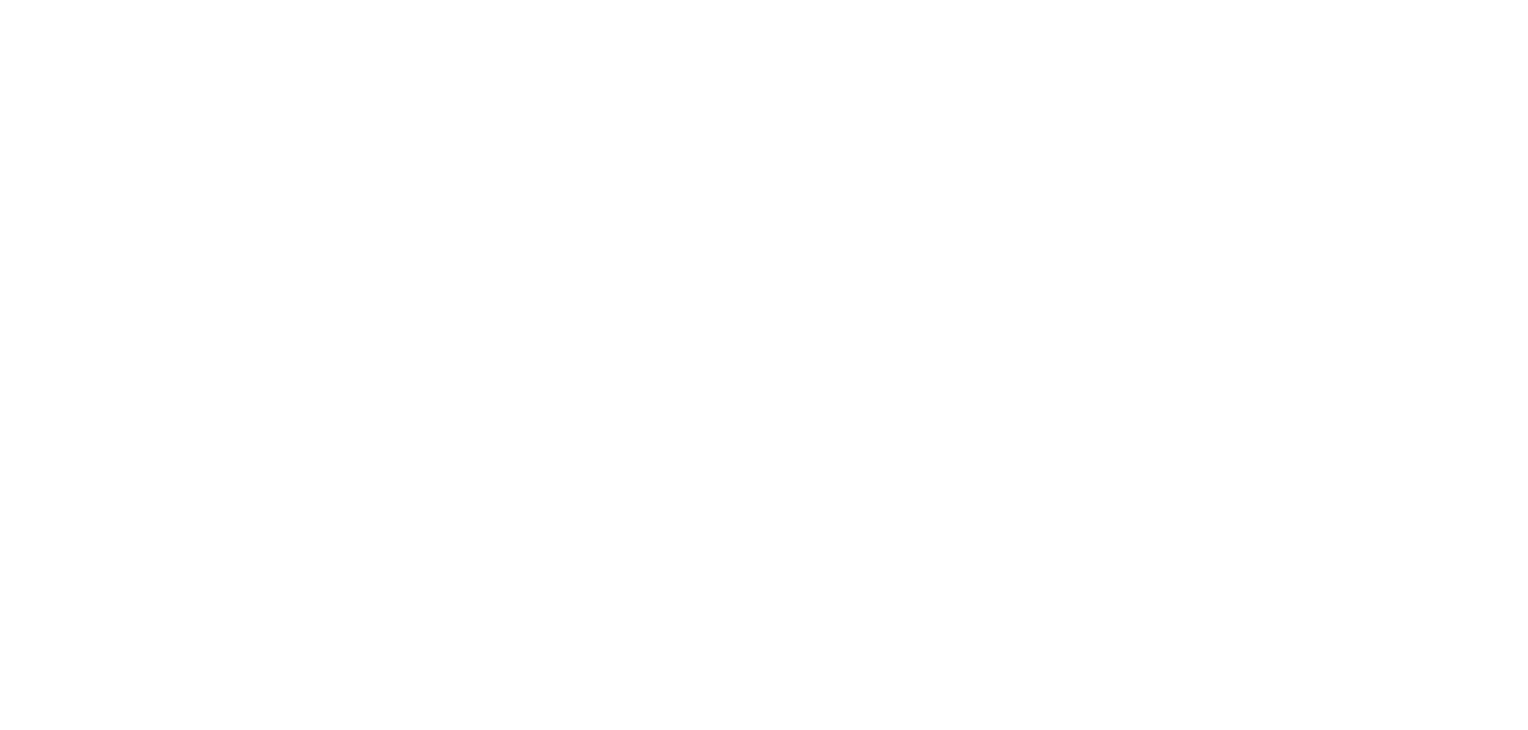 click on "My Shopping Cart  ( 1 ) National 120mm X 4C Armoured Cable AED 322 . 35 *** Cart Subtotal: AED 44,161 . 95 Go to Cart  Proceed To Checkout Home Categories Request Quote Account 137 Cart Deliver to Abu Dhabi Deliver to Abu Dhabi Deliver to Abu Dhabi العربية ArunPanicker Cart 137 العربية What are you looking for... Deliver to Abu Dhabi ArunPa.. Cart 137 العربية All Categories Brands Building Materials Construction Chemicals Paint & Paint Accessories Power Tools Hand Tools Plumbing Sanitary Ware Electrical Lighting Hardware Safety Weekly Deals Request a quote Home ABB 40A 3P Isolator Brand -  ABB No Reviews Best Seller In Stock Brand -  ABB ABB 40A 3P Isolator No Reviews Best Seller In Stock AED 150 . 15  (Price Inclusive Of VAT)    Get it by   Tomorrow   Security &   Privacy Secure   Payments 24/7 Online   Support Chat With Us +971566118671 Mail us Delivery by  Fepy Competitive  Price Easy return  & refund Free Delivery  above   AED  50  Easy pay 4 interest free installments of     AED" at bounding box center (764, 337) 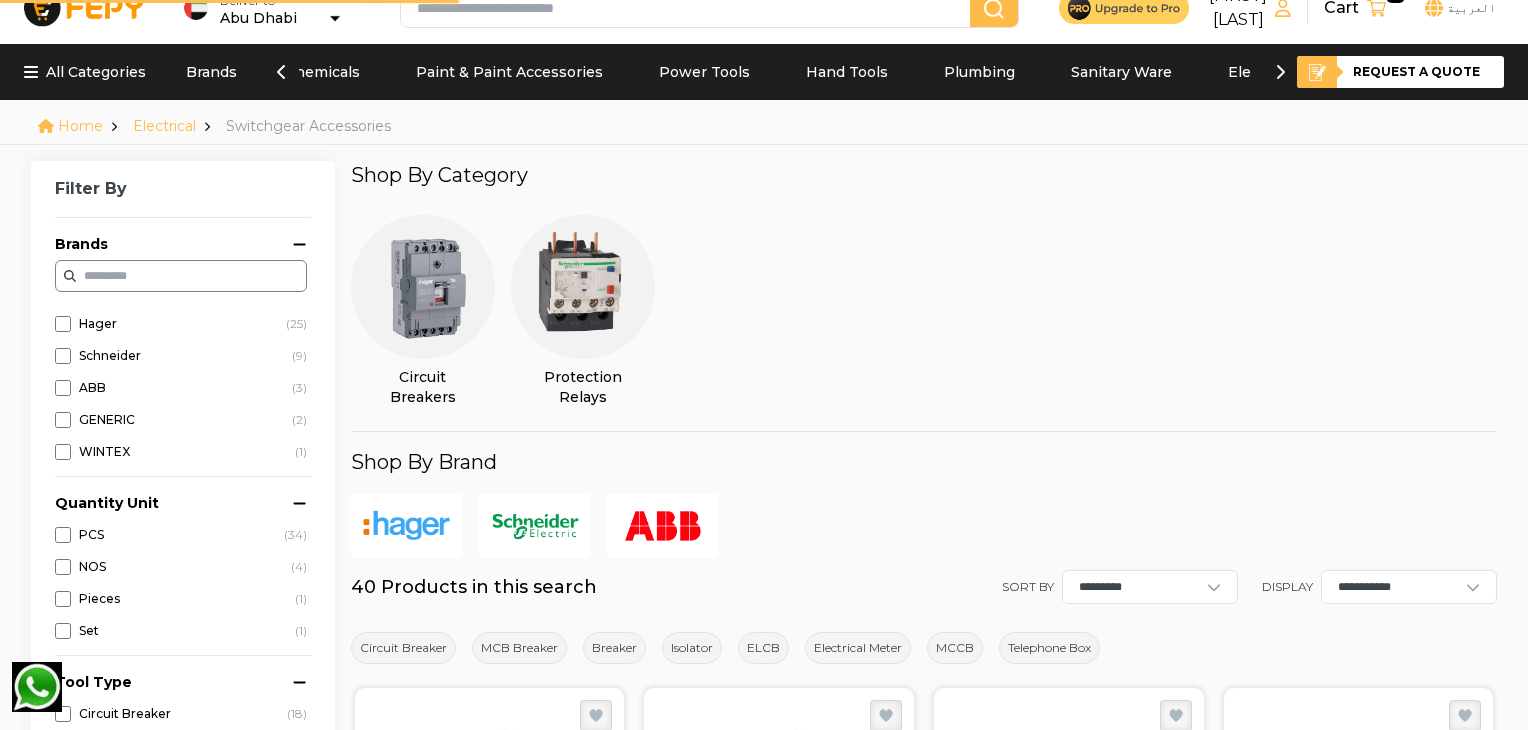 scroll, scrollTop: 0, scrollLeft: 0, axis: both 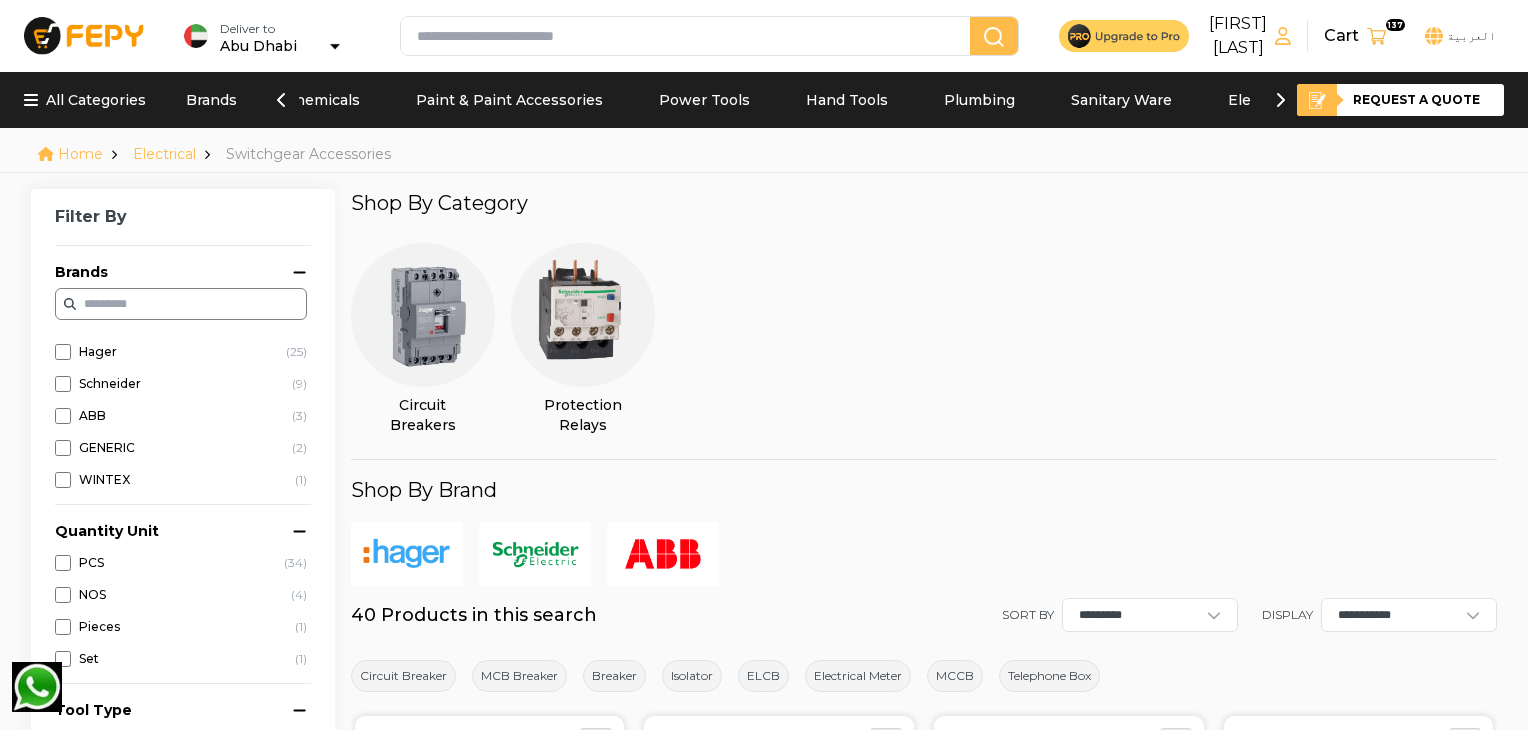 click at bounding box center [423, 315] 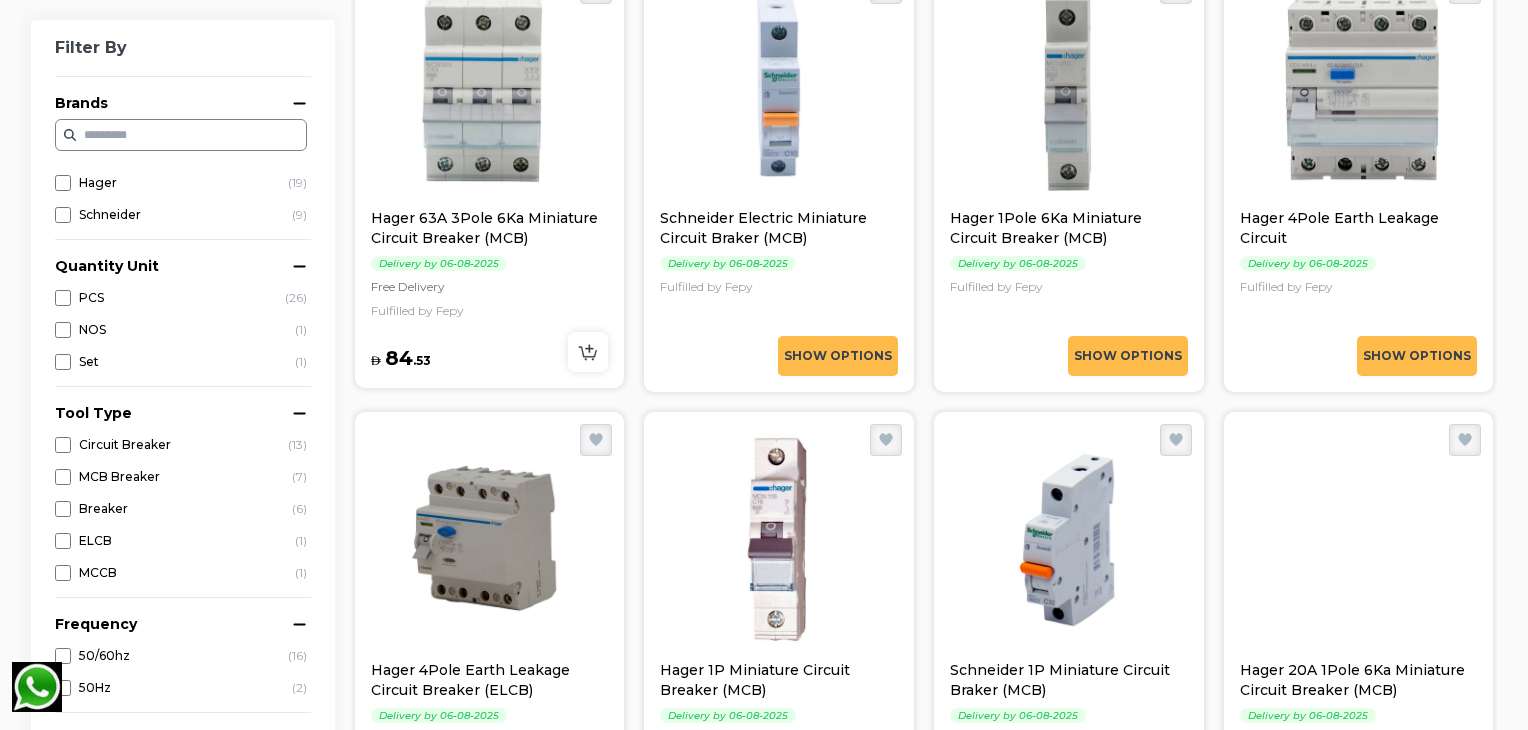 scroll, scrollTop: 767, scrollLeft: 0, axis: vertical 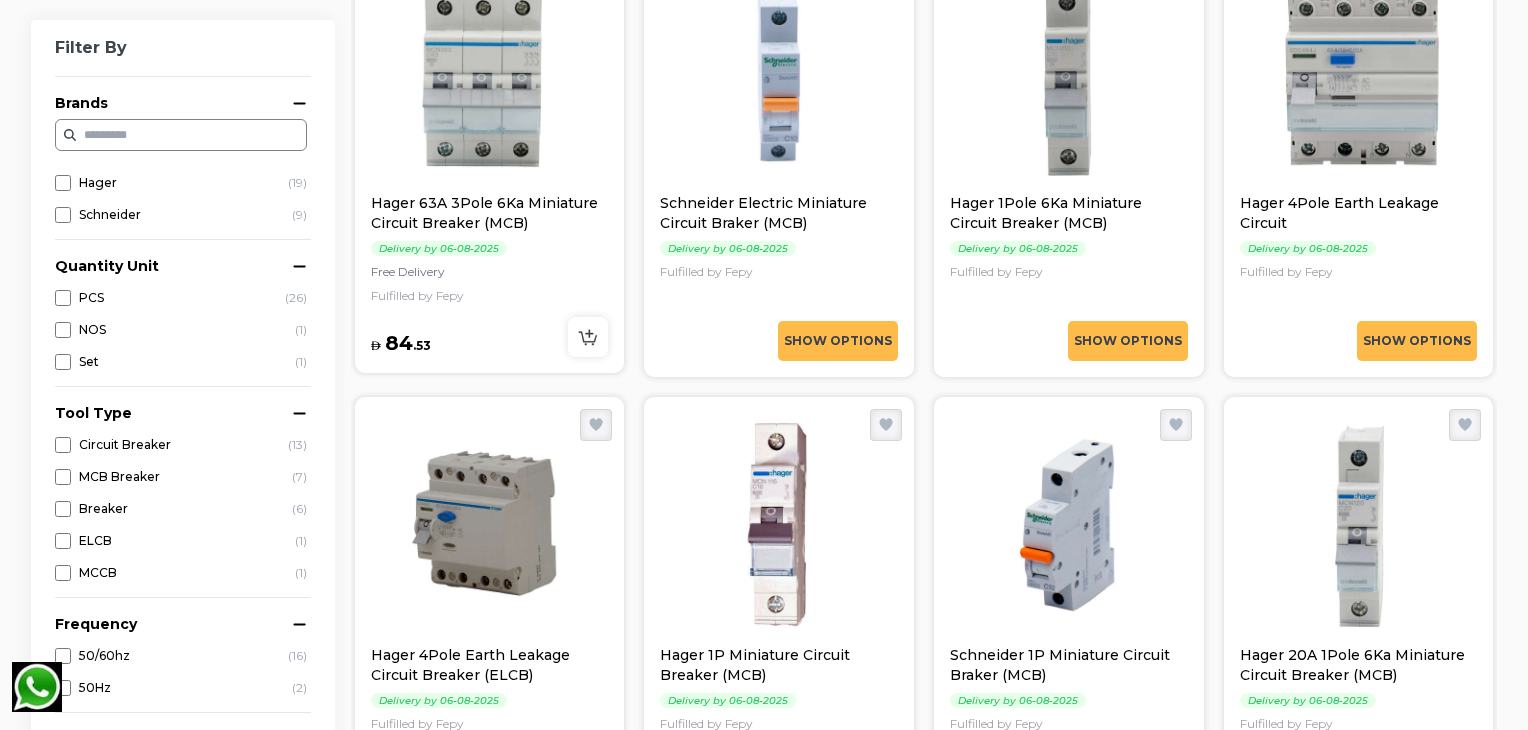 click at bounding box center (779, 73) 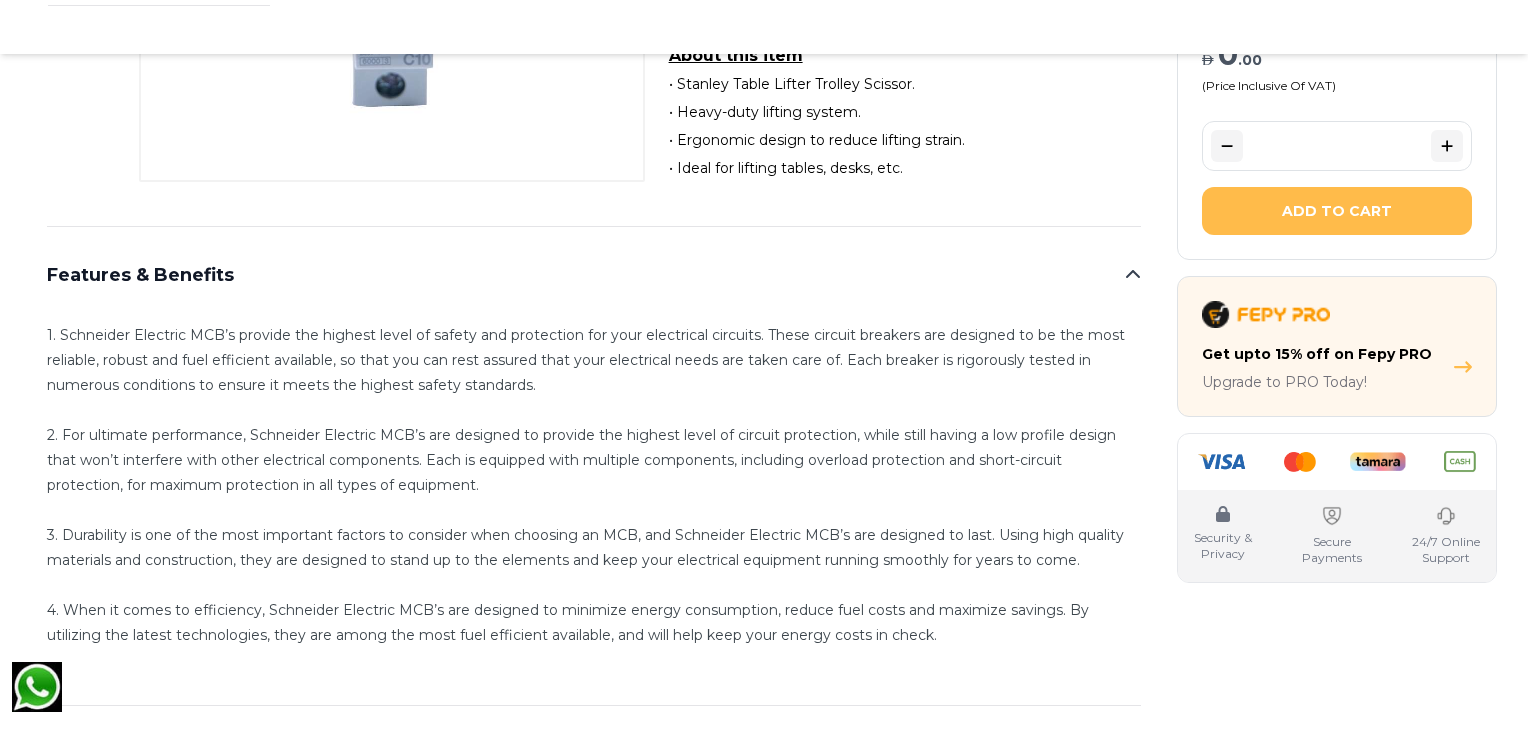 scroll, scrollTop: 0, scrollLeft: 0, axis: both 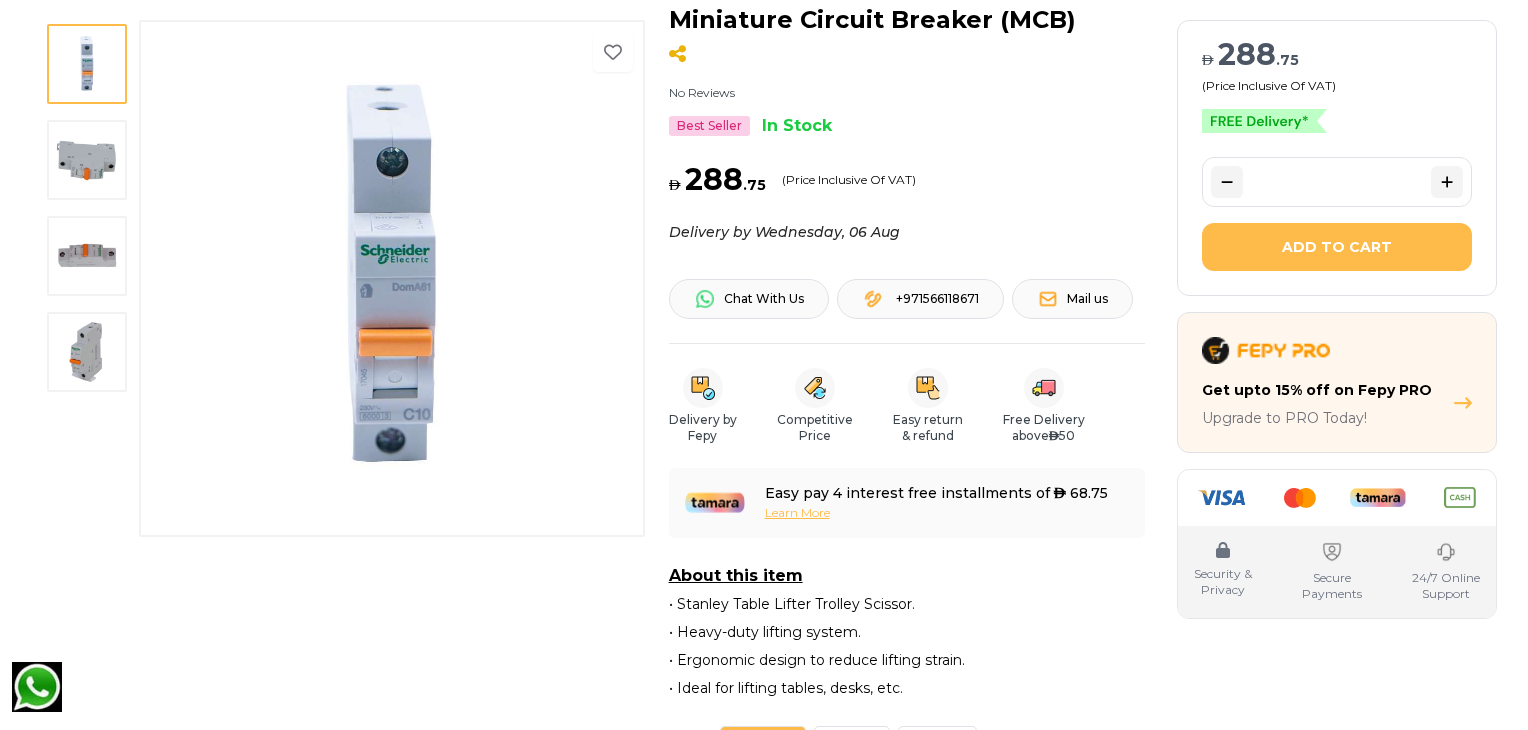 click at bounding box center (87, 160) 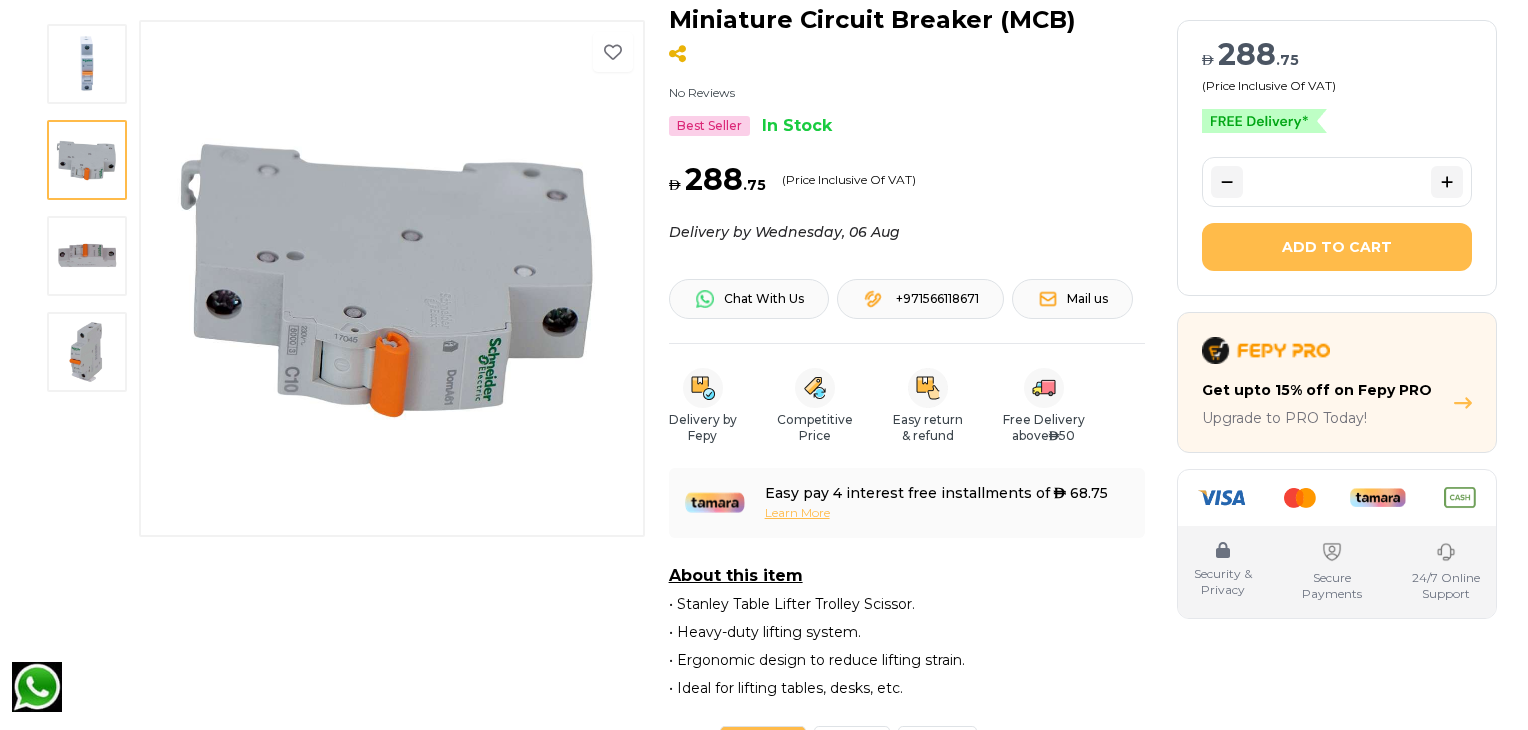 click at bounding box center (87, 256) 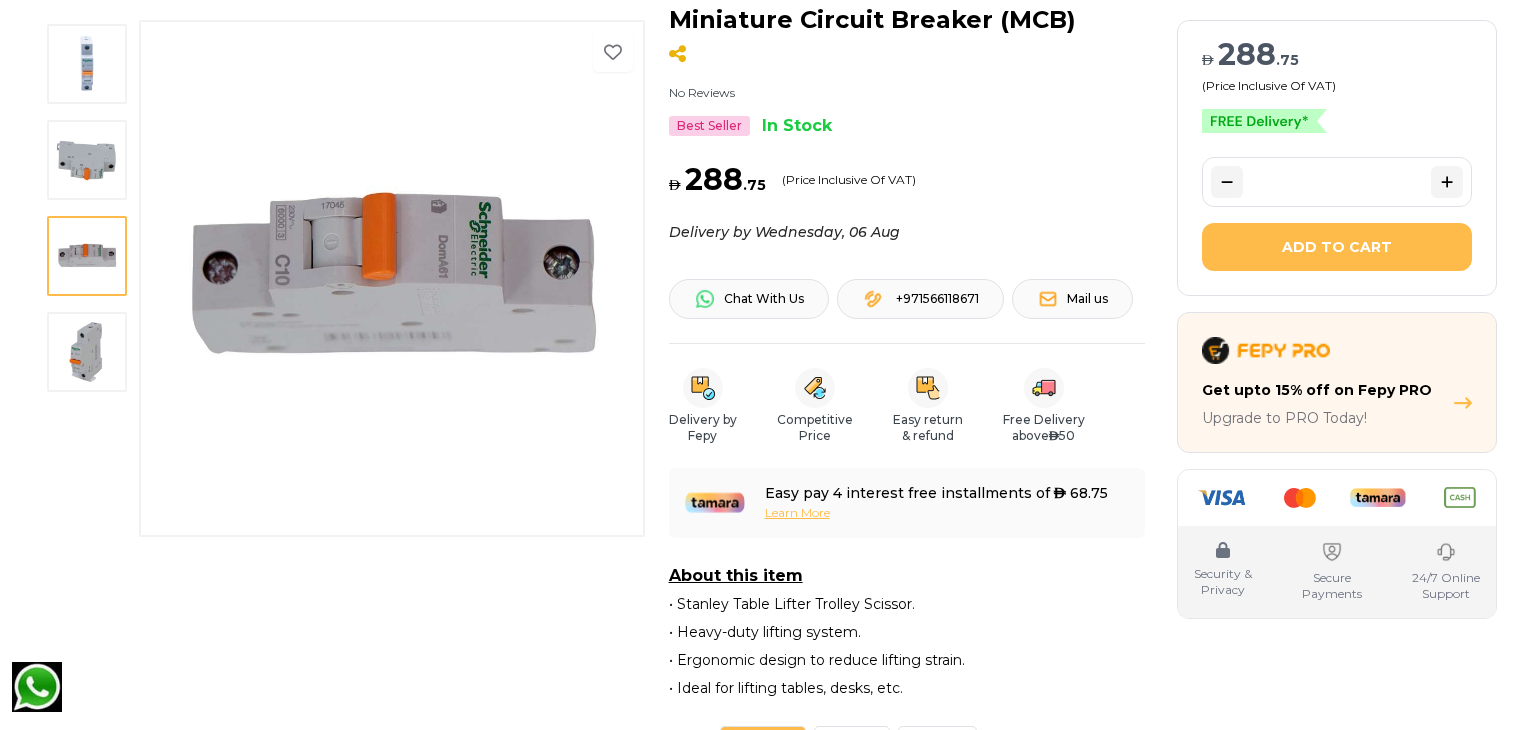 click at bounding box center [87, 352] 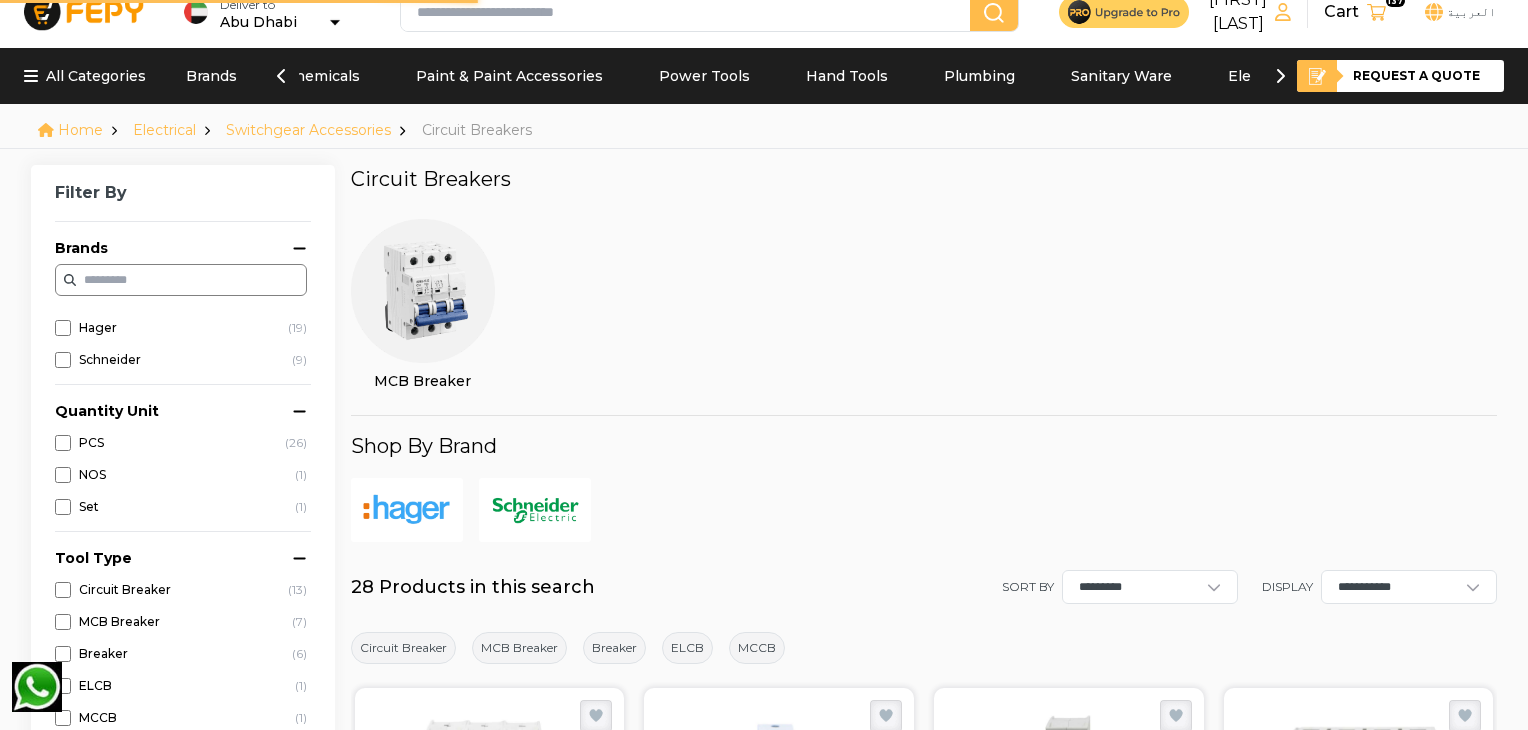 scroll, scrollTop: 0, scrollLeft: 0, axis: both 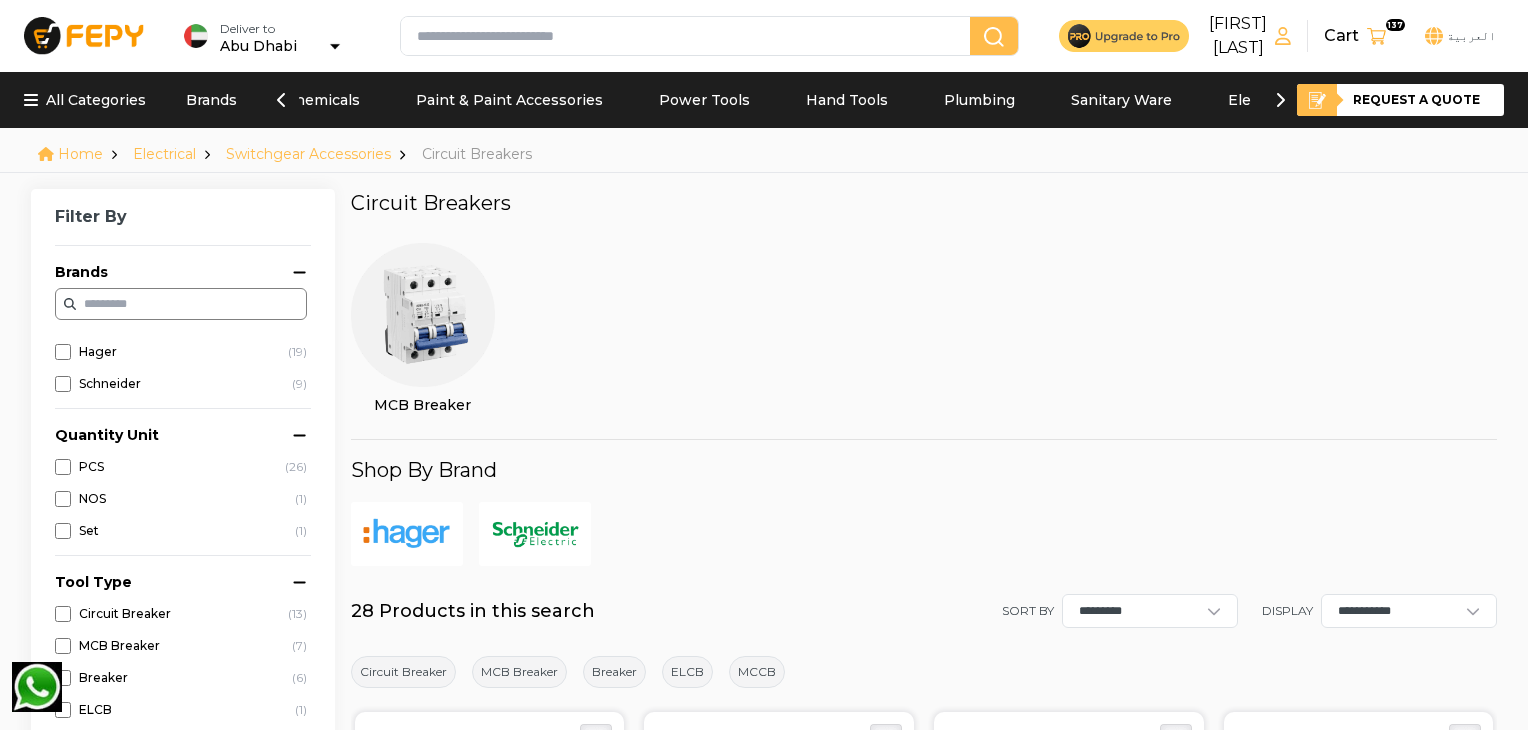 click at bounding box center (423, 315) 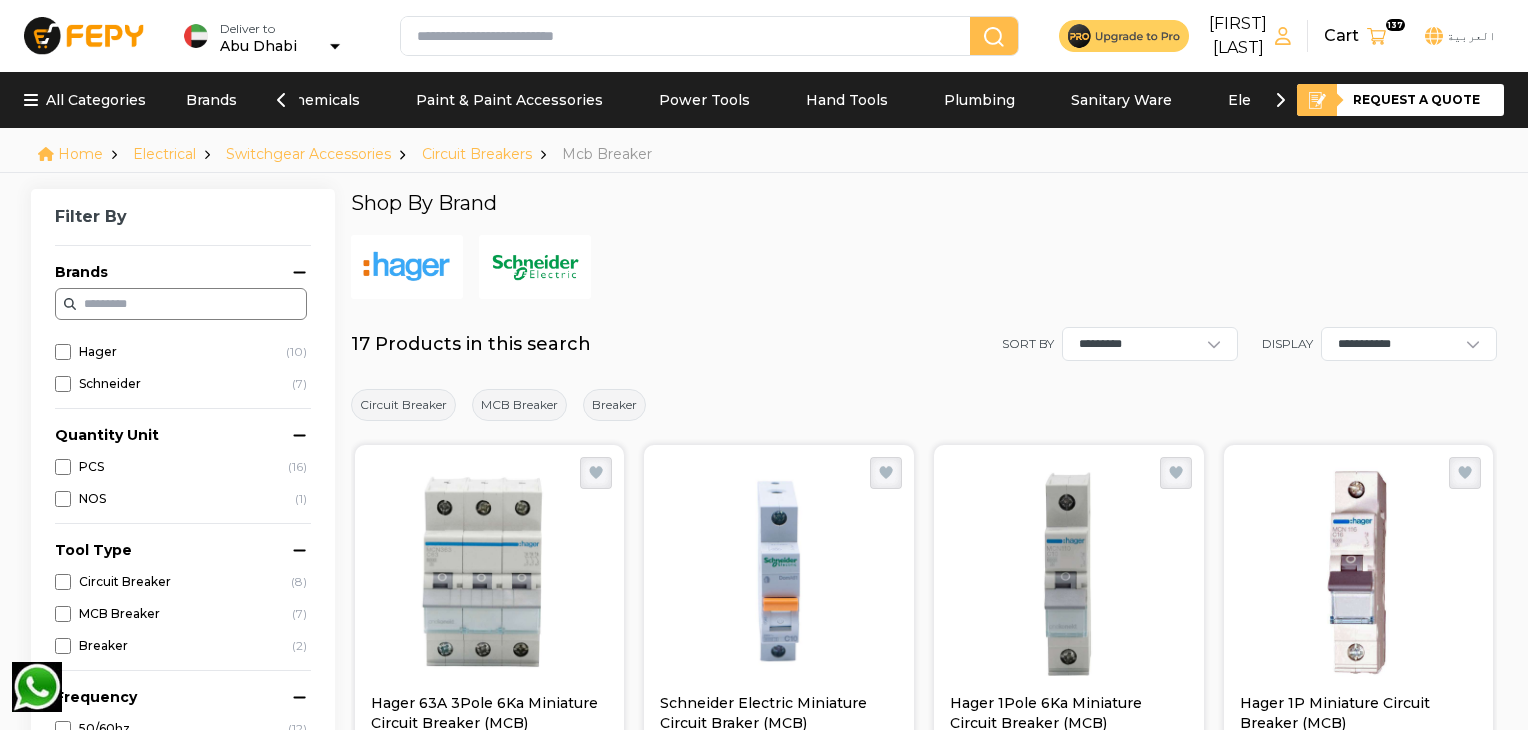 click at bounding box center (490, 573) 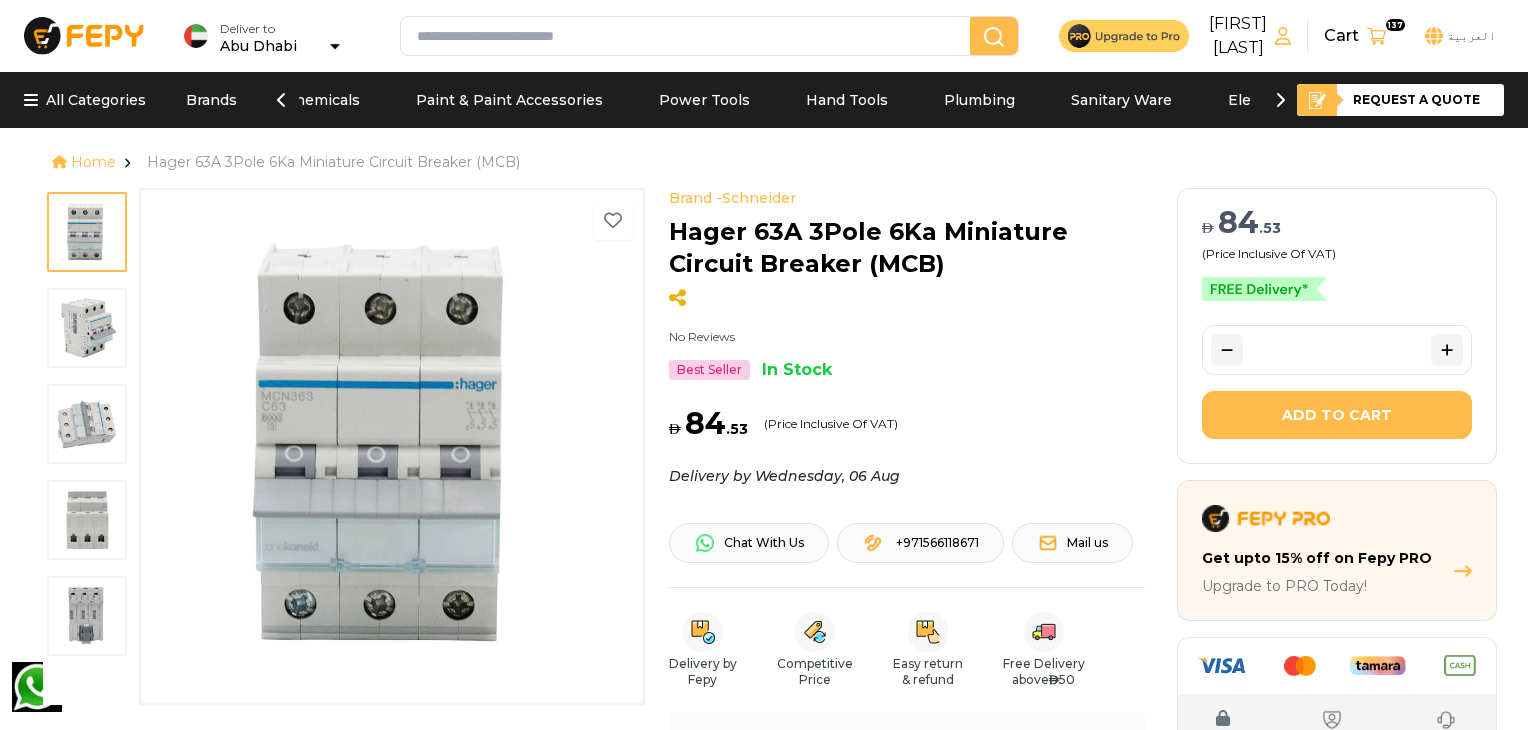 click at bounding box center [87, 328] 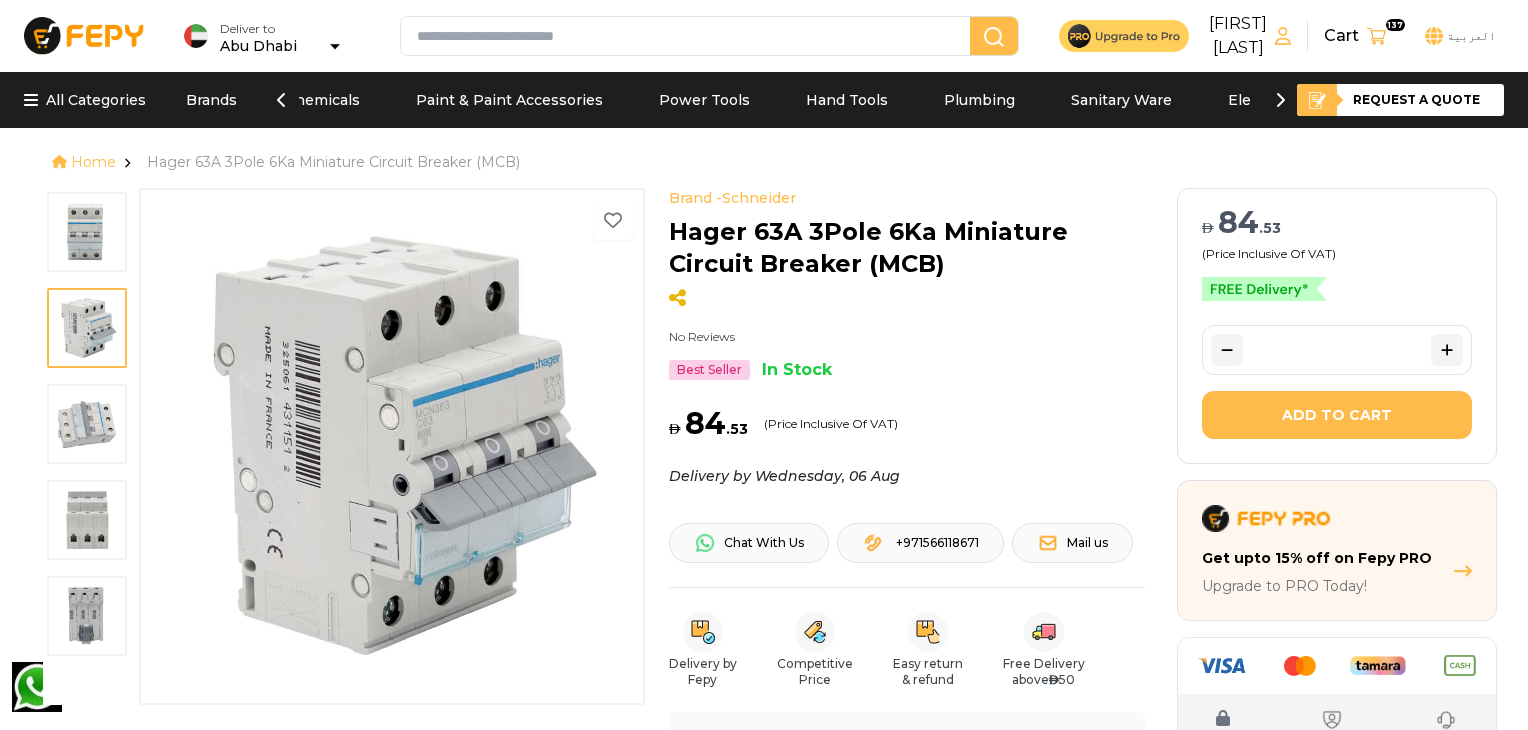 click at bounding box center (87, 424) 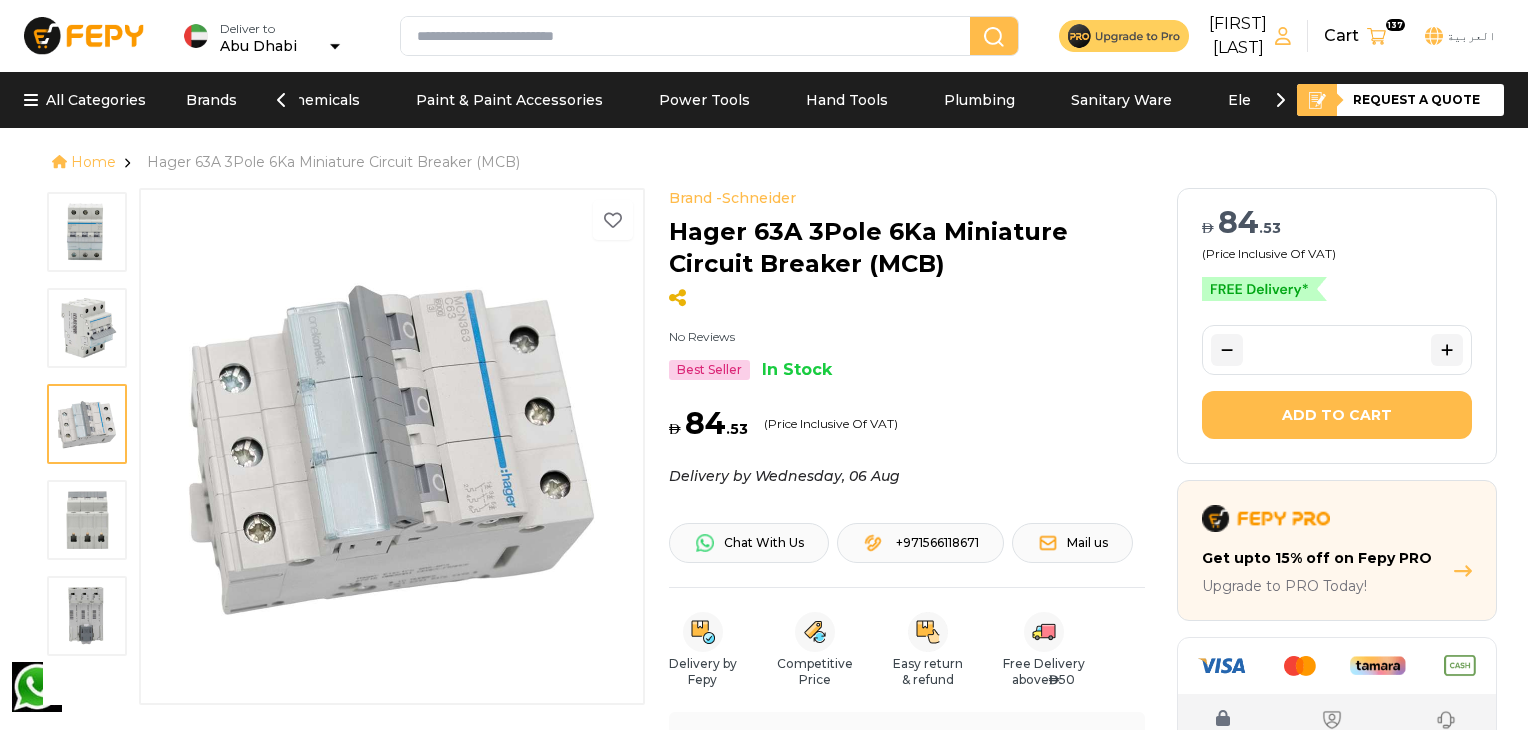 click at bounding box center (87, 520) 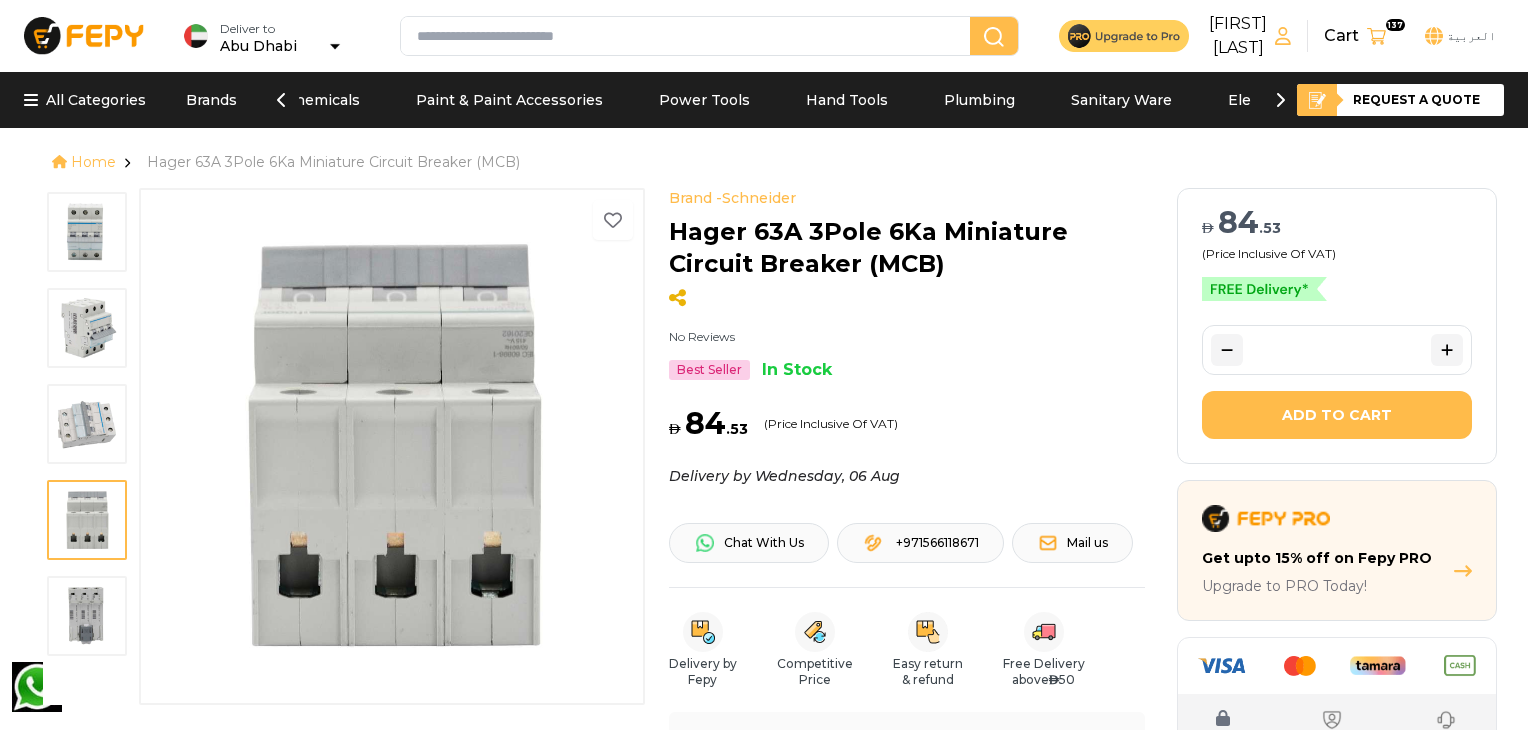 click at bounding box center [87, 616] 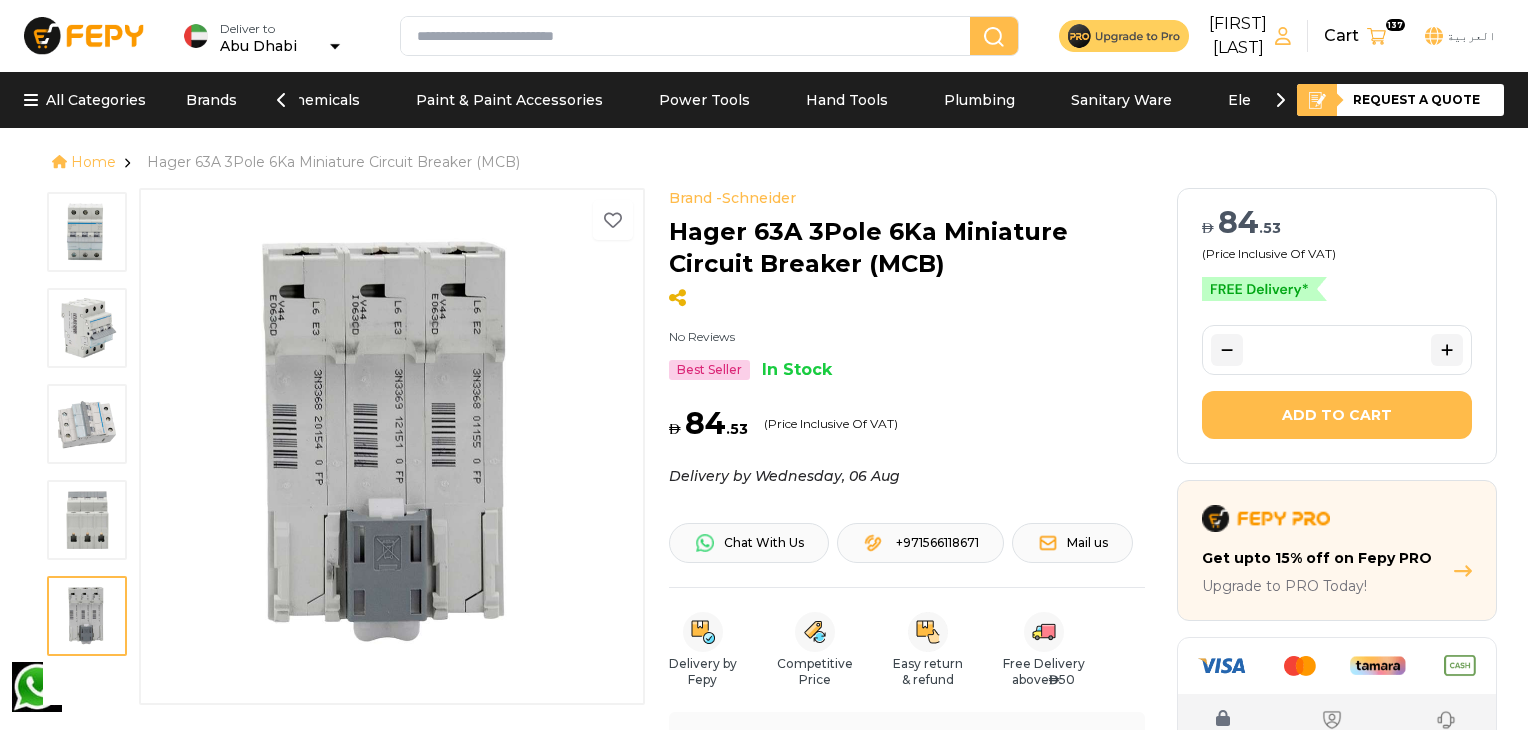 click at bounding box center [87, 232] 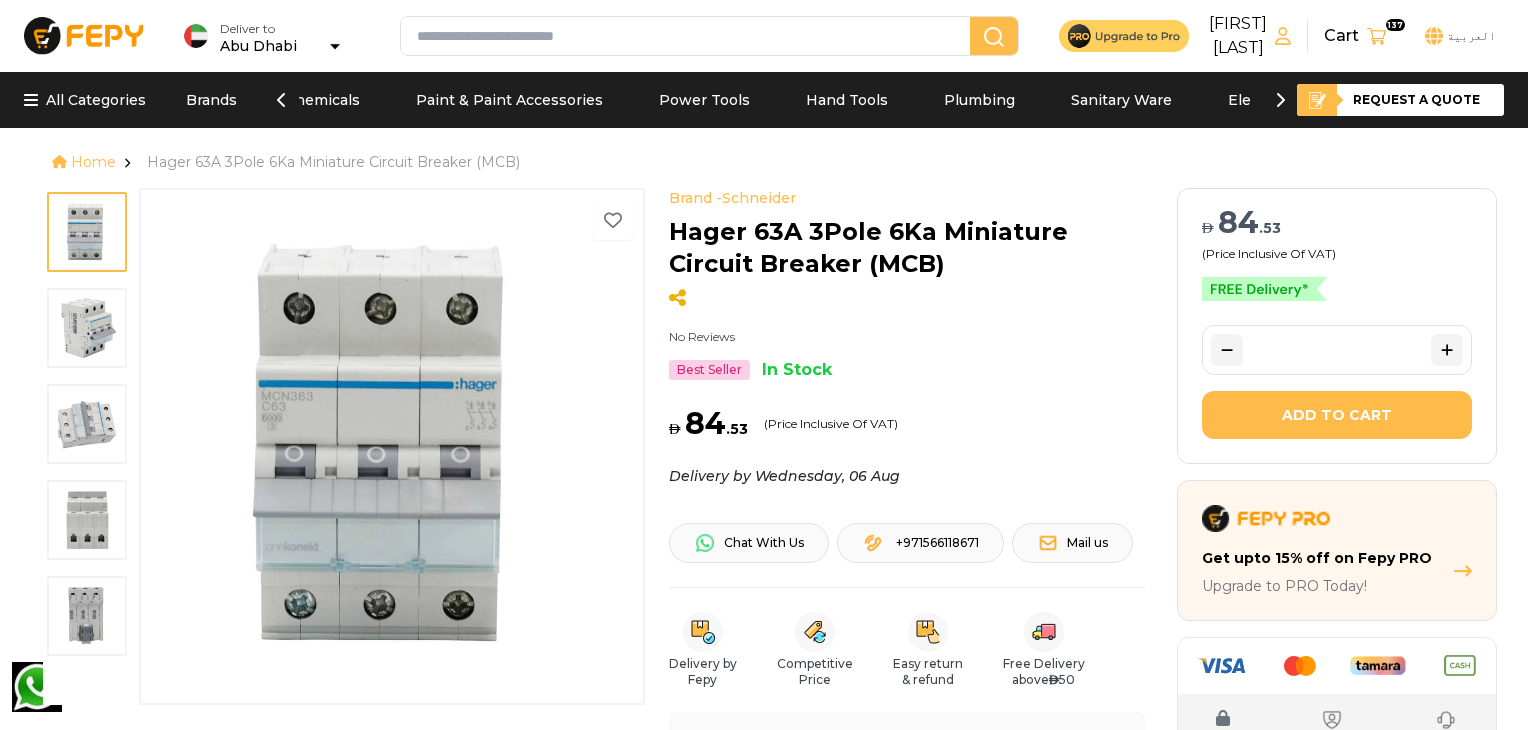 click at bounding box center [87, 328] 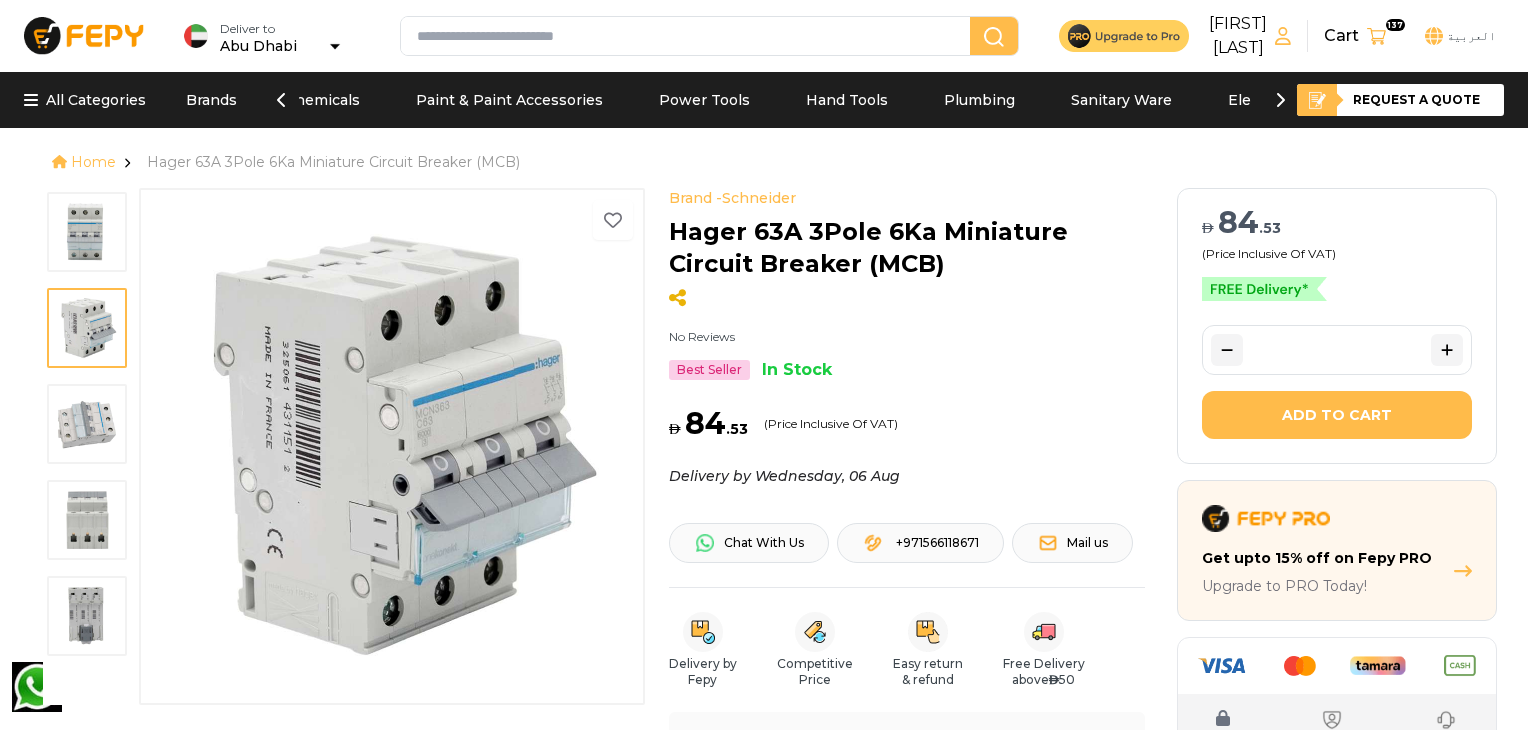 click at bounding box center [87, 424] 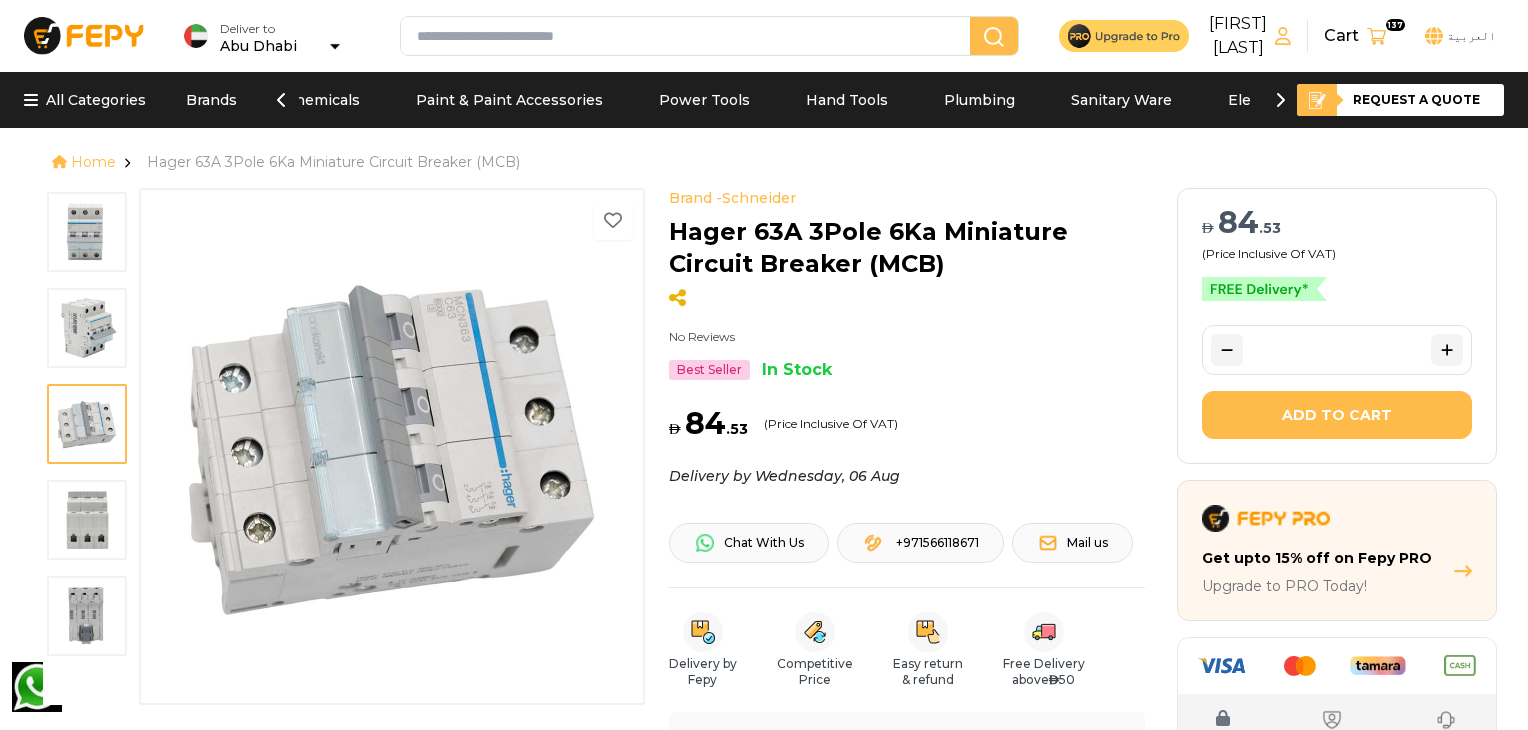 click at bounding box center (87, 520) 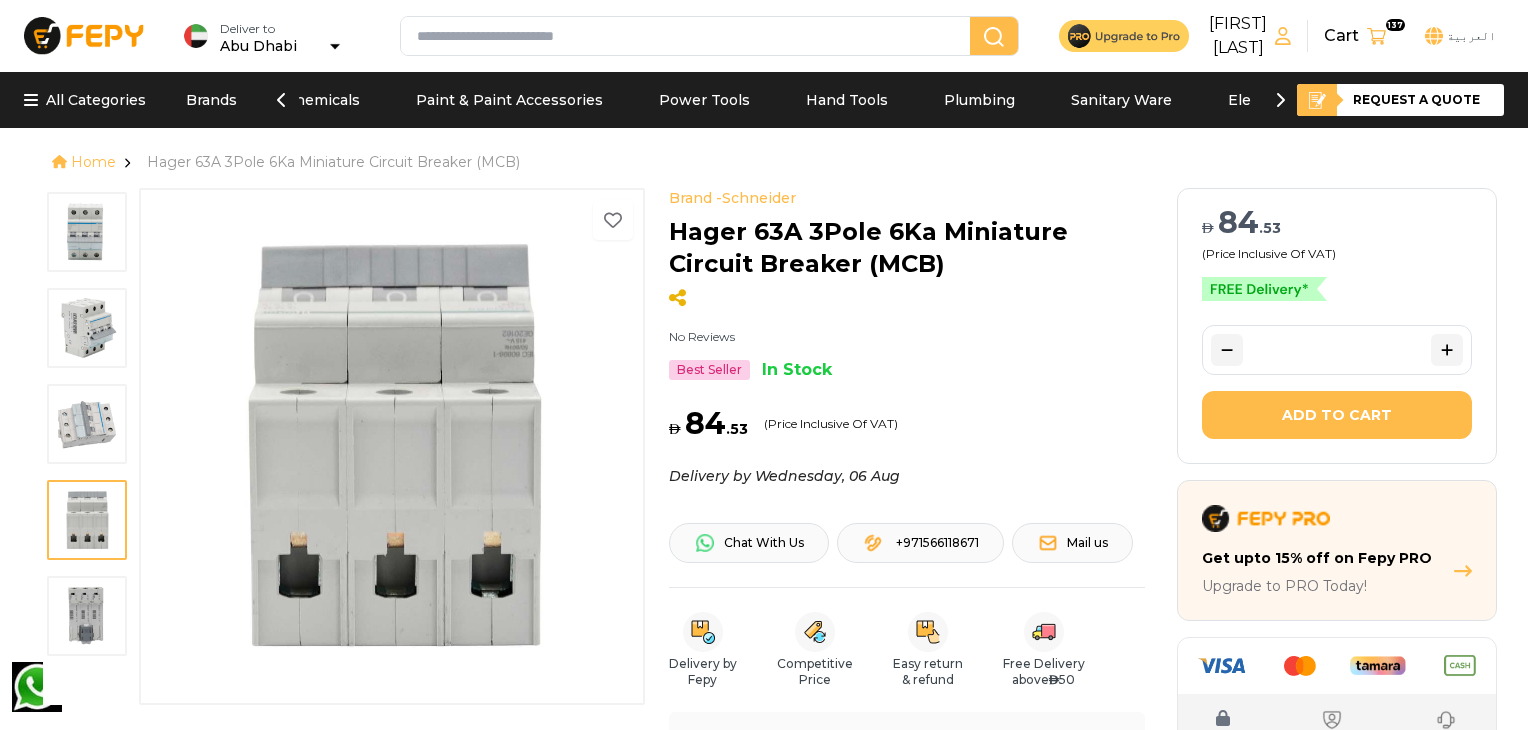 click at bounding box center (87, 328) 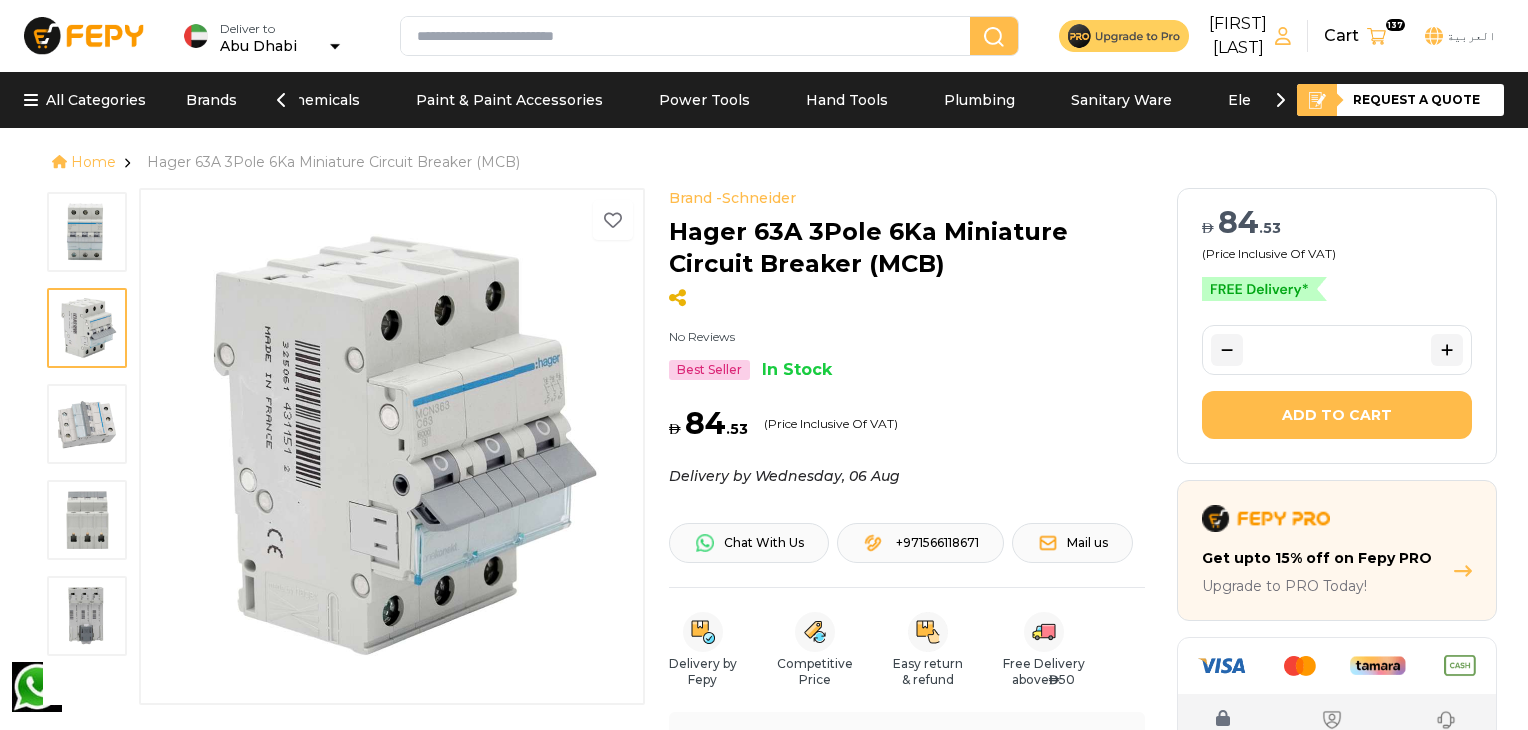 click at bounding box center [87, 424] 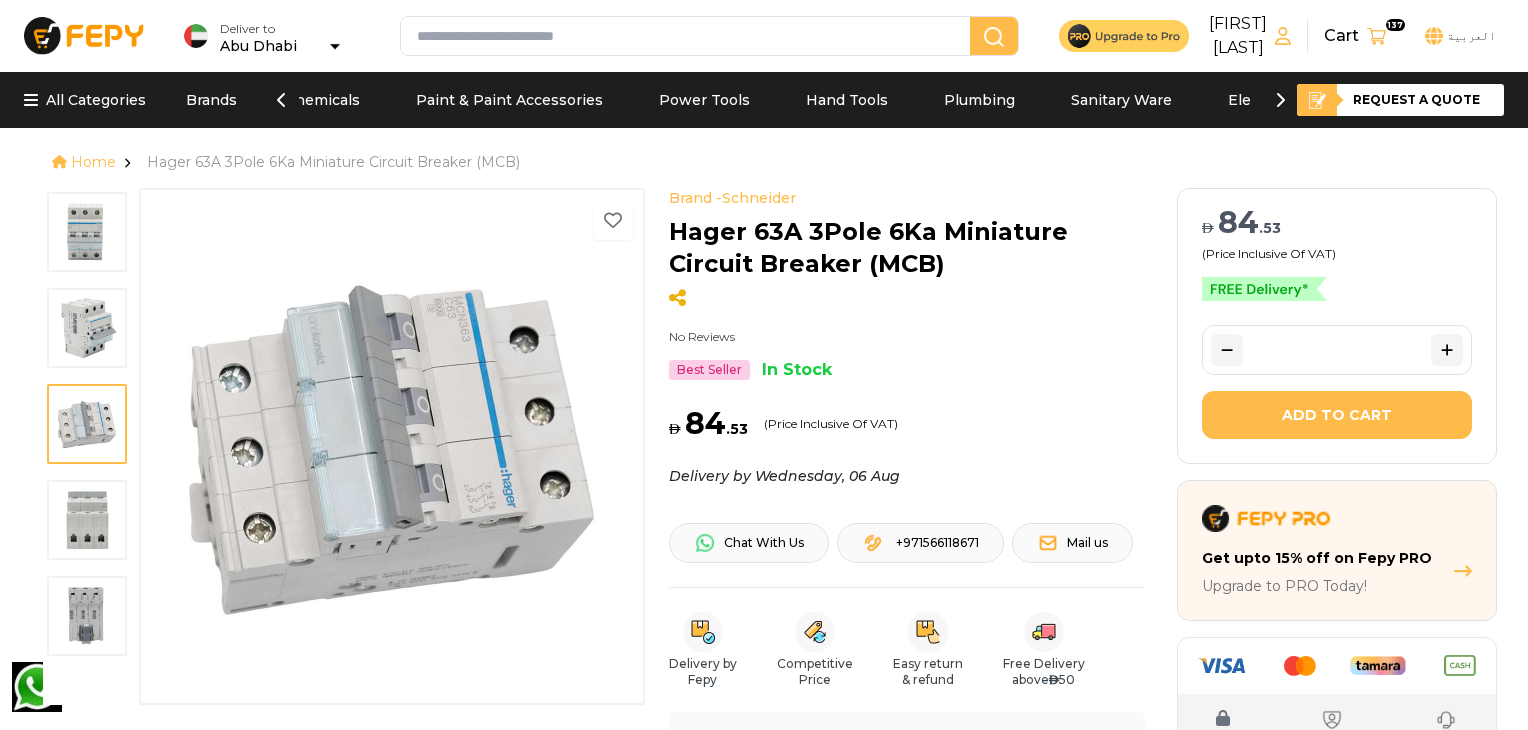 click at bounding box center [87, 520] 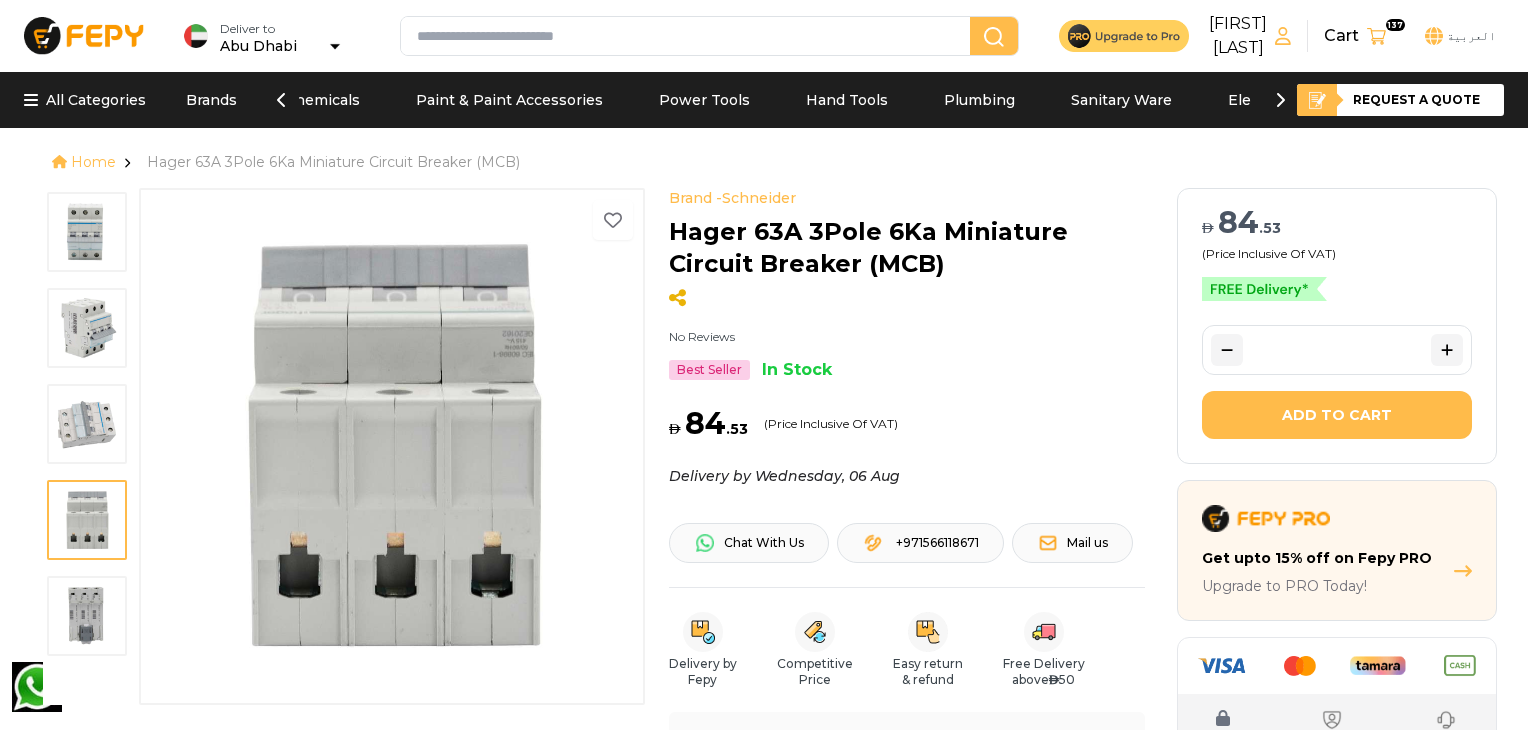 click at bounding box center (87, 616) 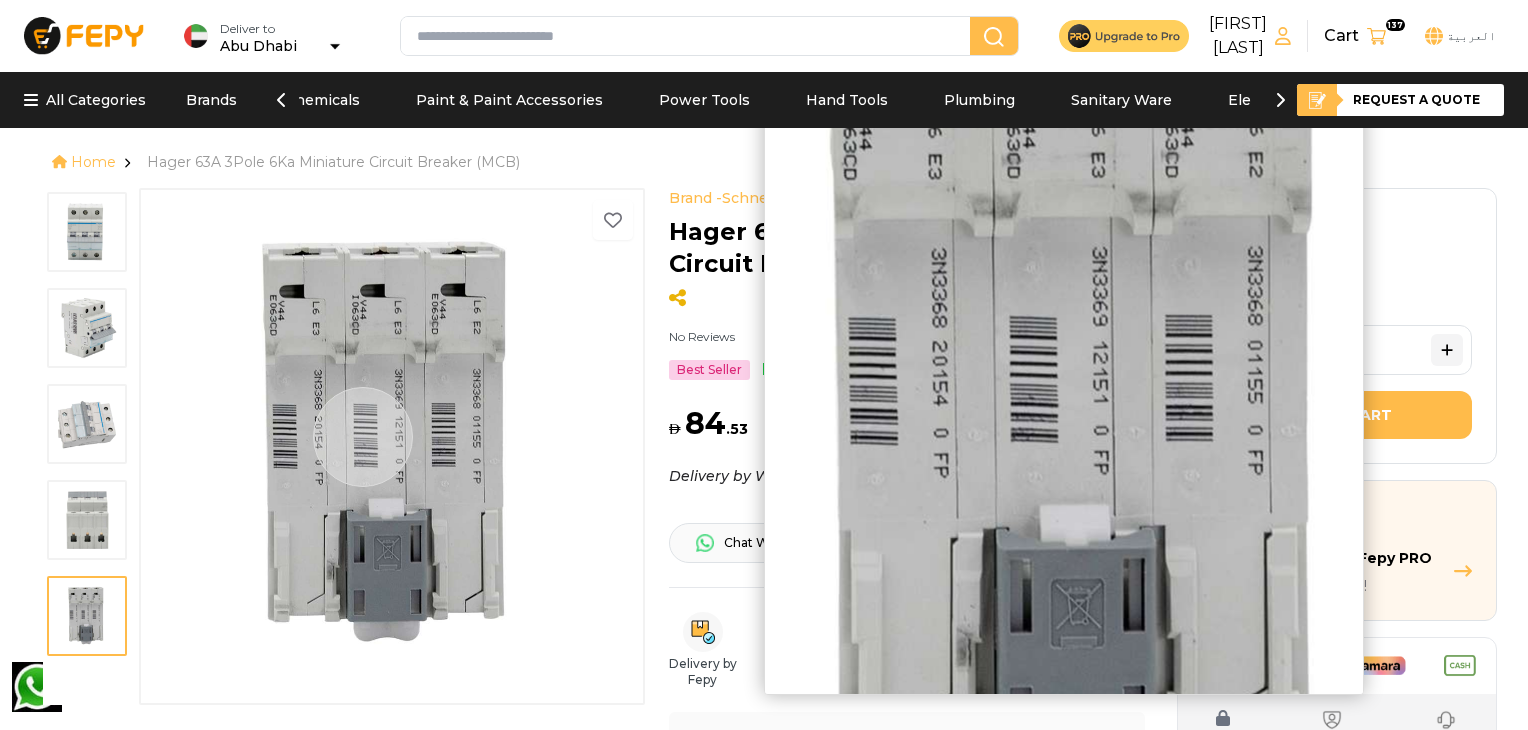 click at bounding box center (87, 232) 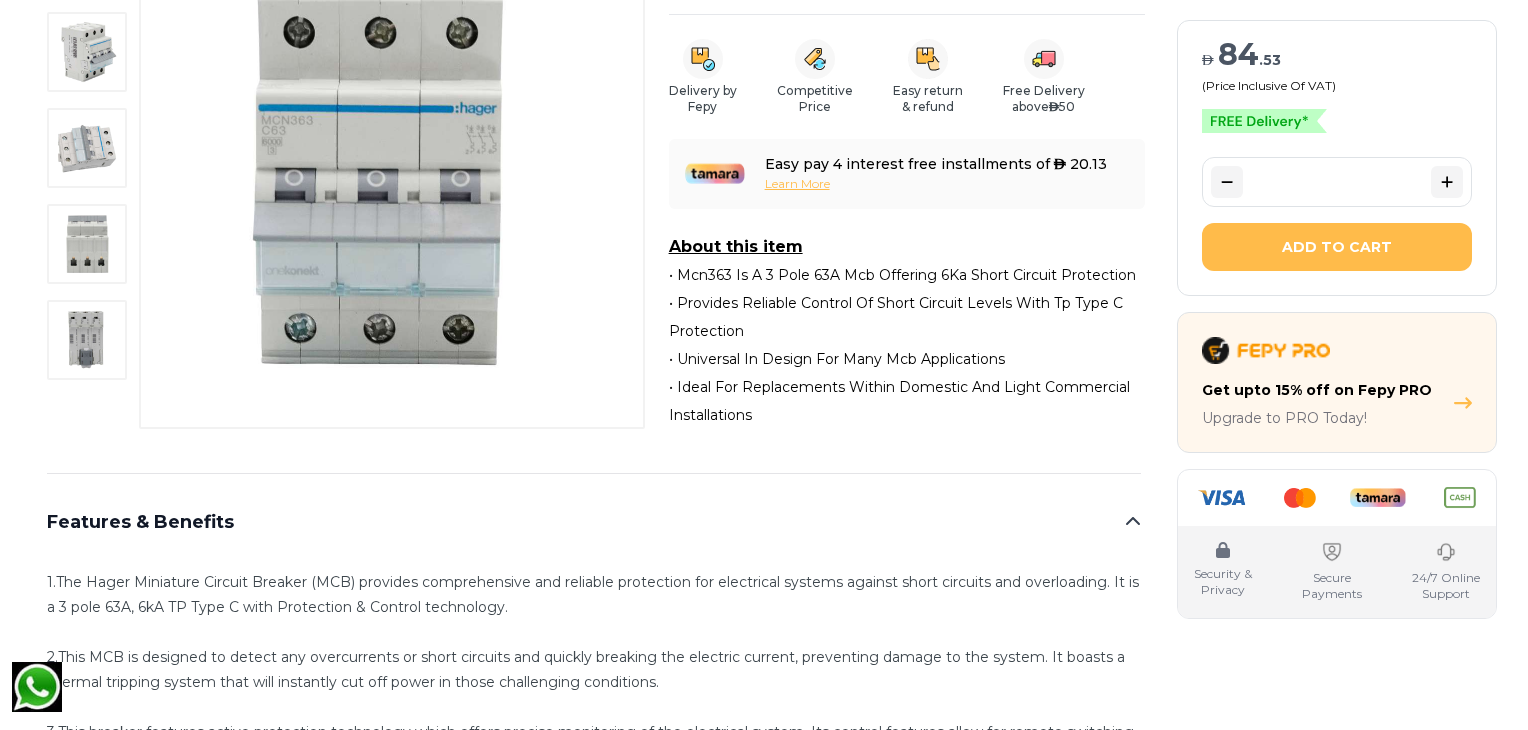 scroll, scrollTop: 0, scrollLeft: 0, axis: both 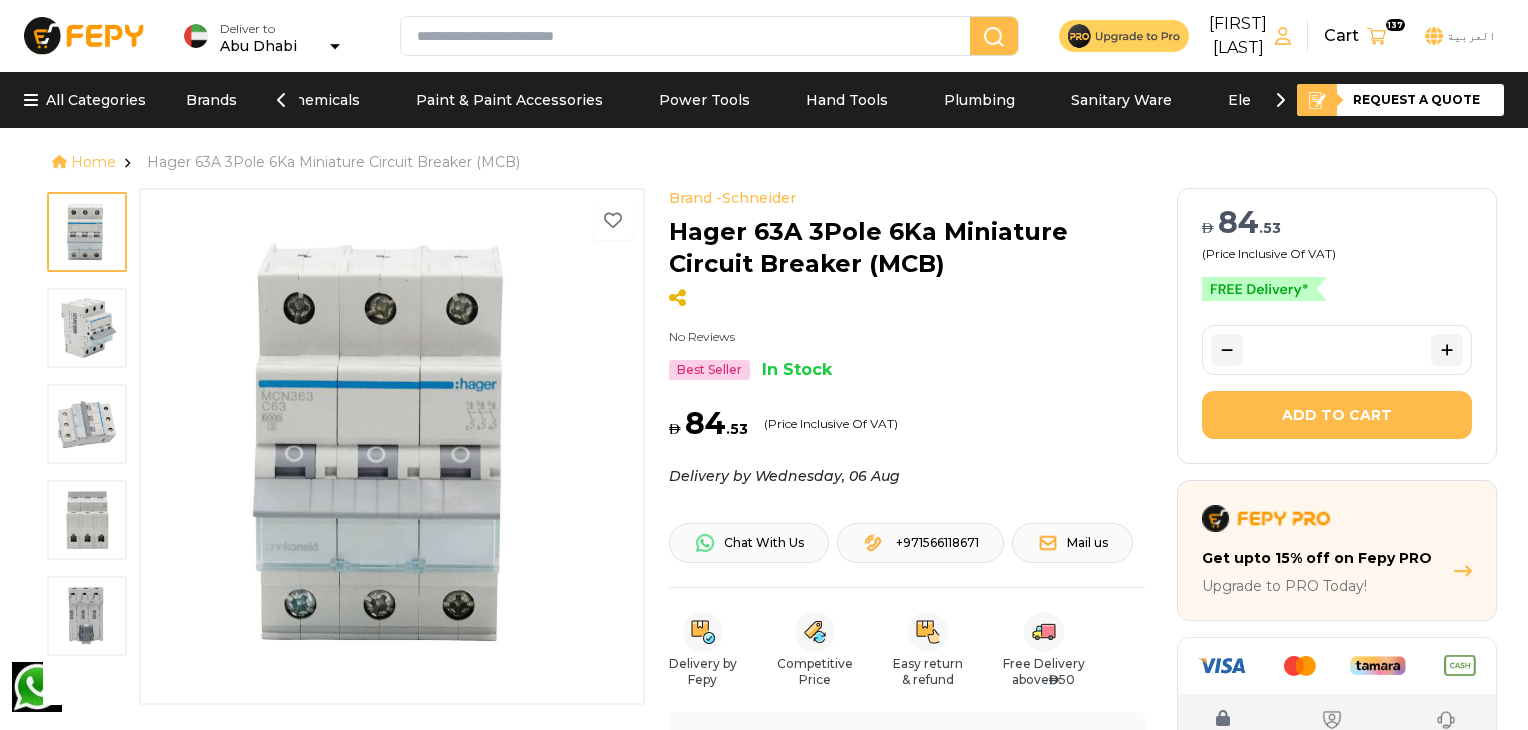 click 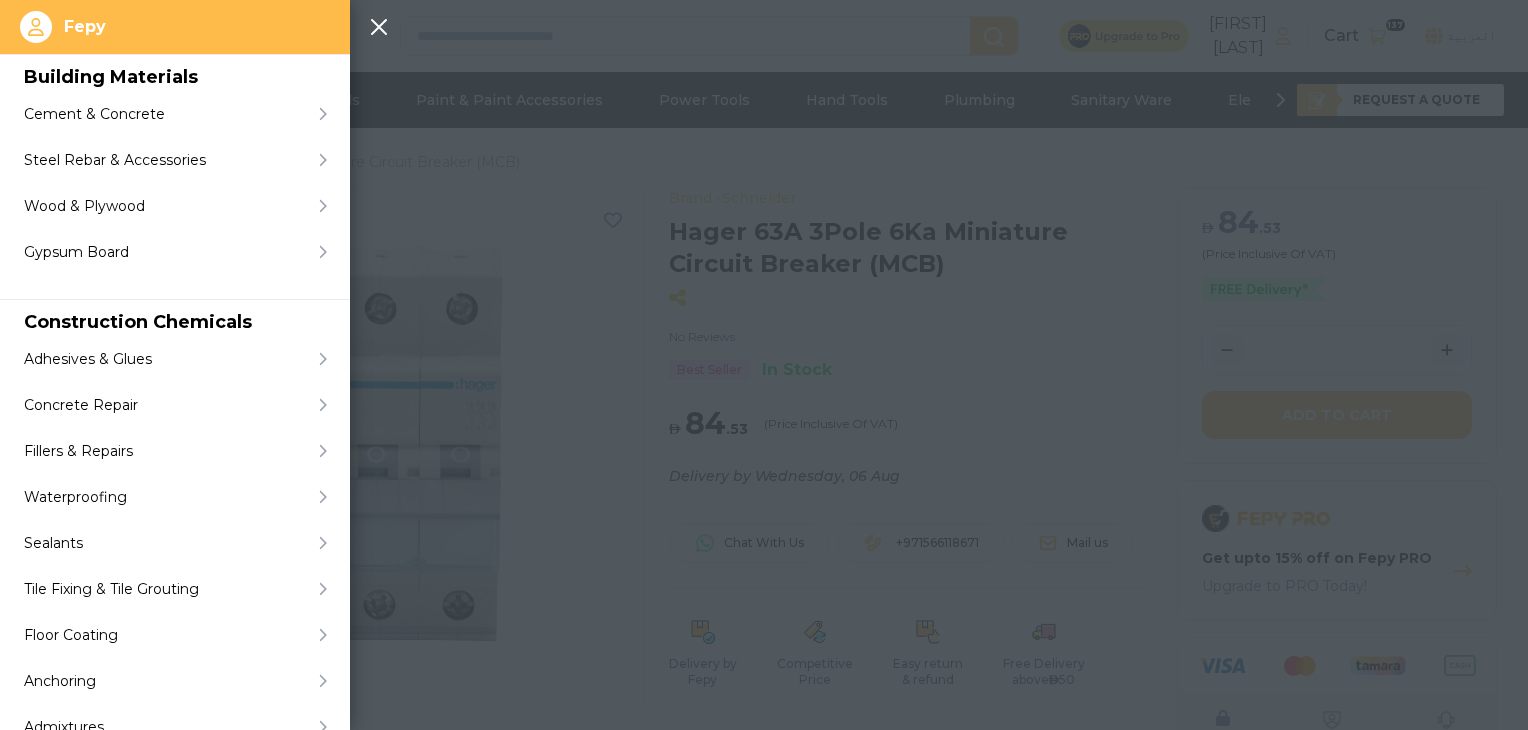click at bounding box center [764, 365] 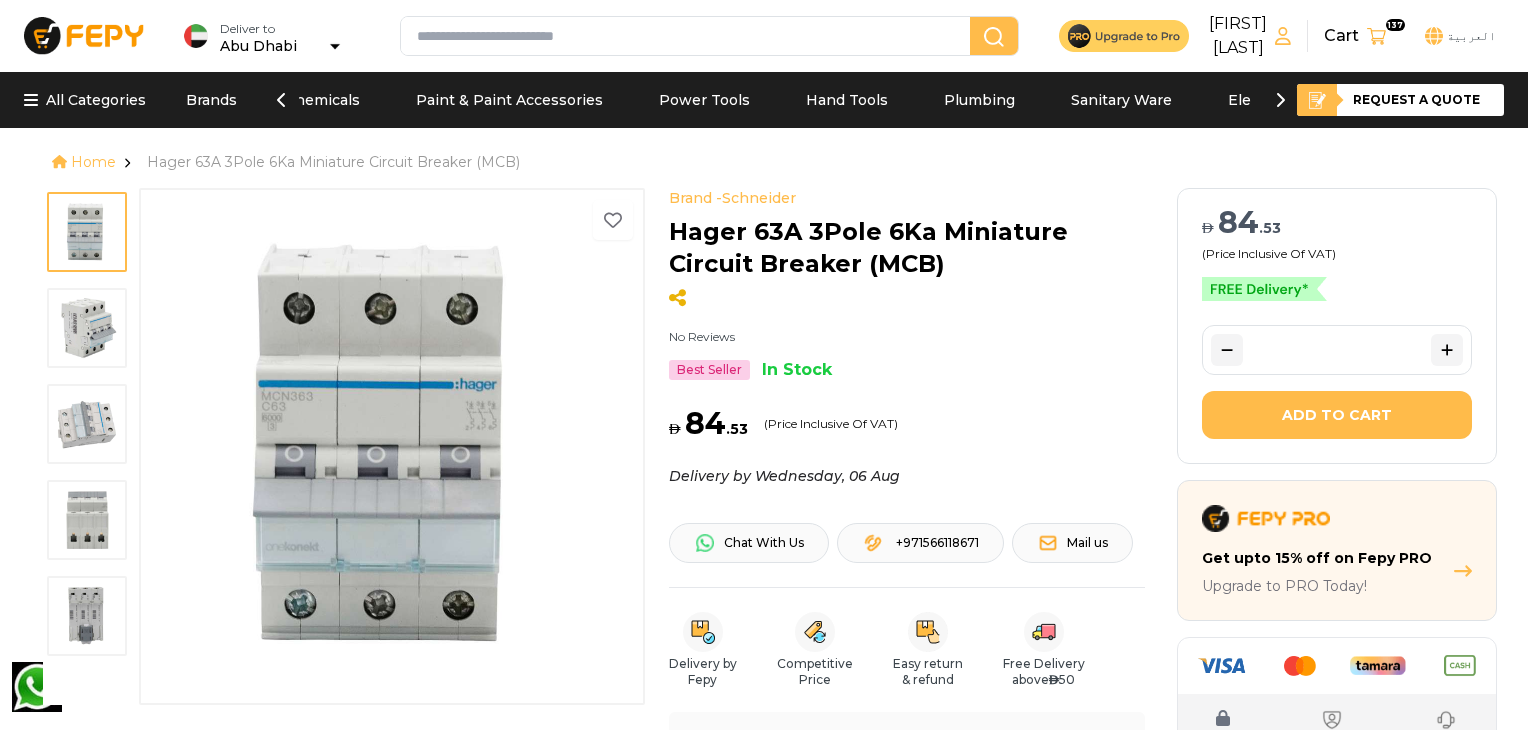 click 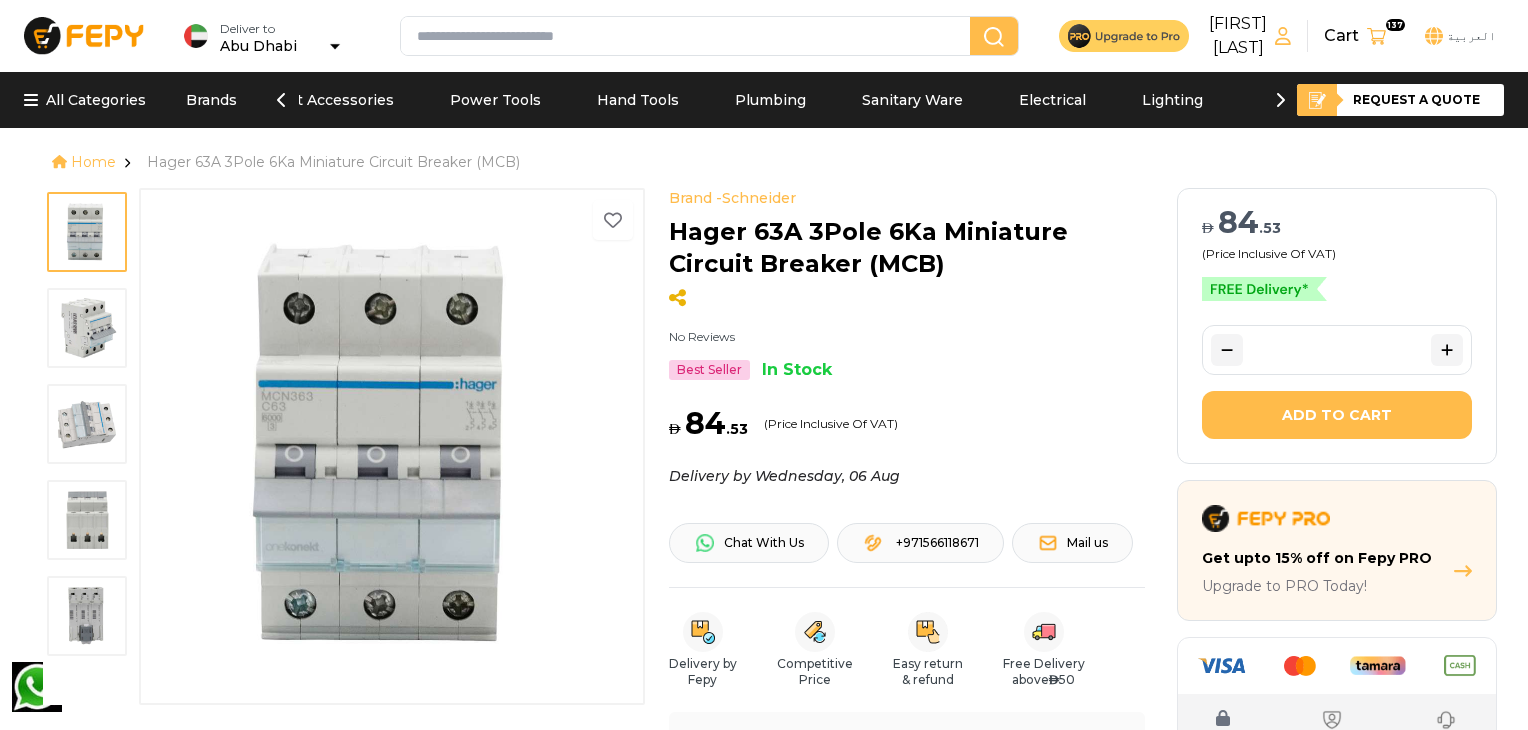 scroll, scrollTop: 0, scrollLeft: 600, axis: horizontal 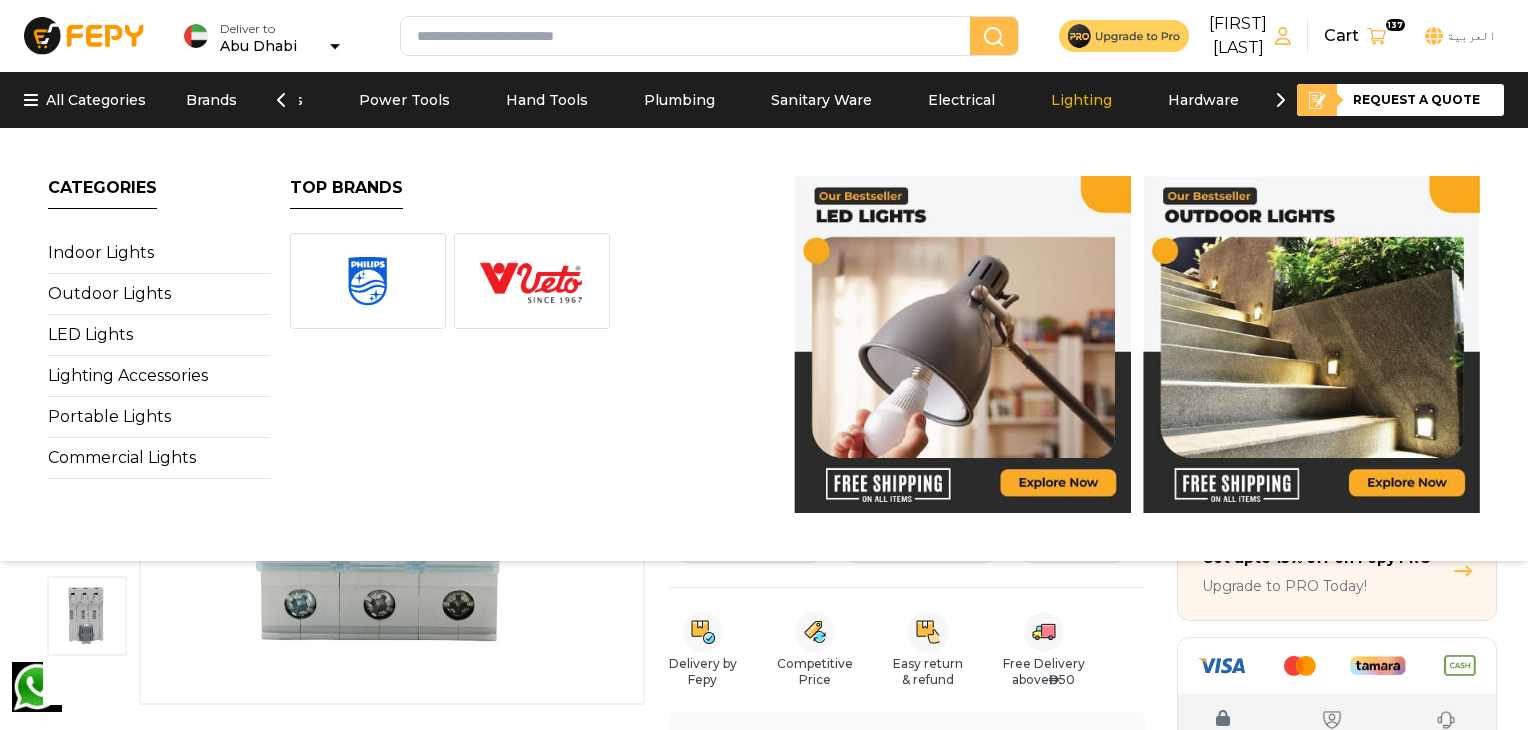 click on "Lighting" at bounding box center [1081, 100] 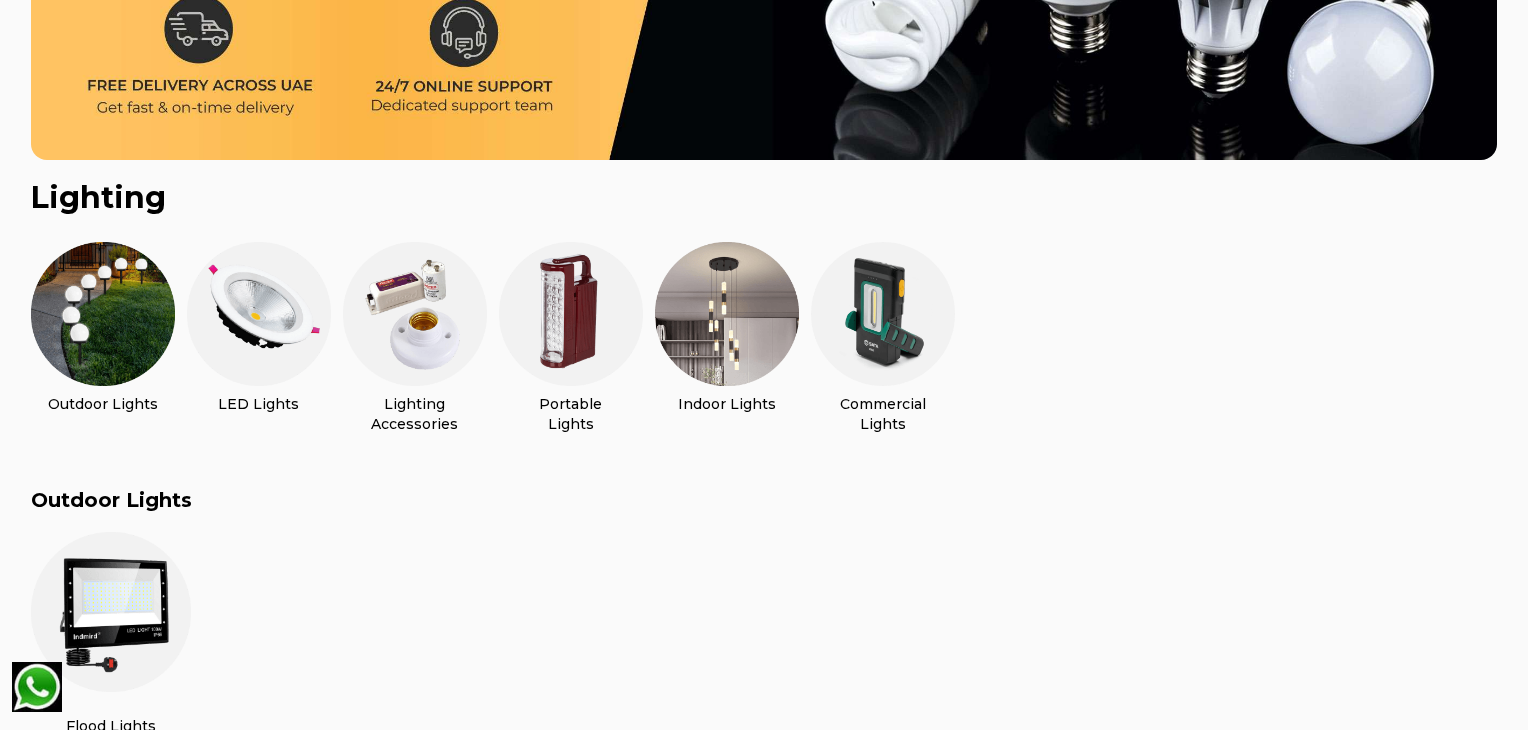 scroll, scrollTop: 446, scrollLeft: 0, axis: vertical 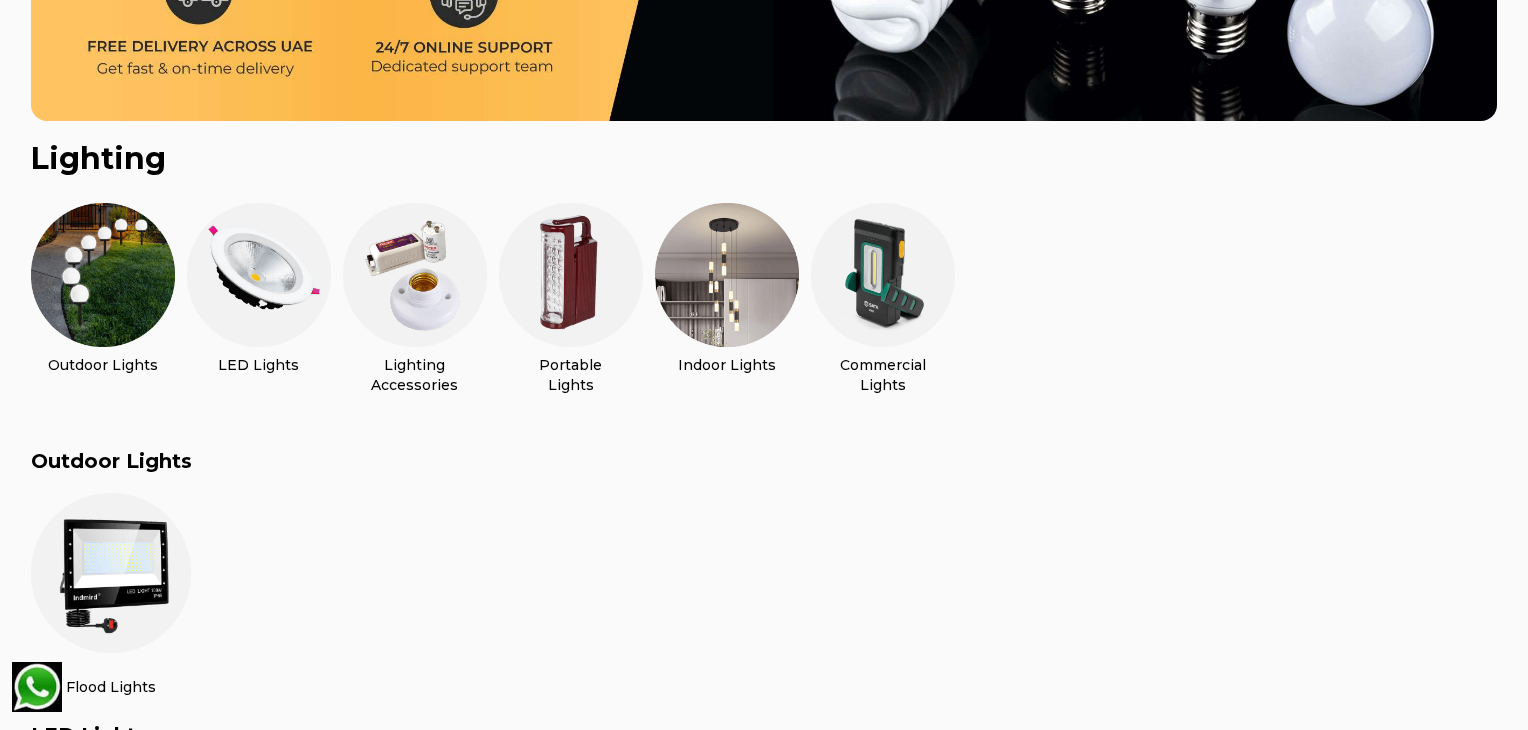 click at bounding box center (883, 275) 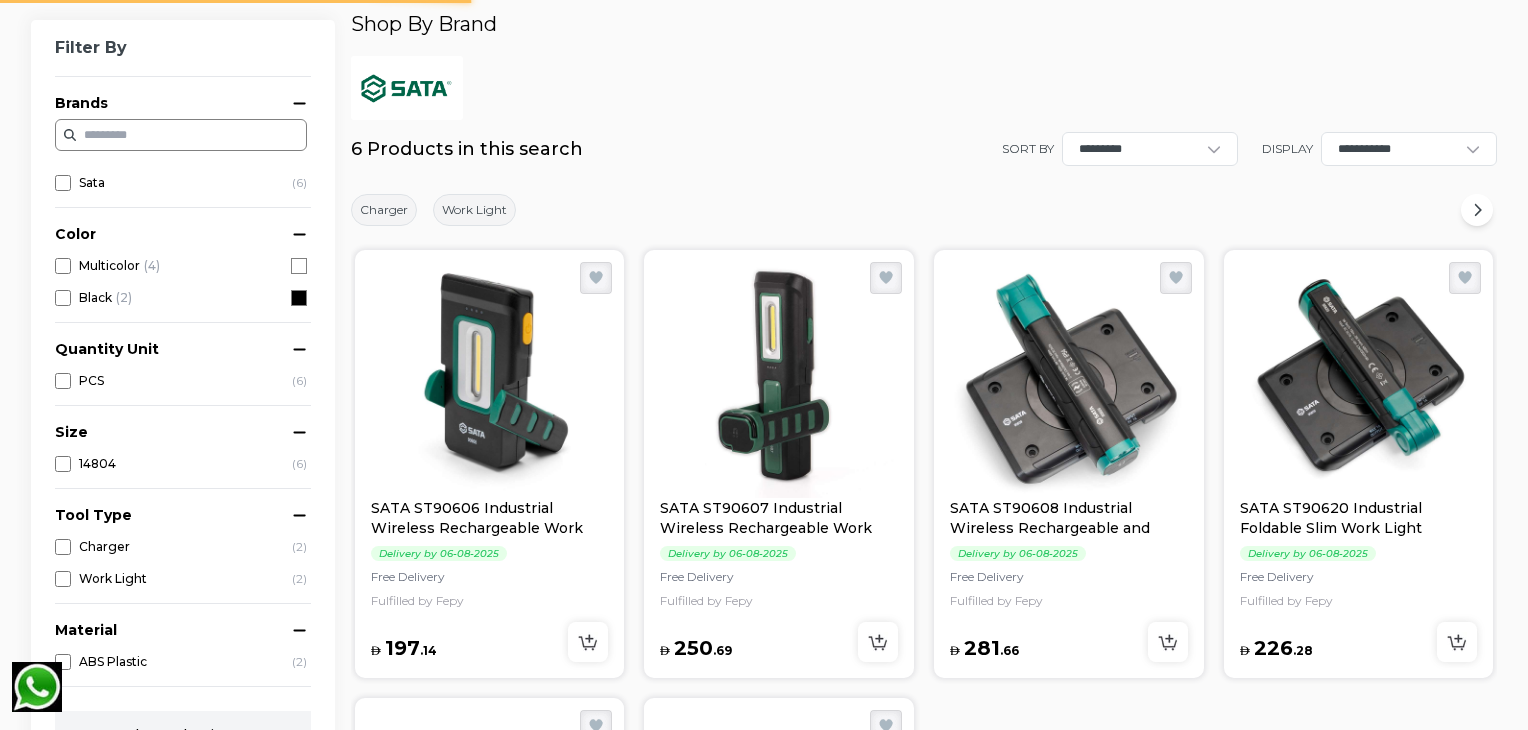 scroll, scrollTop: 0, scrollLeft: 0, axis: both 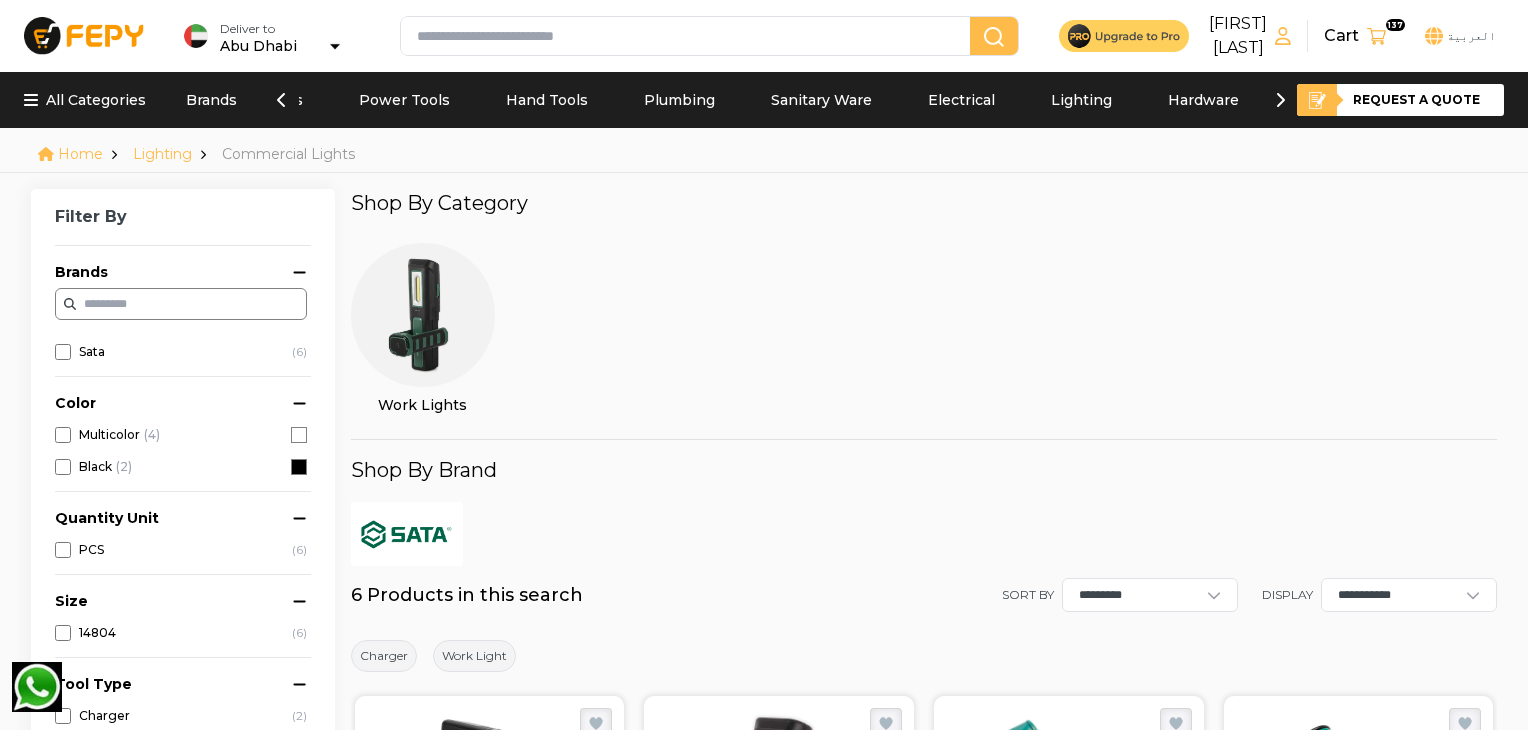 click at bounding box center [423, 315] 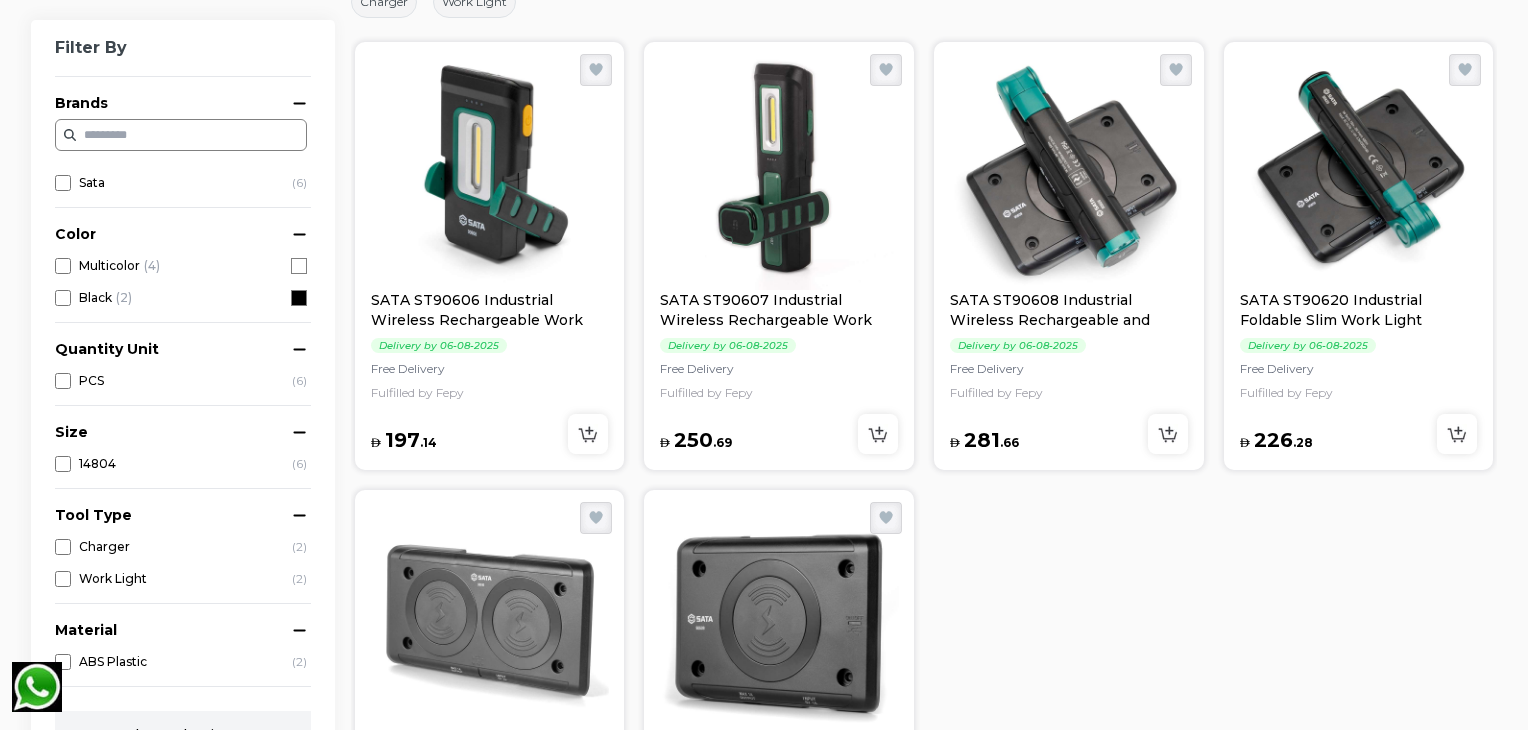 scroll, scrollTop: 406, scrollLeft: 0, axis: vertical 